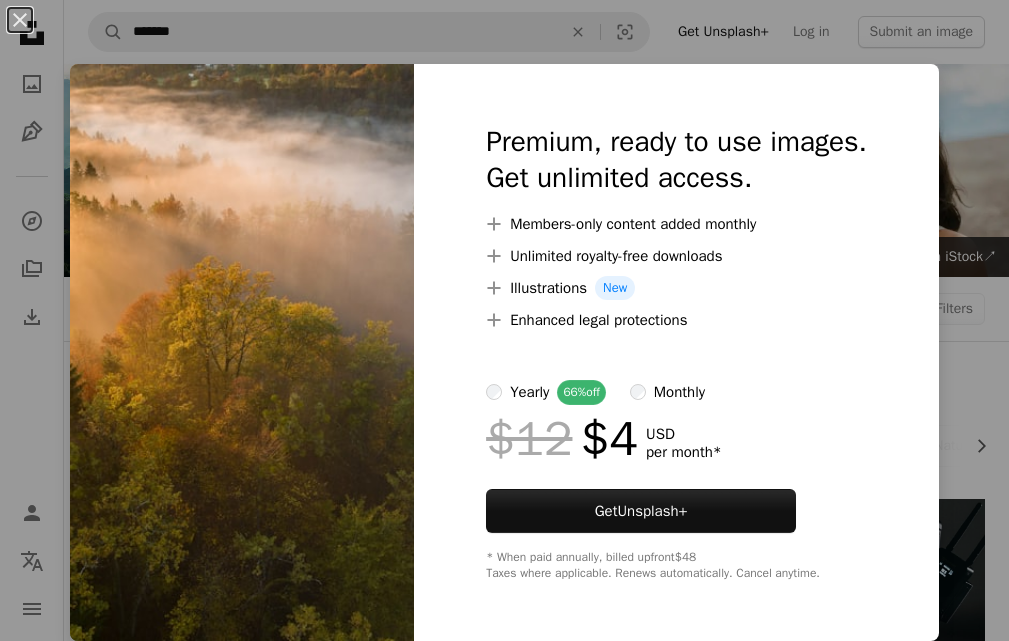 scroll, scrollTop: 2000, scrollLeft: 0, axis: vertical 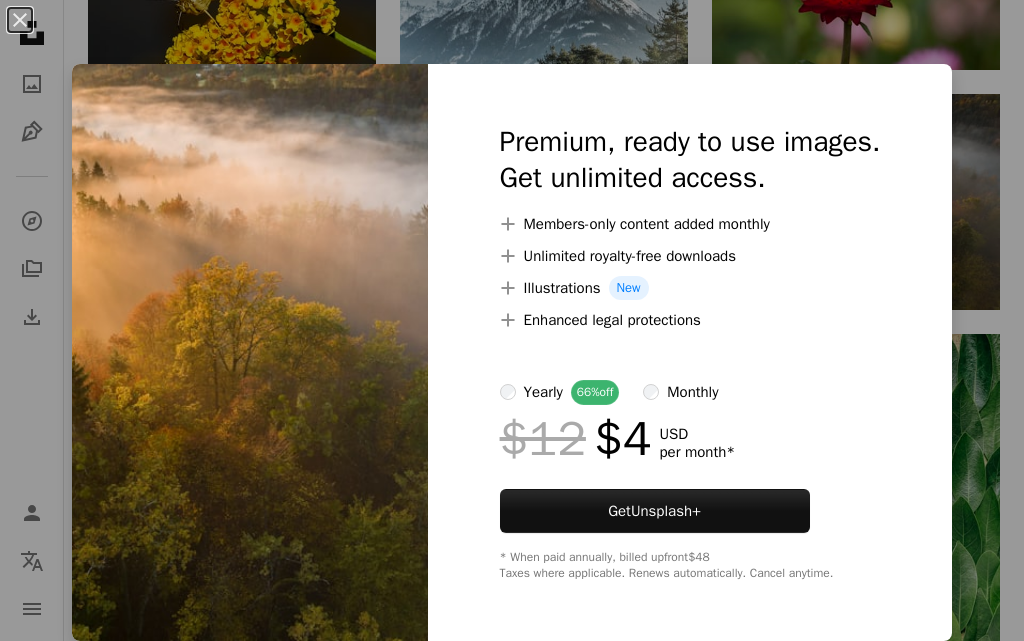 click on "An X shape Premium, ready to use images. Get unlimited access. A plus sign Members-only content added monthly A plus sign Unlimited royalty-free downloads A plus sign Illustrations  New A plus sign Enhanced legal protections yearly 66%  off monthly $12   $4 USD per month * Get  Unsplash+ * When paid annually, billed upfront  $48 Taxes where applicable. Renews automatically. Cancel anytime." at bounding box center (512, 320) 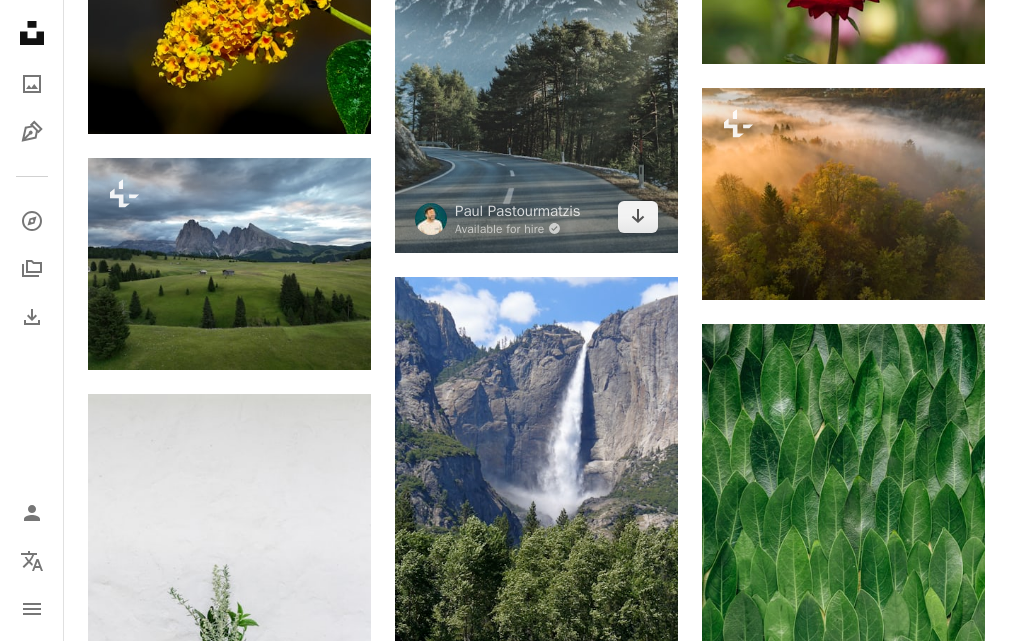 scroll, scrollTop: 1900, scrollLeft: 0, axis: vertical 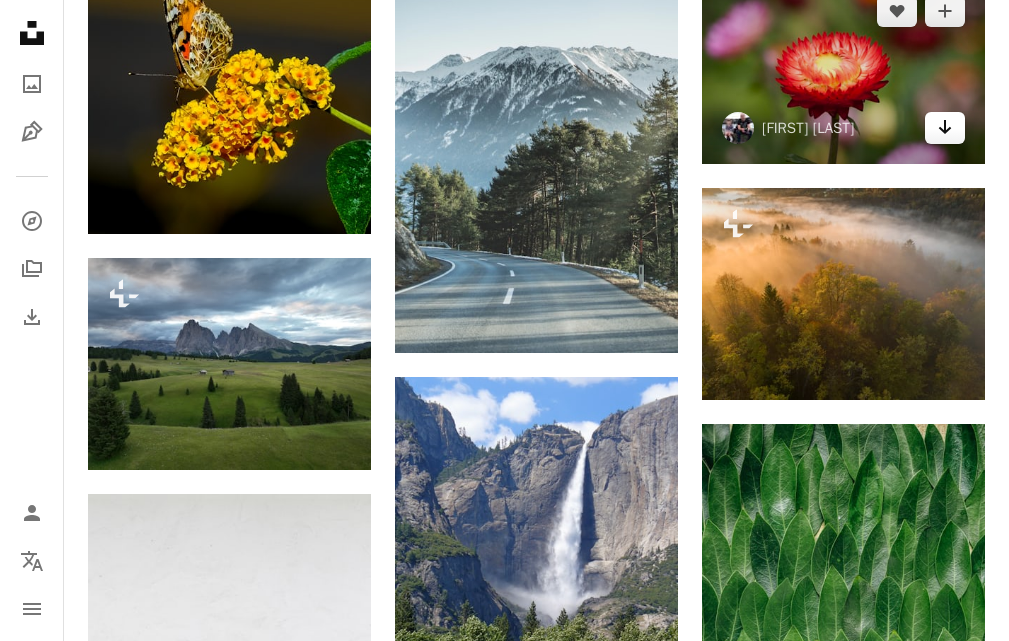 click 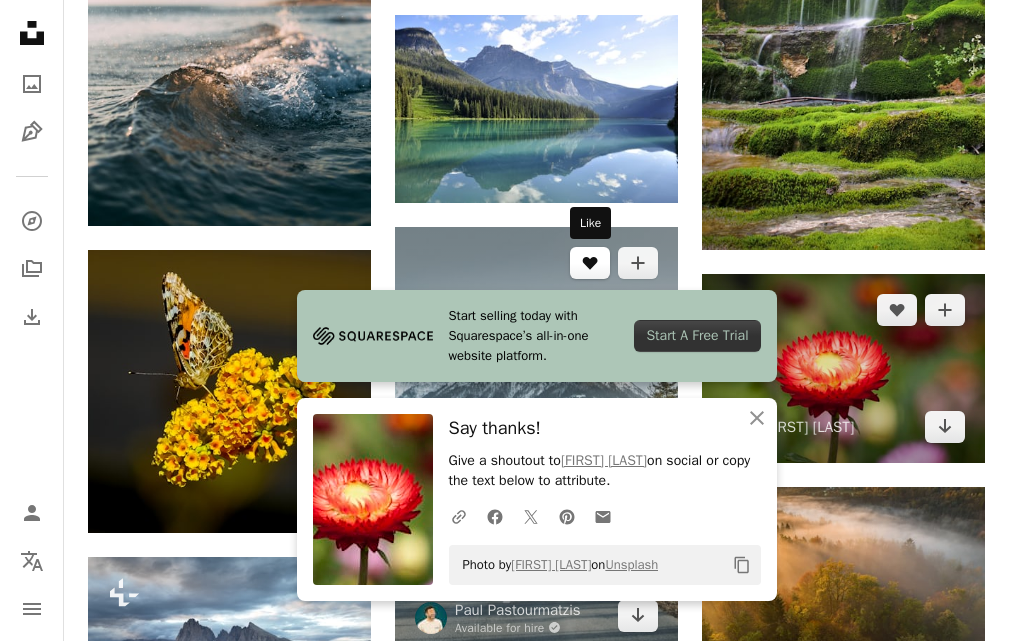 scroll, scrollTop: 1600, scrollLeft: 0, axis: vertical 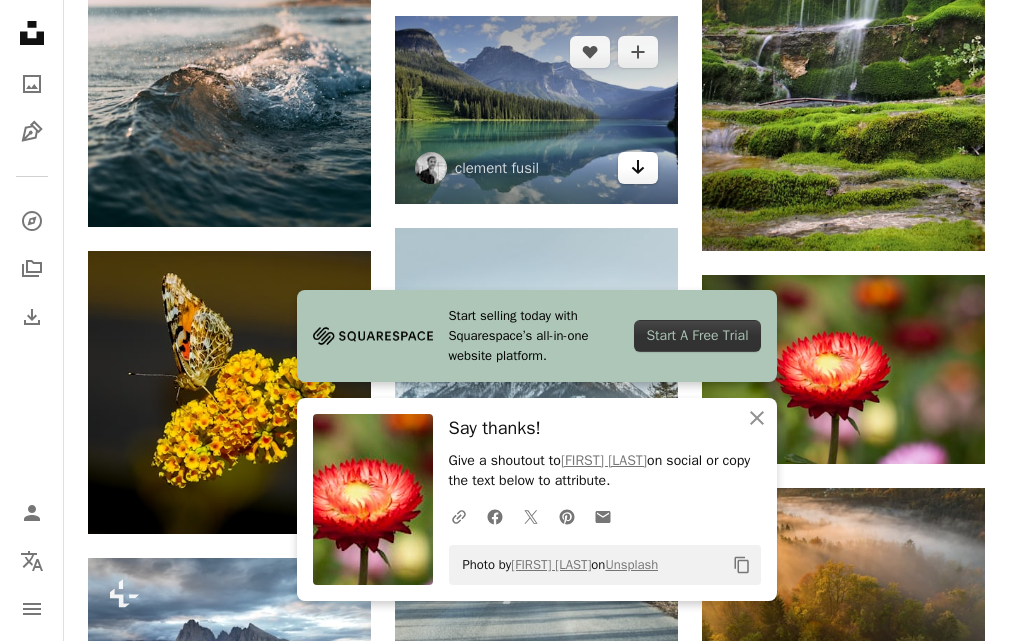click 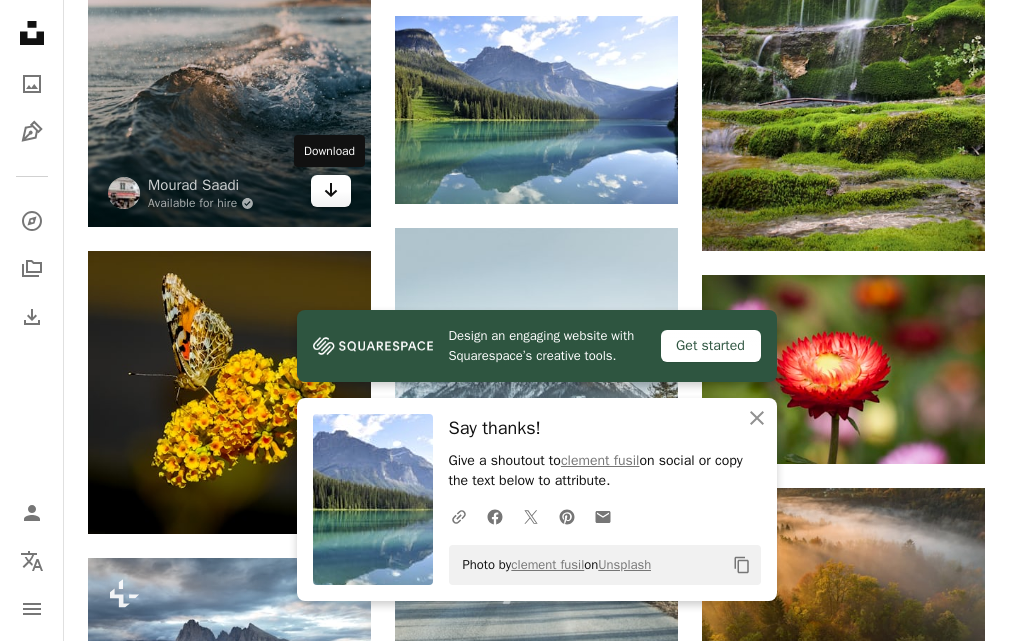 click on "Arrow pointing down" 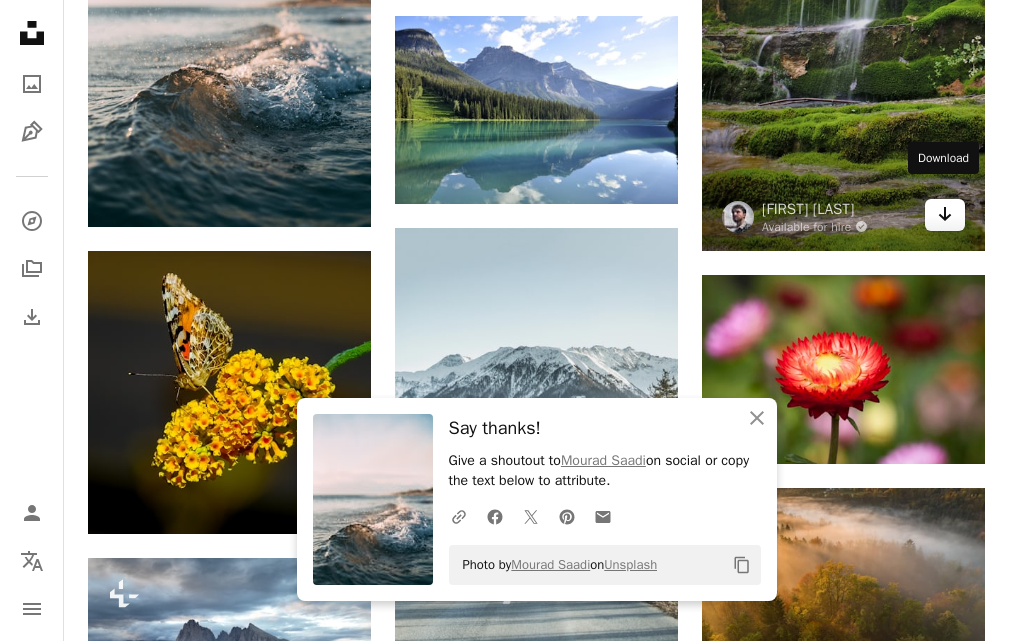 click on "Arrow pointing down" 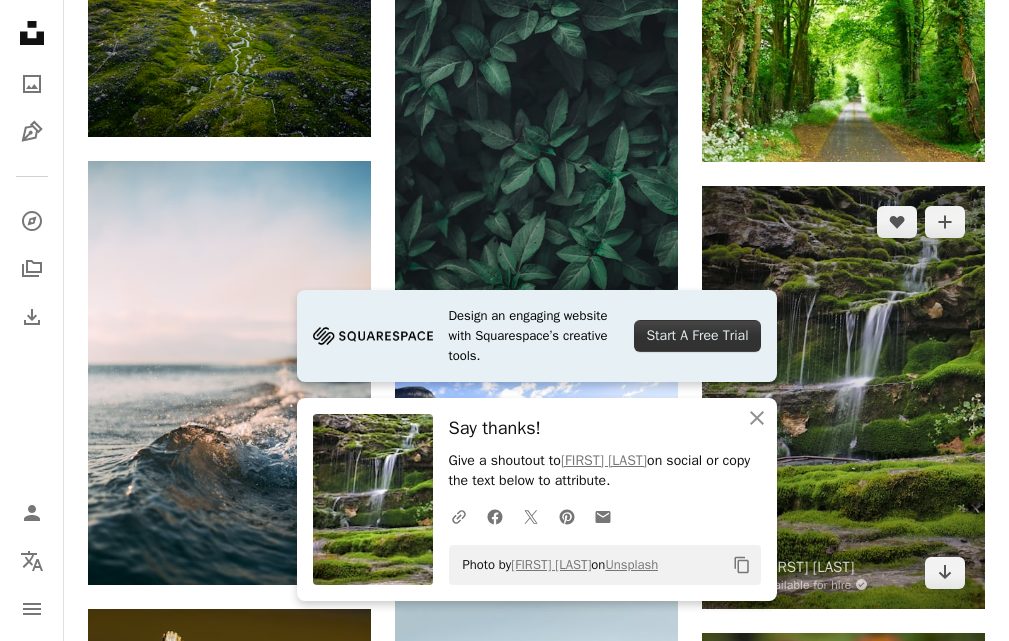 scroll, scrollTop: 1200, scrollLeft: 0, axis: vertical 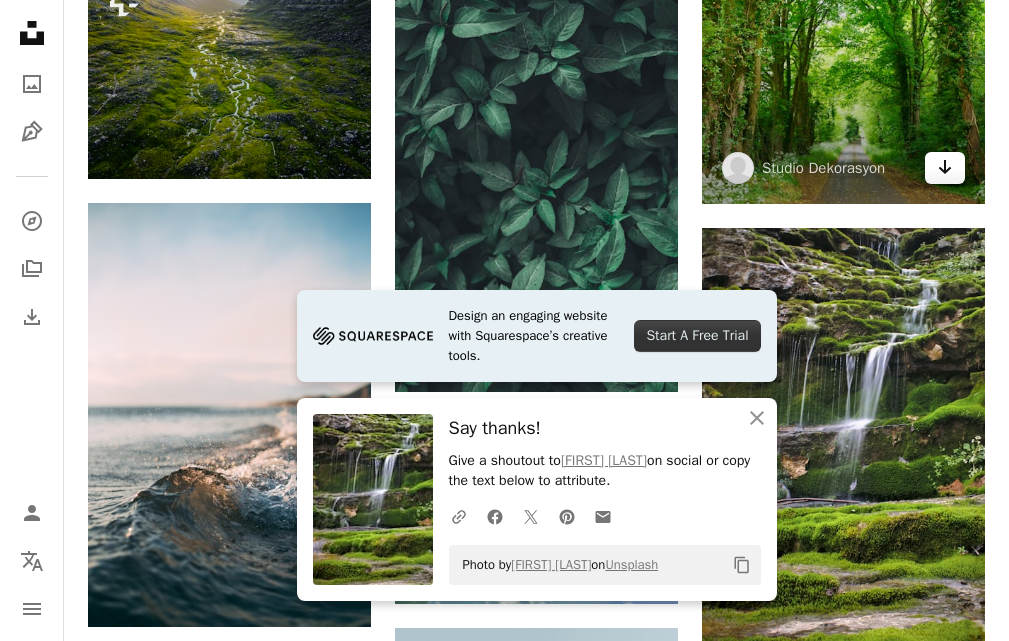click 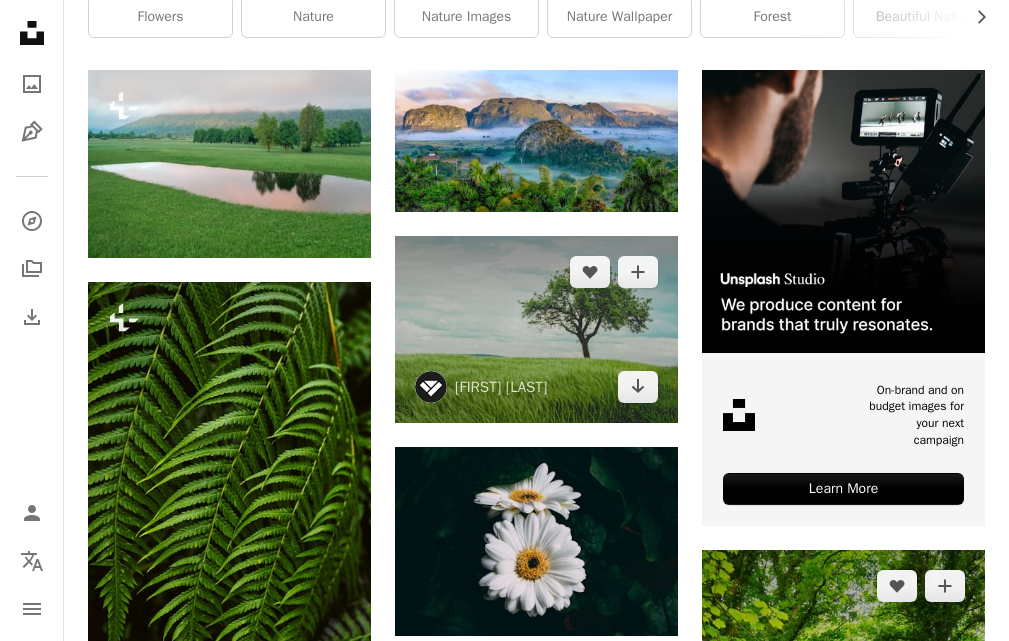 scroll, scrollTop: 400, scrollLeft: 0, axis: vertical 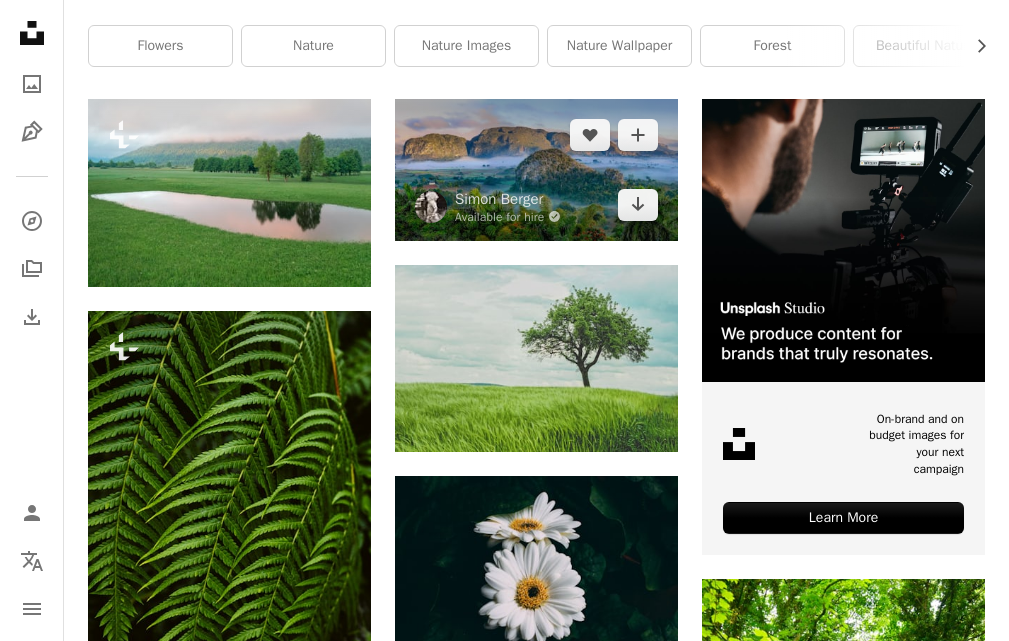 click on "Arrow pointing down" at bounding box center [638, 205] 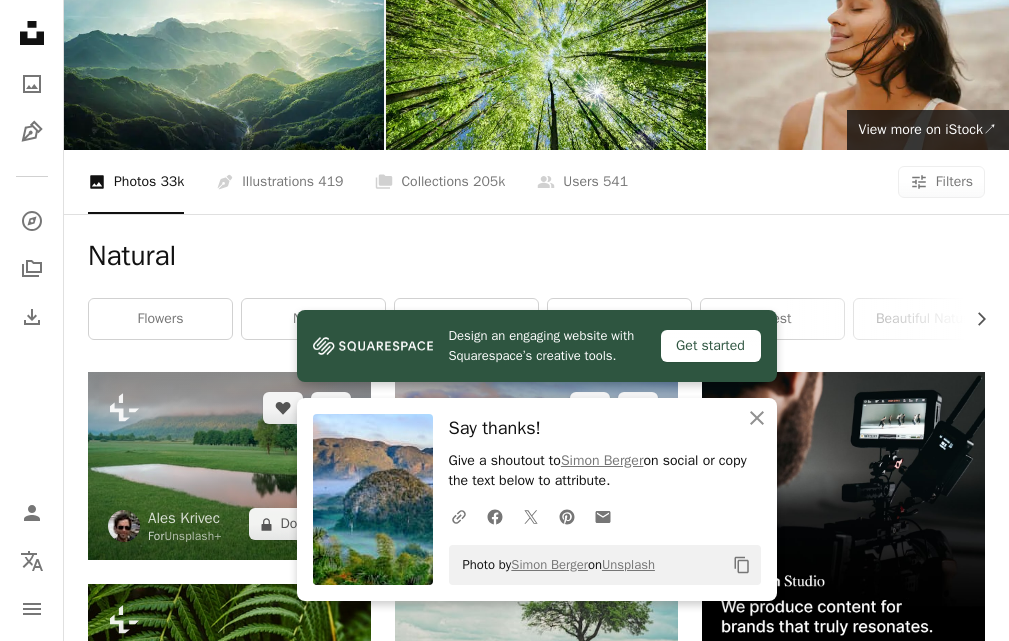 scroll, scrollTop: 200, scrollLeft: 0, axis: vertical 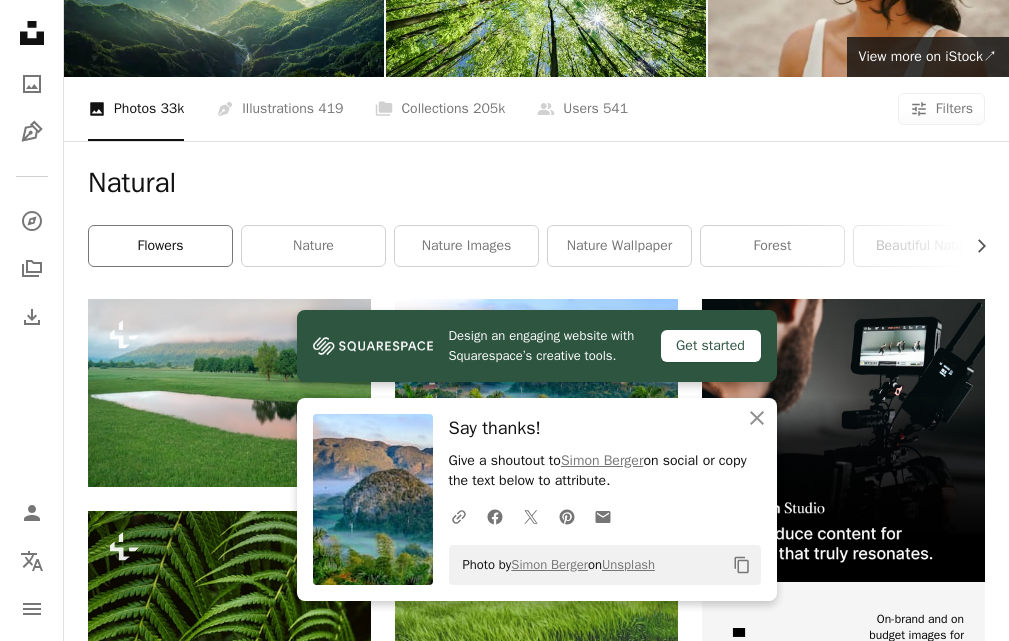 click on "flowers" at bounding box center [160, 246] 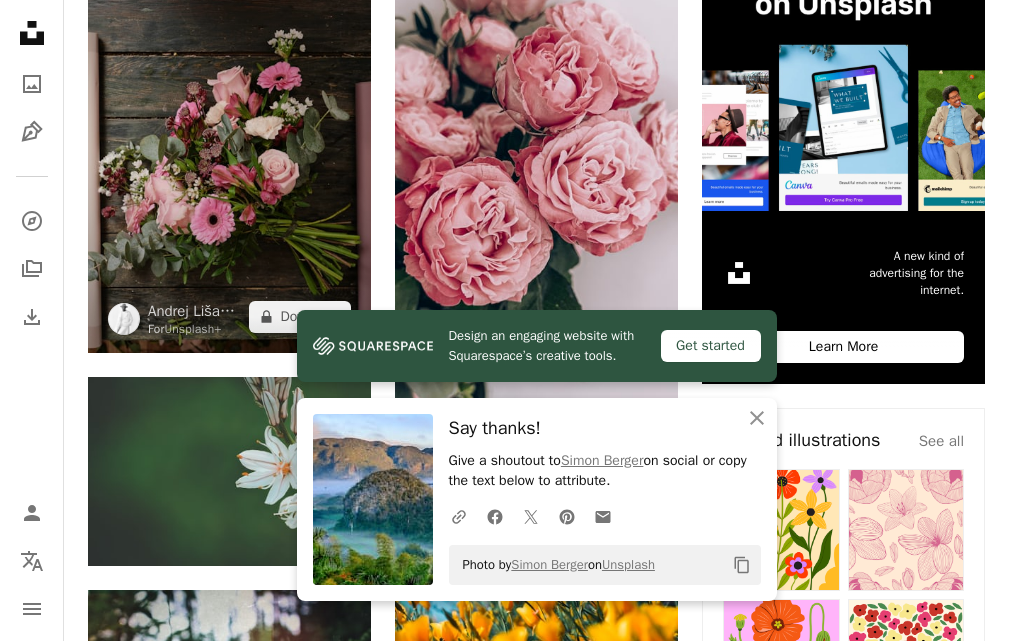 scroll, scrollTop: 600, scrollLeft: 0, axis: vertical 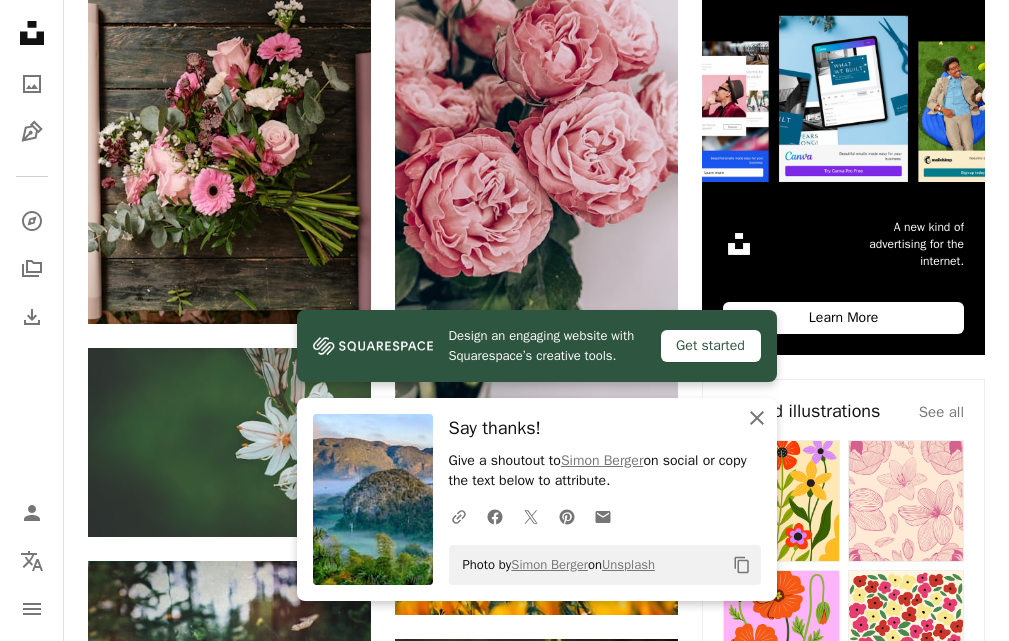 click on "An X shape" 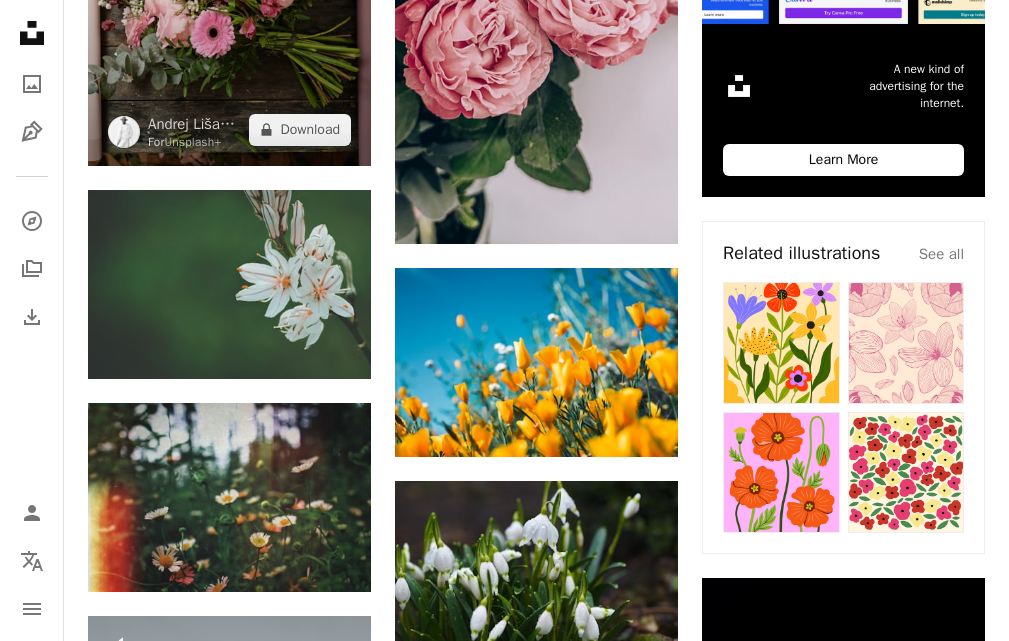 scroll, scrollTop: 800, scrollLeft: 0, axis: vertical 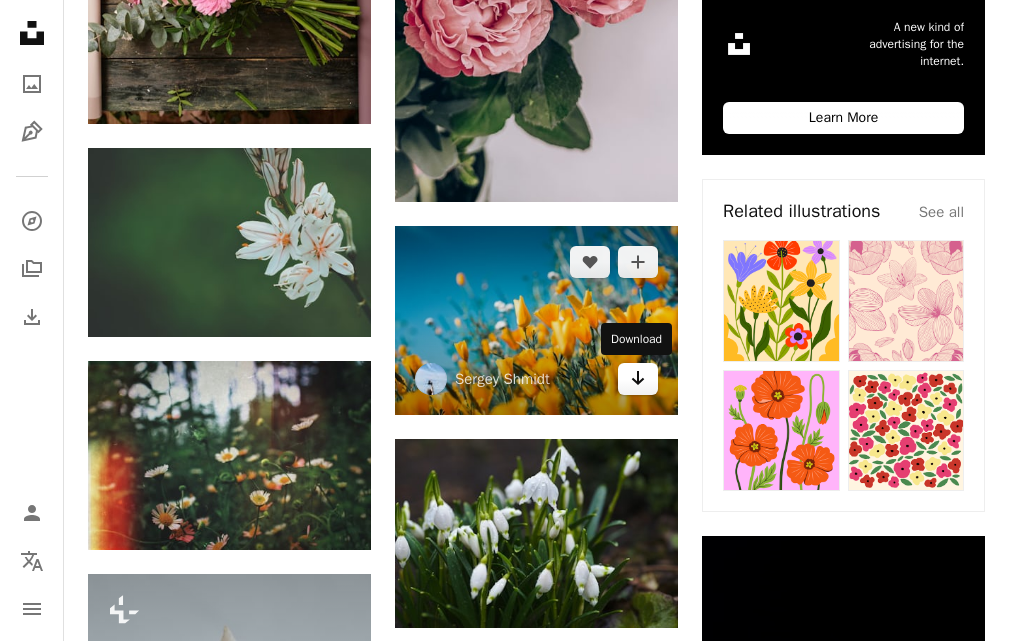 click on "Arrow pointing down" 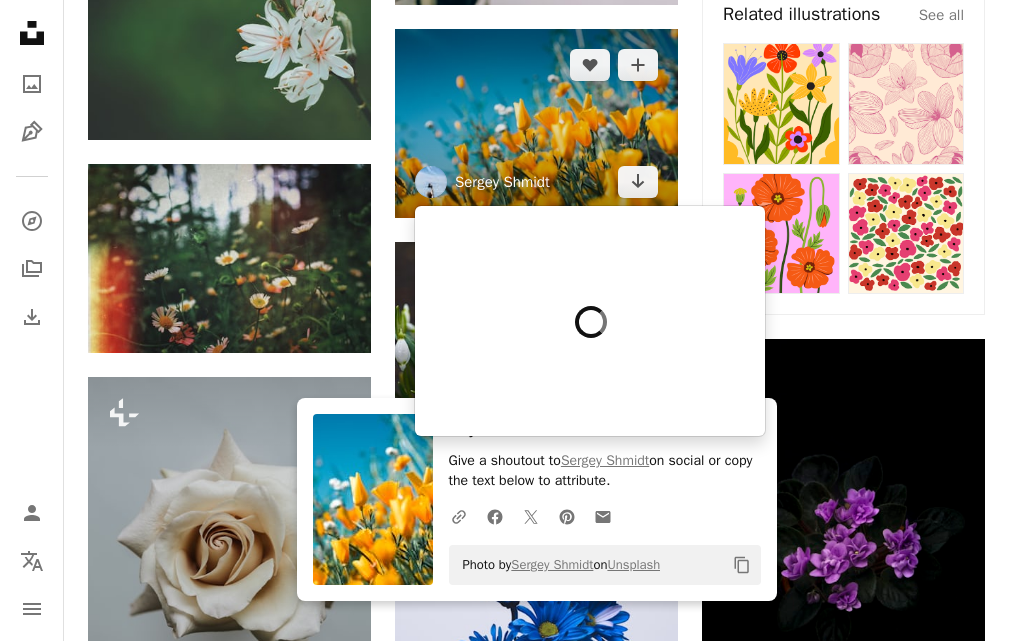scroll, scrollTop: 1000, scrollLeft: 0, axis: vertical 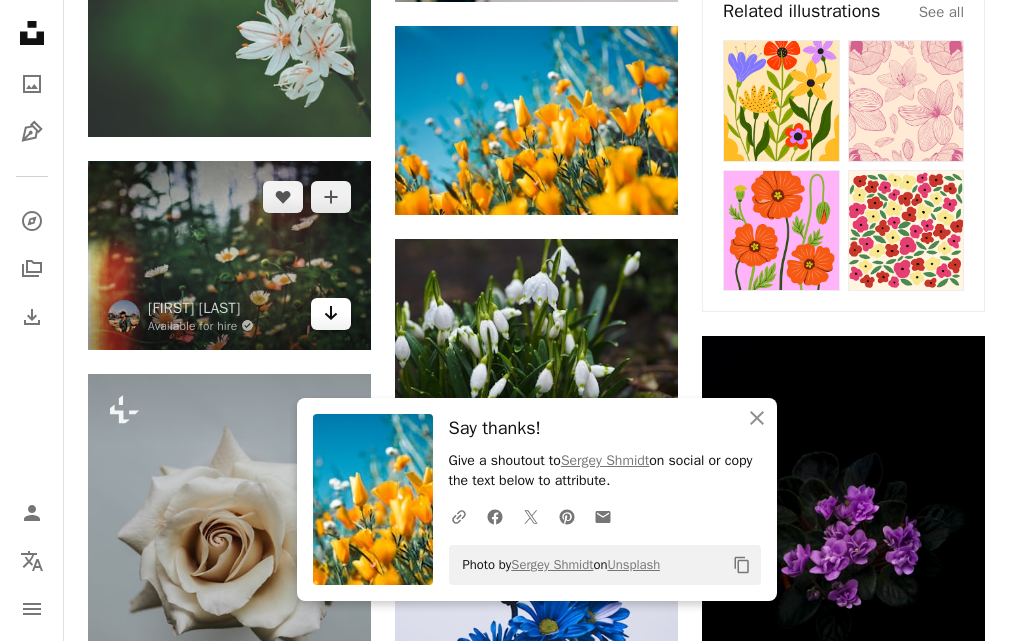 click on "Arrow pointing down" 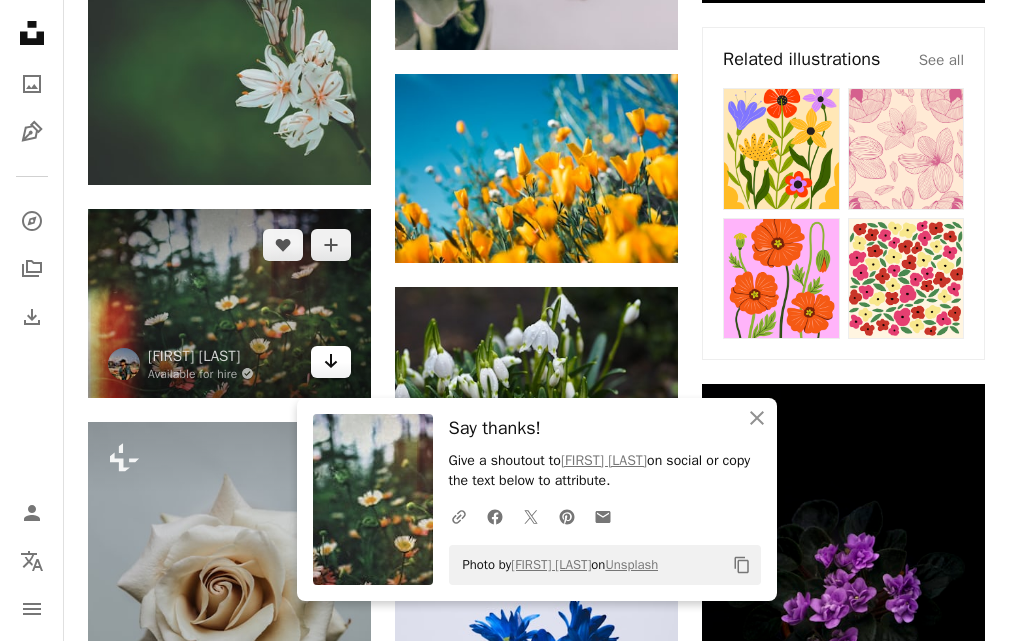 scroll, scrollTop: 900, scrollLeft: 0, axis: vertical 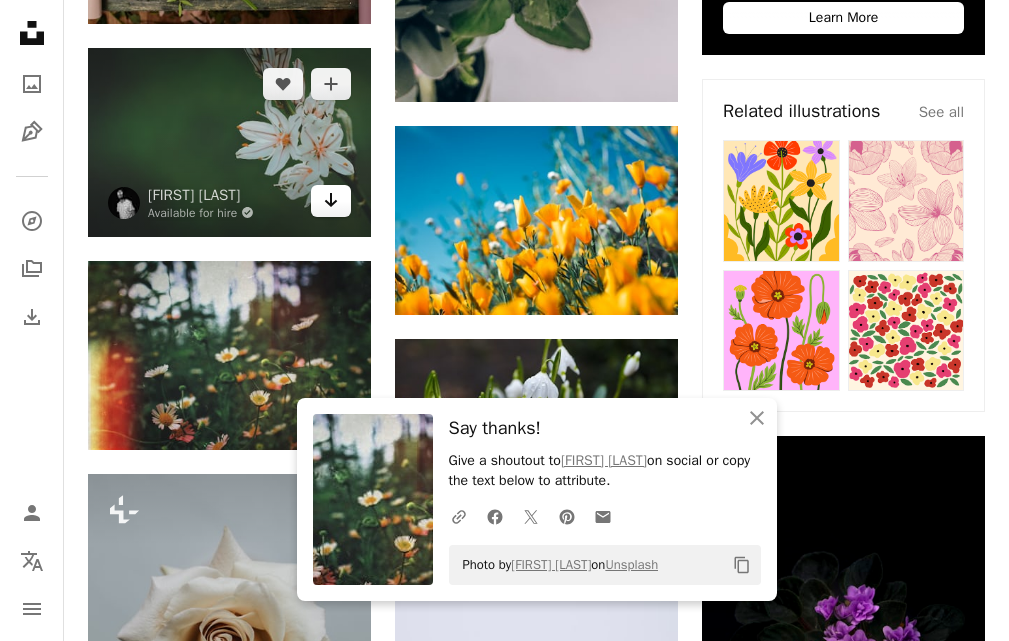 click on "Arrow pointing down" 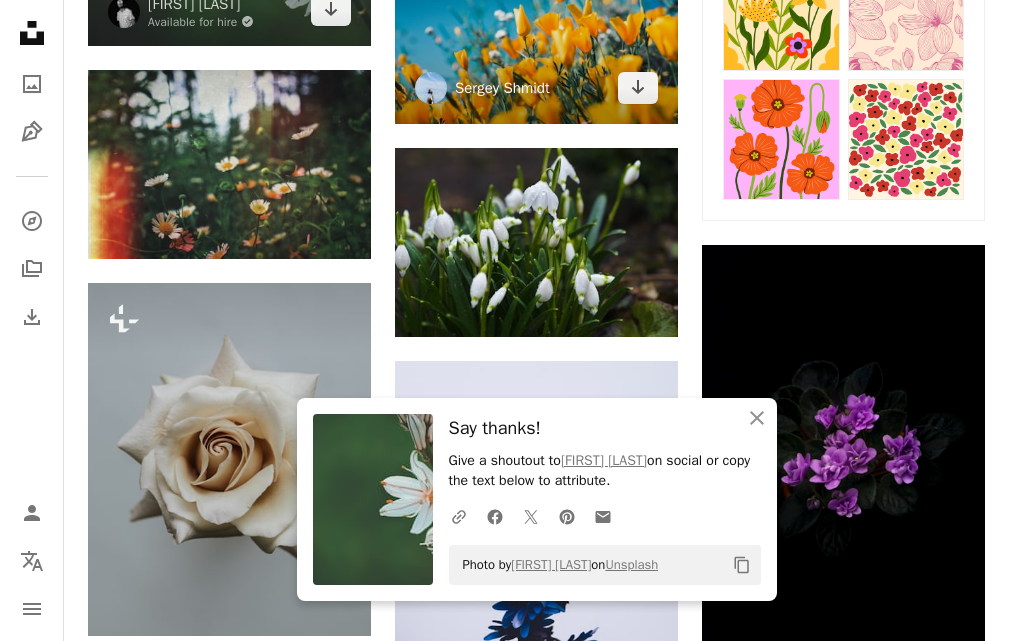 scroll, scrollTop: 1100, scrollLeft: 0, axis: vertical 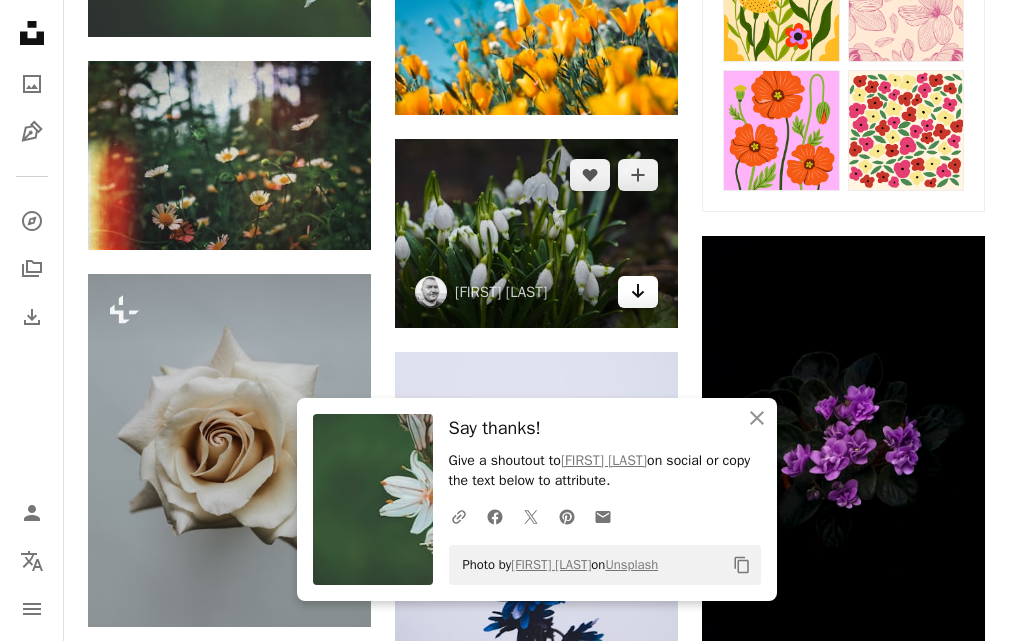 click on "Arrow pointing down" 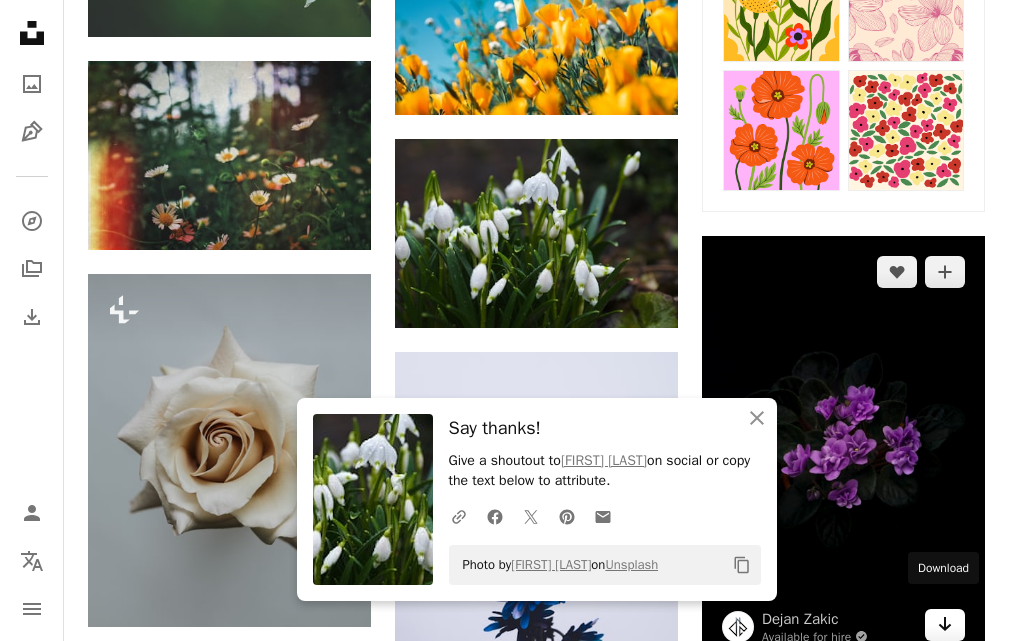 click on "Arrow pointing down" 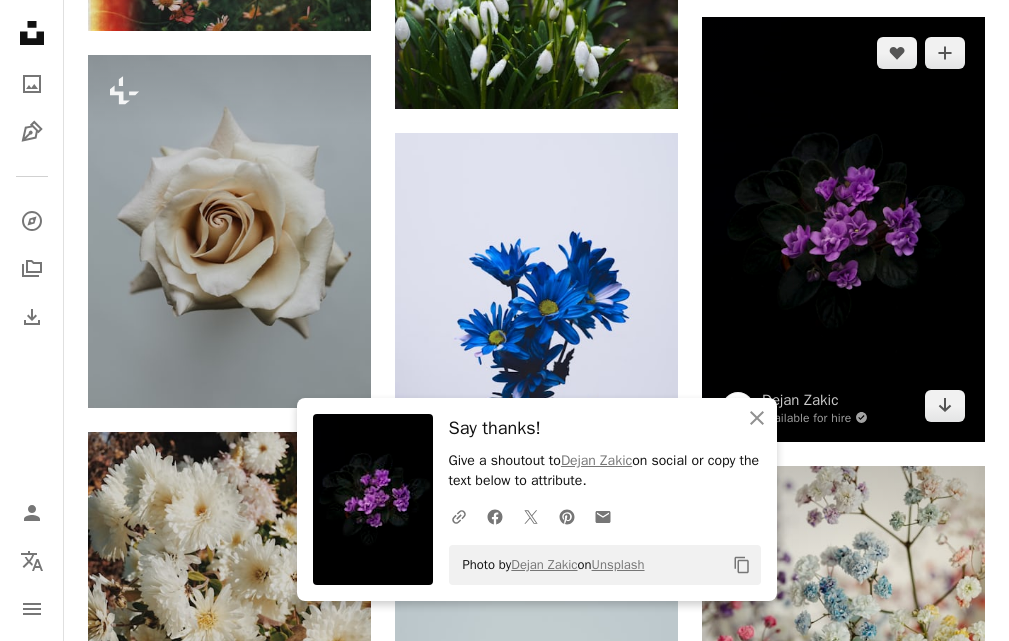 scroll, scrollTop: 1400, scrollLeft: 0, axis: vertical 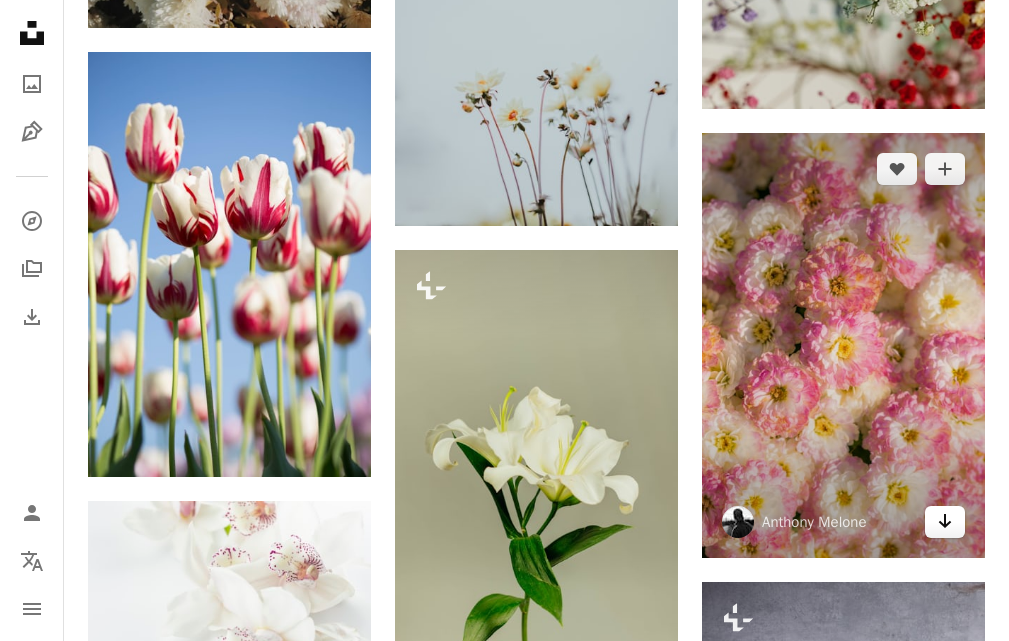 click on "Arrow pointing down" 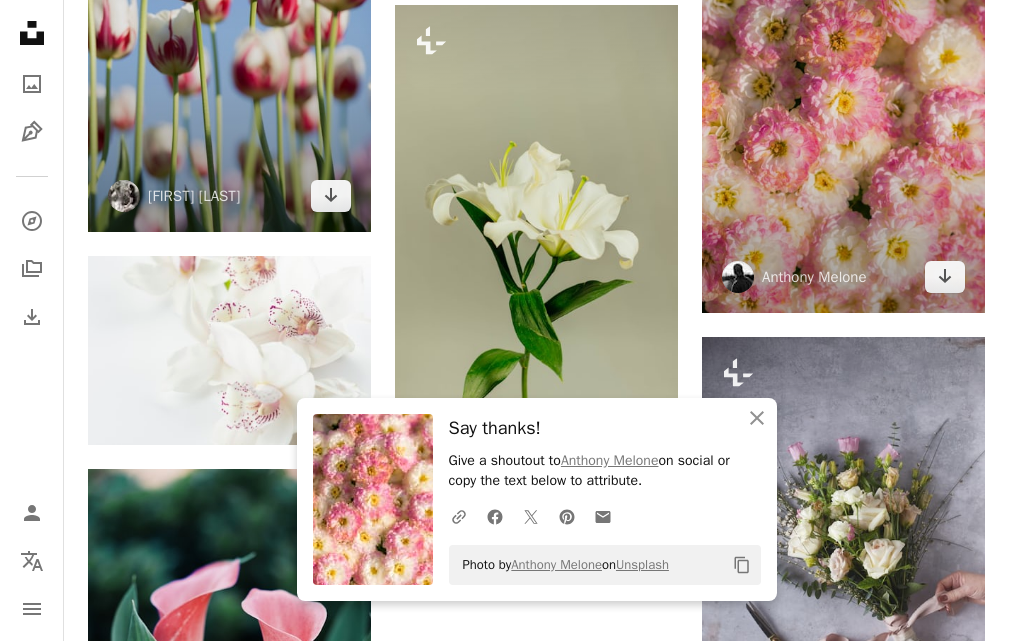 scroll, scrollTop: 2400, scrollLeft: 0, axis: vertical 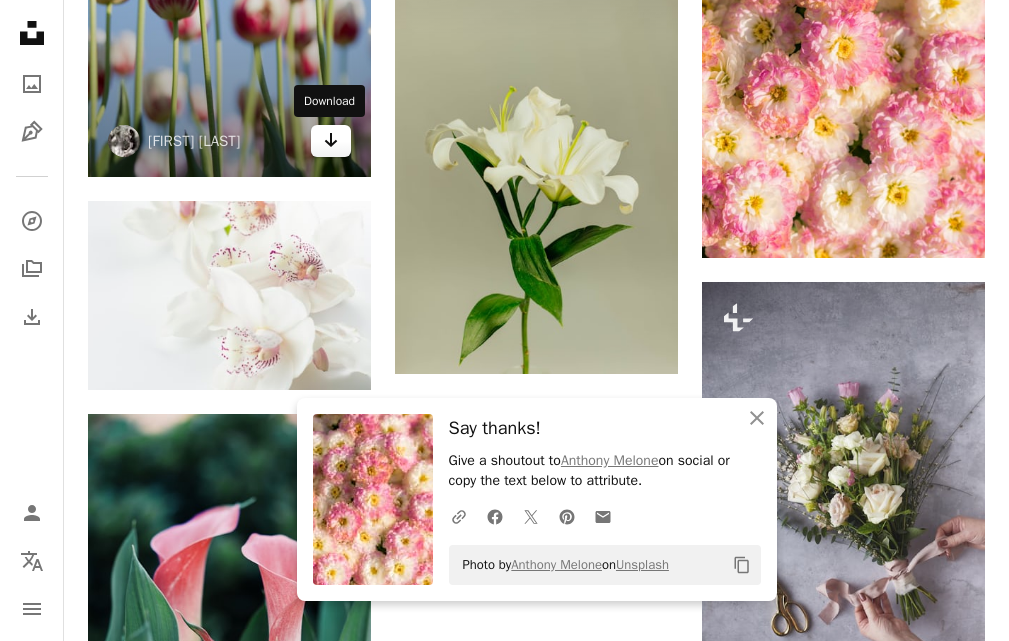 click on "Arrow pointing down" at bounding box center (331, 141) 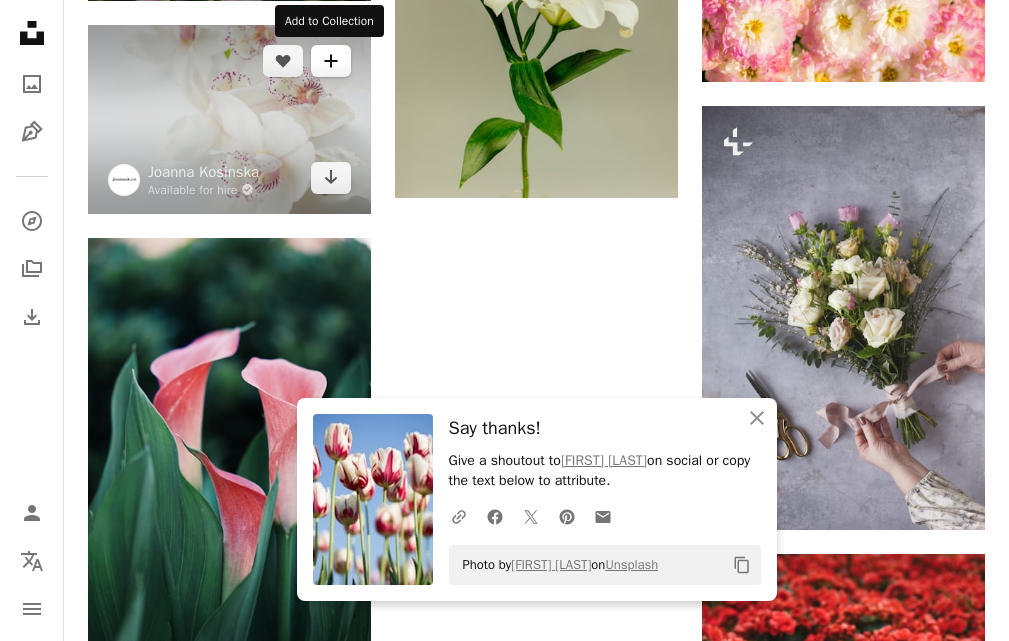 scroll, scrollTop: 2600, scrollLeft: 0, axis: vertical 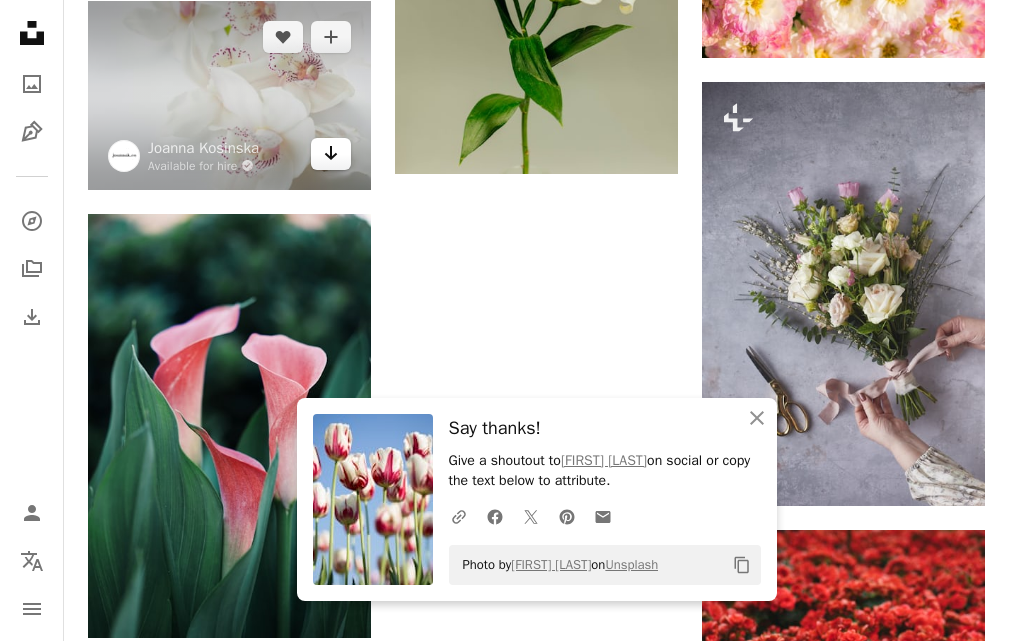 click on "Arrow pointing down" 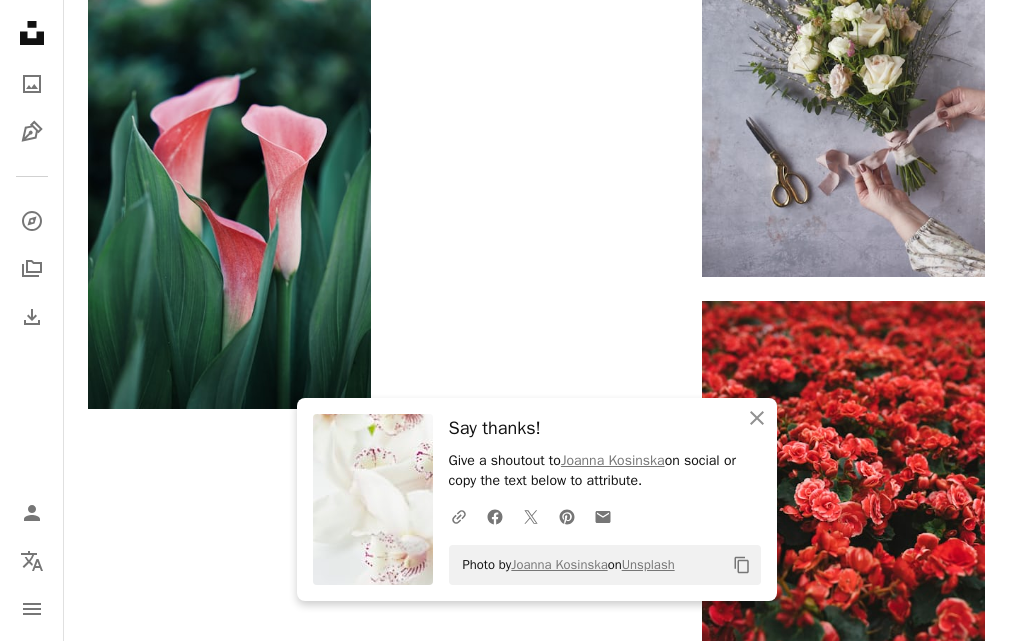 scroll, scrollTop: 2900, scrollLeft: 0, axis: vertical 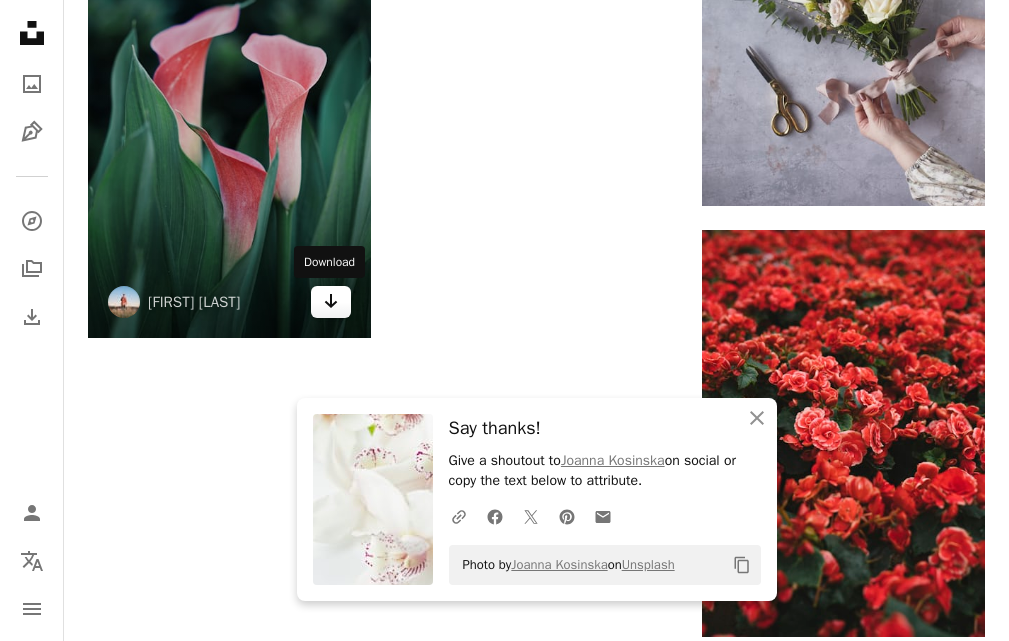 click on "Arrow pointing down" 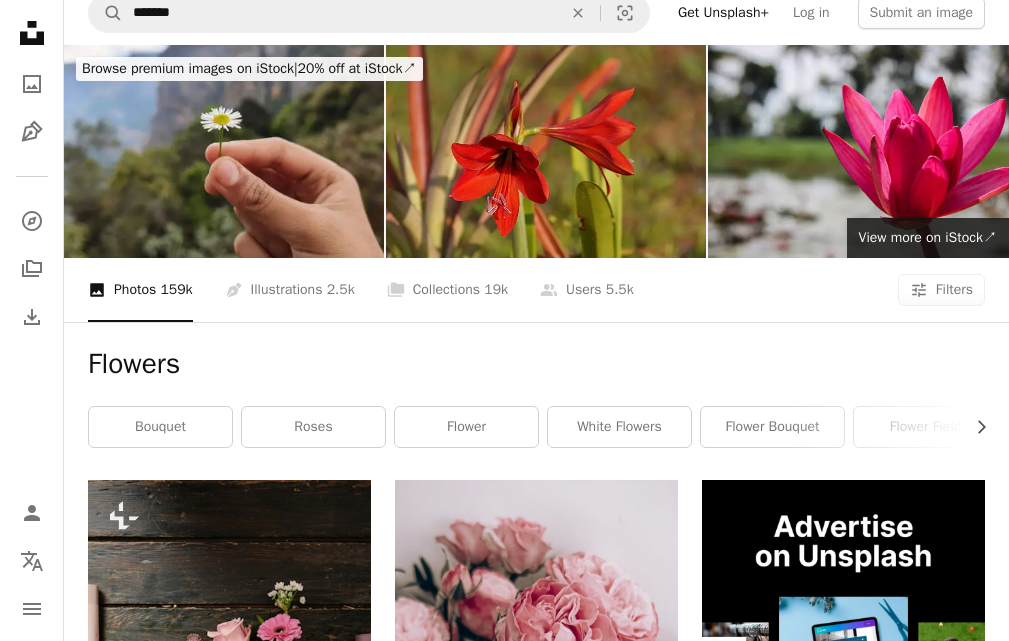 scroll, scrollTop: 0, scrollLeft: 0, axis: both 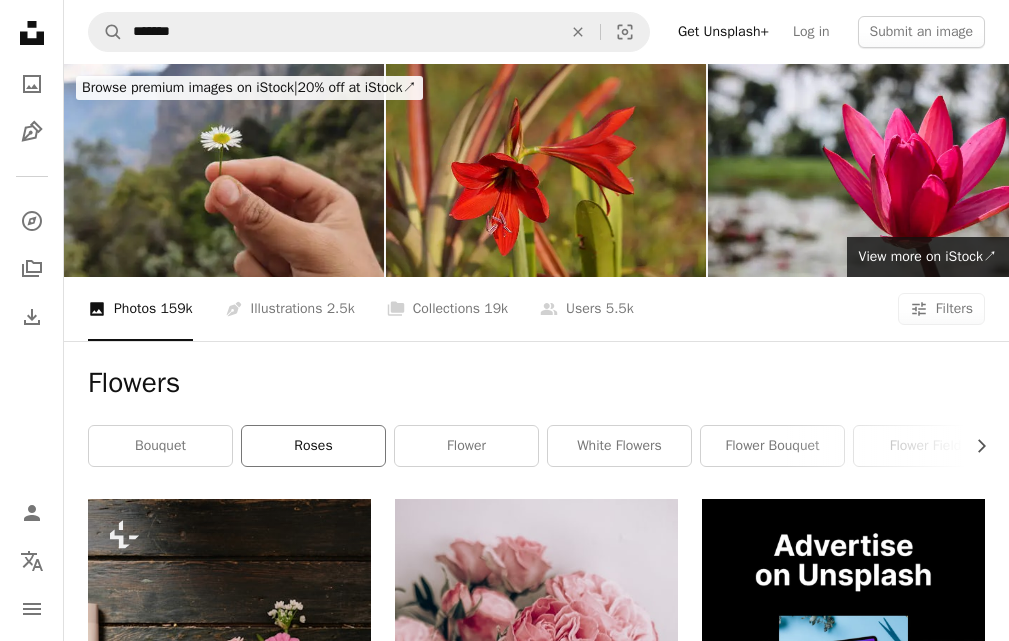click on "roses" at bounding box center (313, 446) 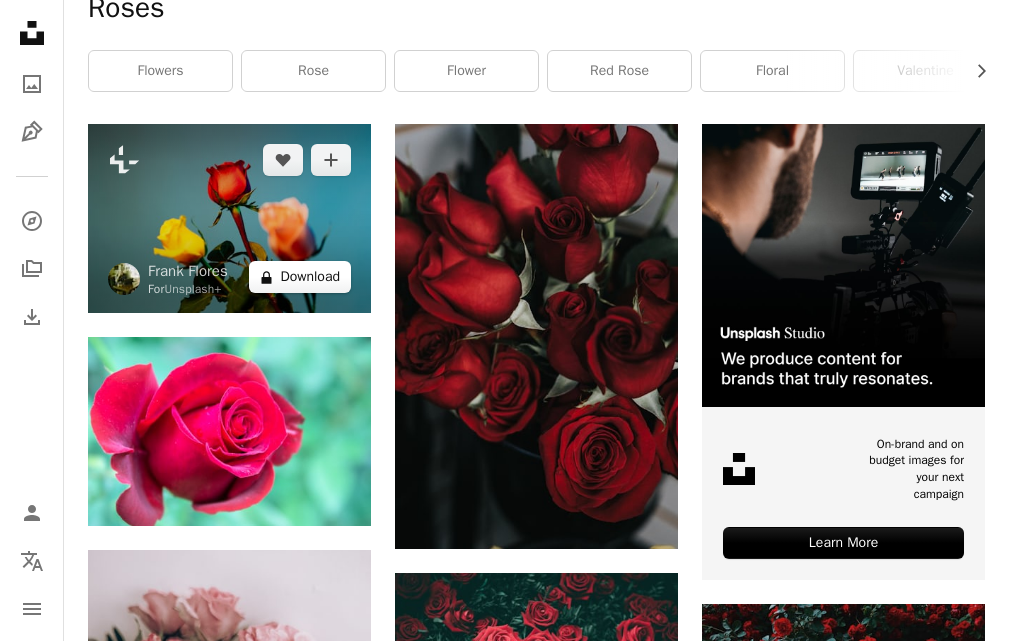 scroll, scrollTop: 400, scrollLeft: 0, axis: vertical 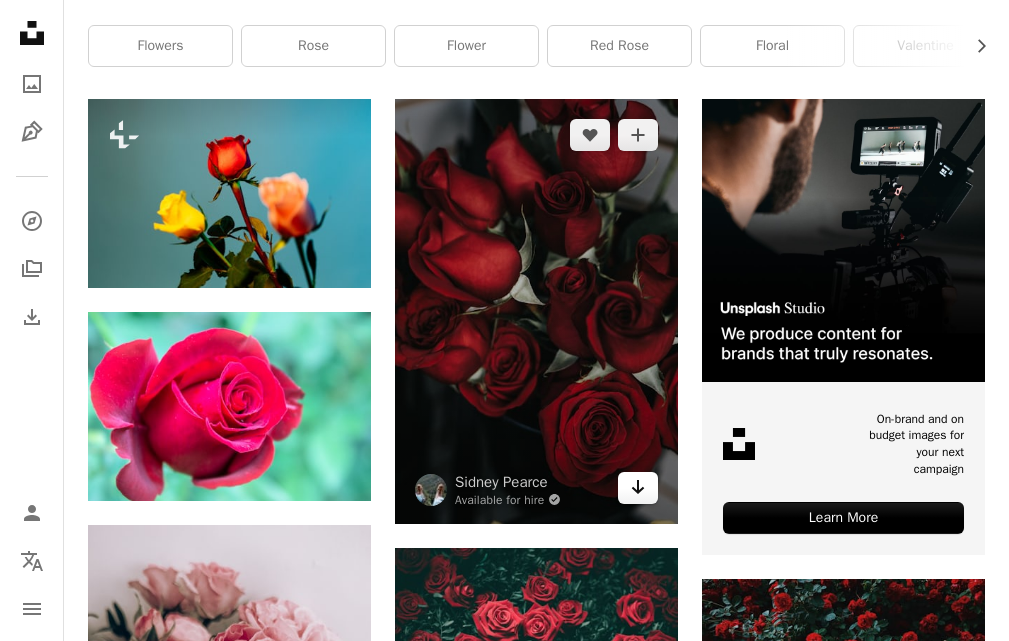 click 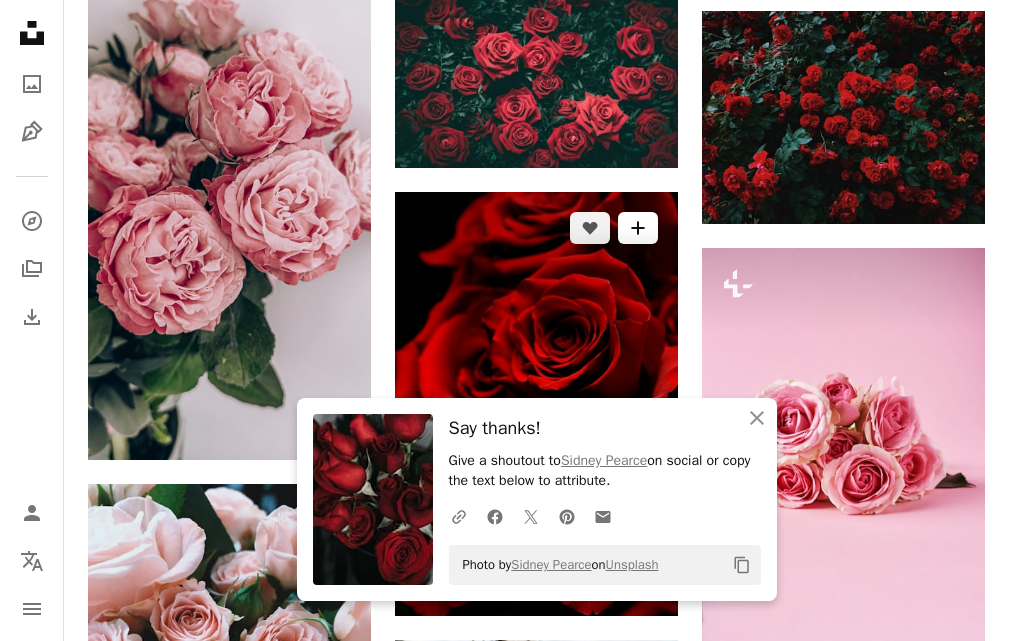 scroll, scrollTop: 1000, scrollLeft: 0, axis: vertical 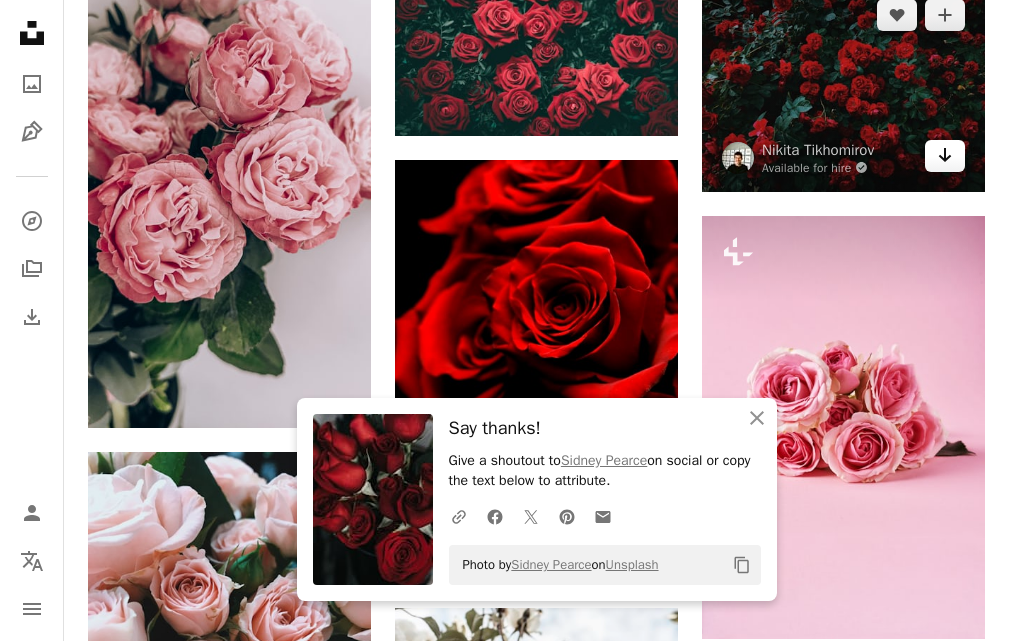 click on "Arrow pointing down" at bounding box center [945, 156] 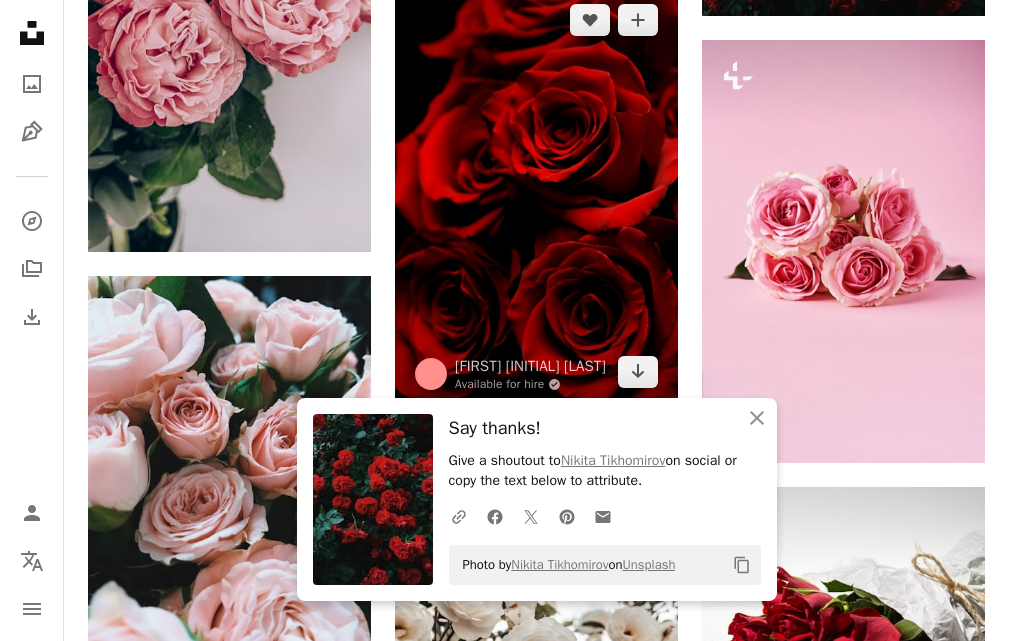 scroll, scrollTop: 1200, scrollLeft: 0, axis: vertical 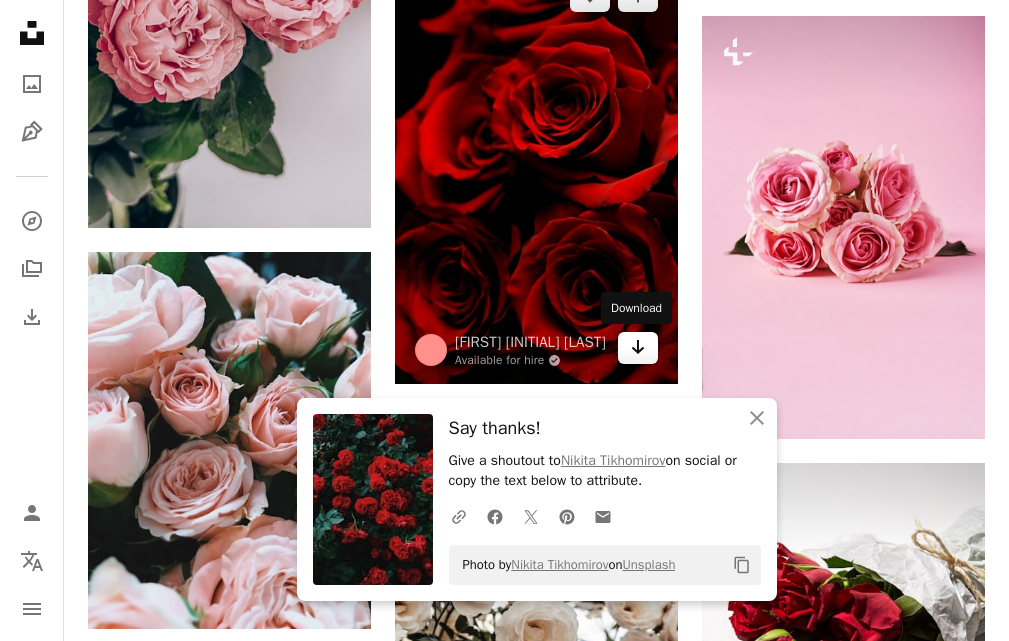 click on "Arrow pointing down" 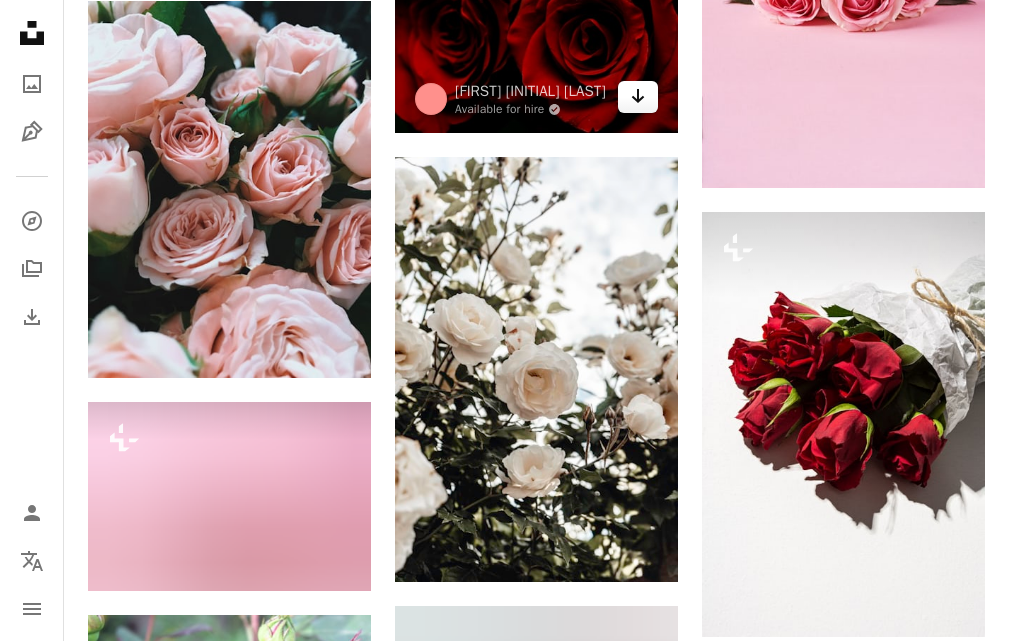 scroll, scrollTop: 1600, scrollLeft: 0, axis: vertical 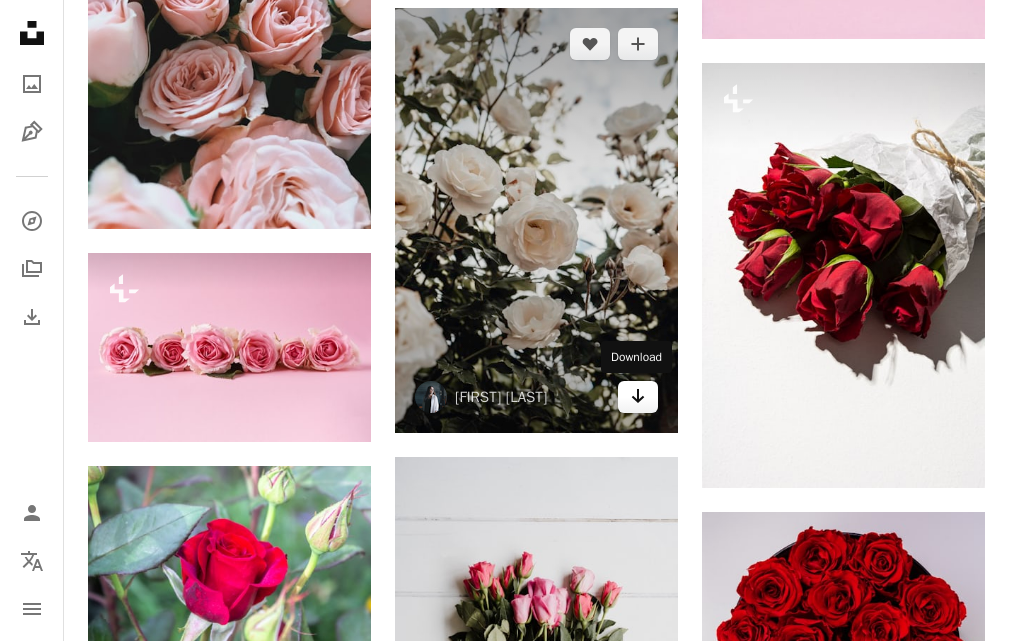click 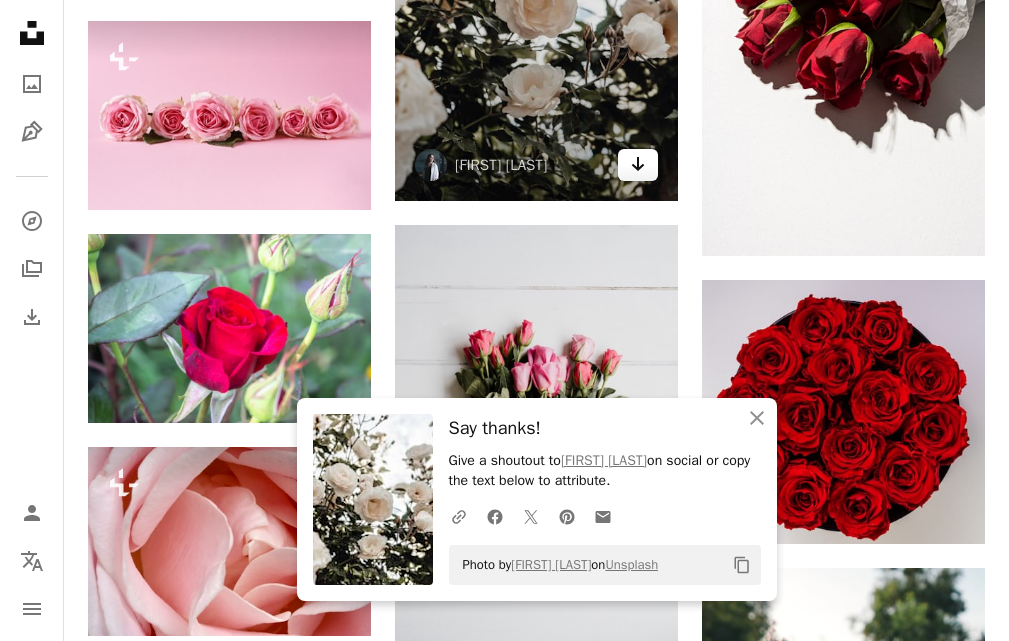 scroll, scrollTop: 1900, scrollLeft: 0, axis: vertical 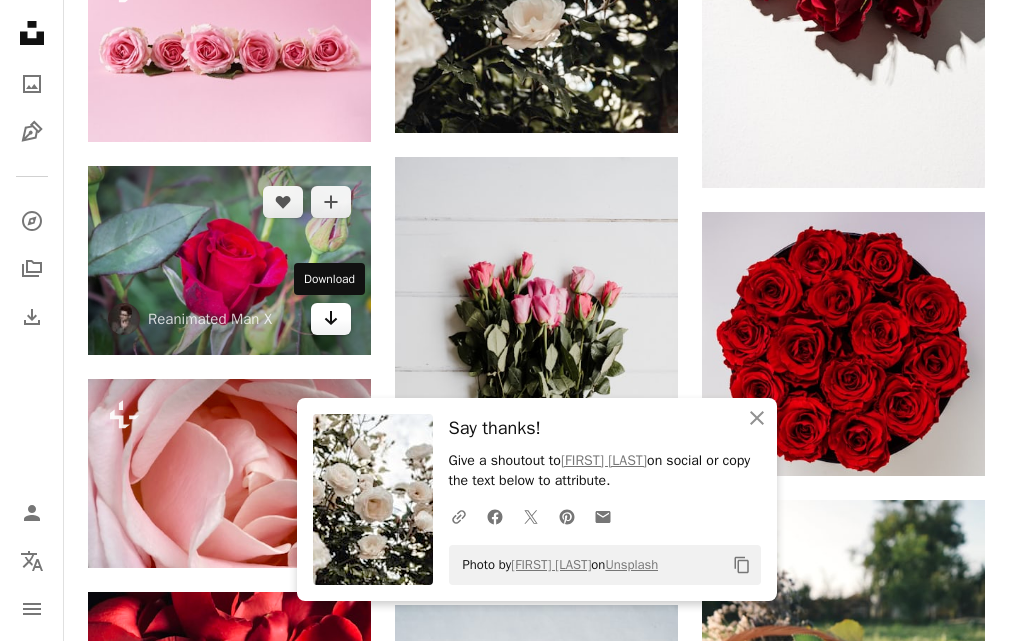 click on "Arrow pointing down" at bounding box center [331, 319] 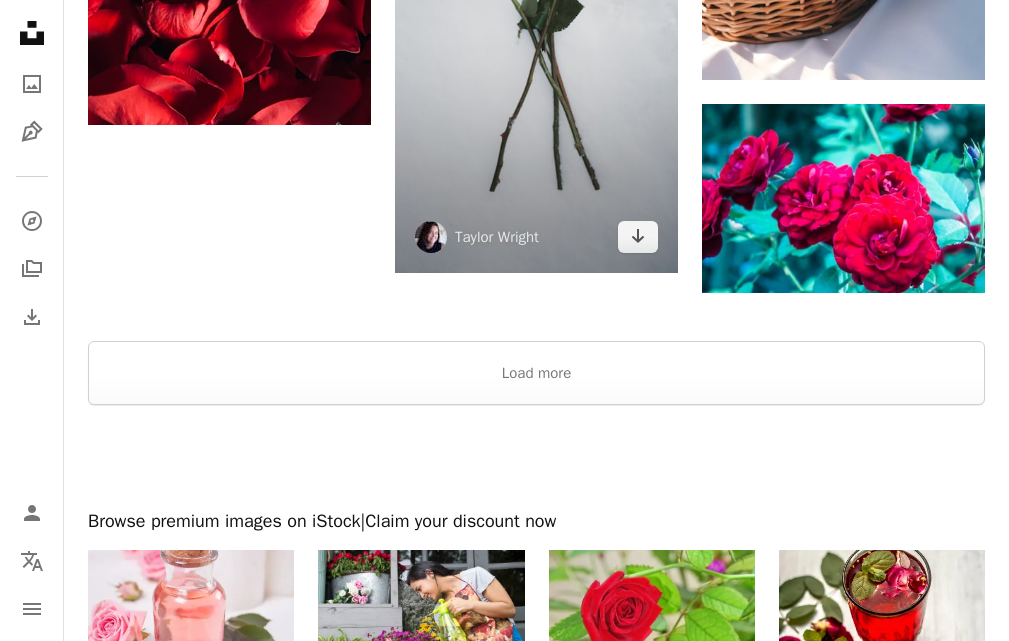 scroll, scrollTop: 2800, scrollLeft: 0, axis: vertical 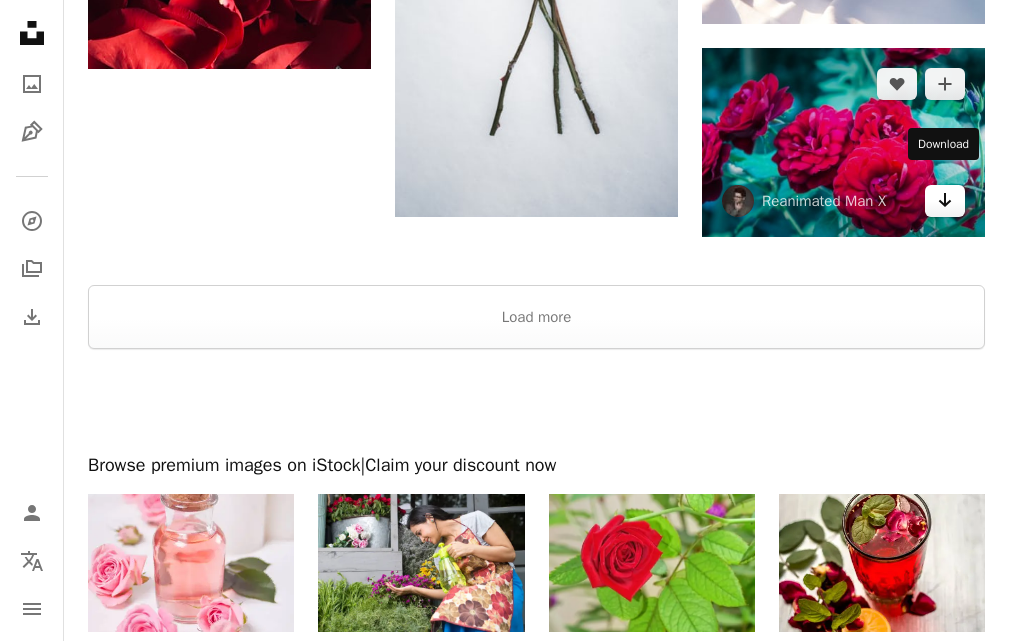 click on "Arrow pointing down" at bounding box center [945, 201] 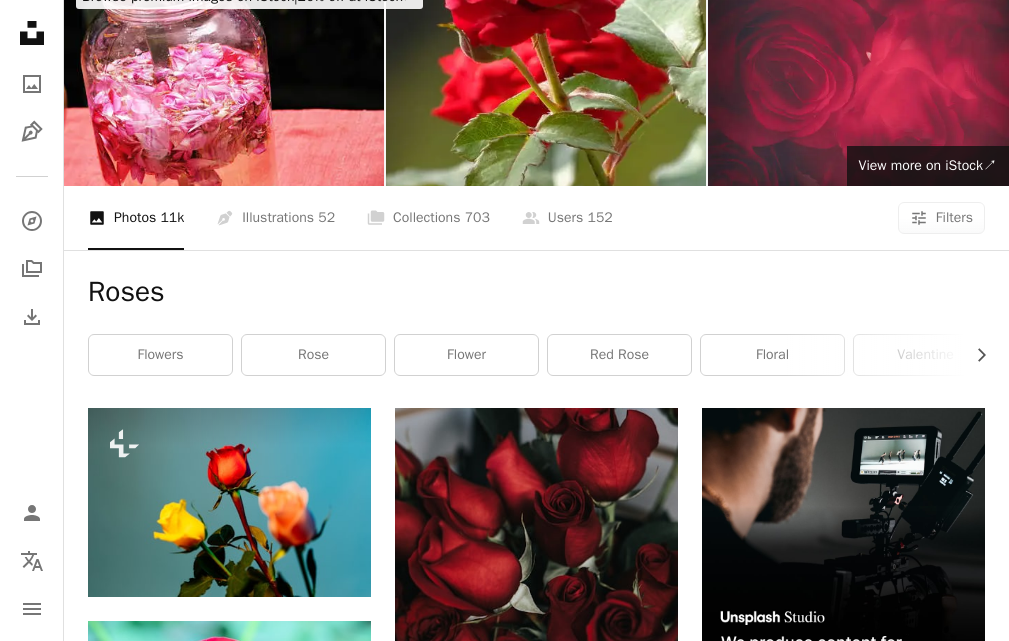 scroll, scrollTop: 0, scrollLeft: 0, axis: both 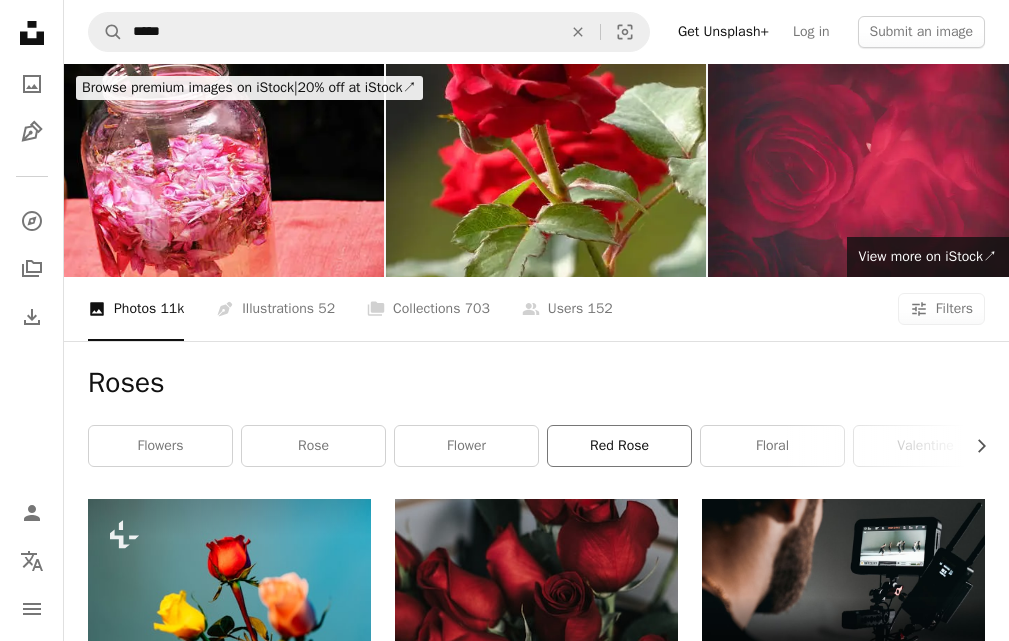click on "red rose" at bounding box center [619, 446] 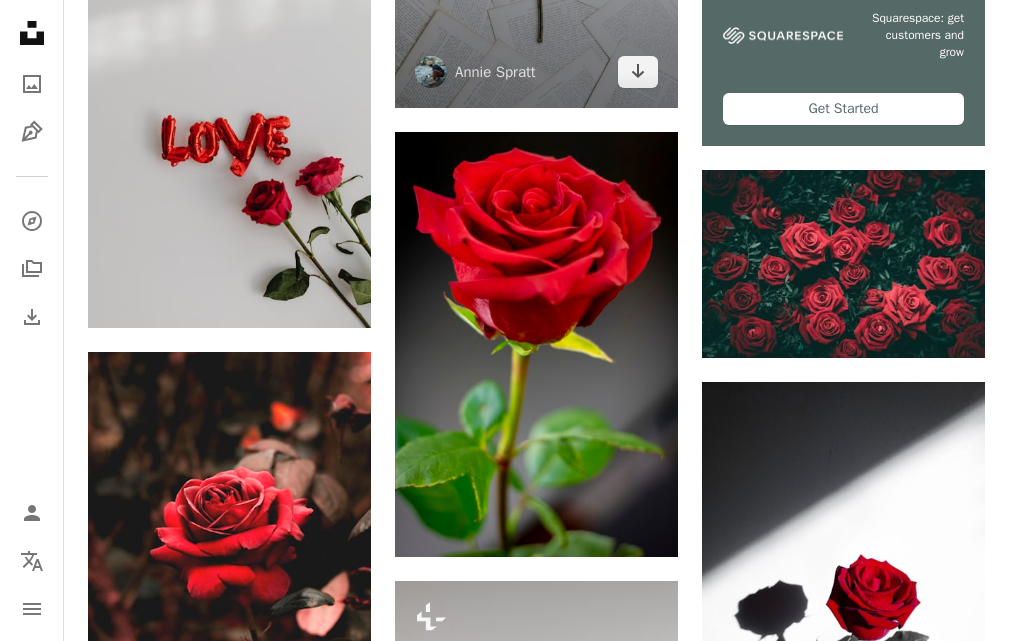 scroll, scrollTop: 900, scrollLeft: 0, axis: vertical 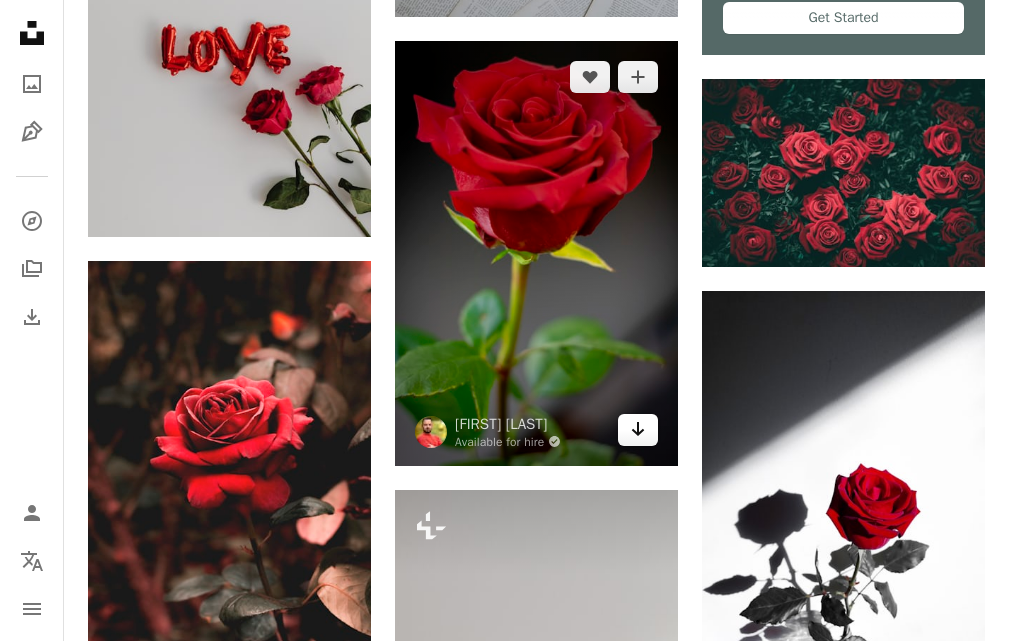 click on "Arrow pointing down" 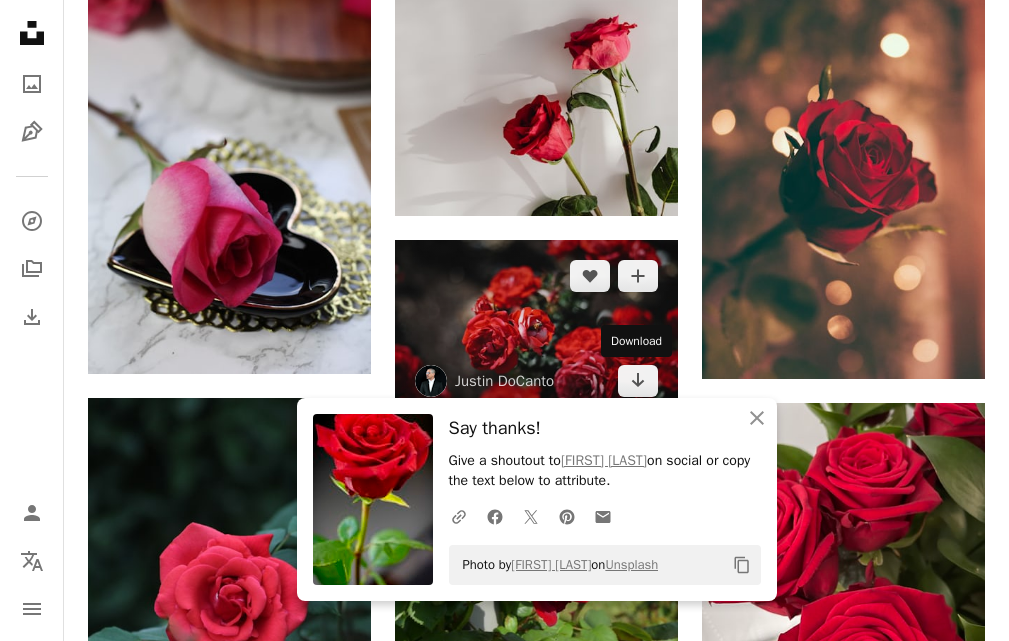scroll, scrollTop: 1600, scrollLeft: 0, axis: vertical 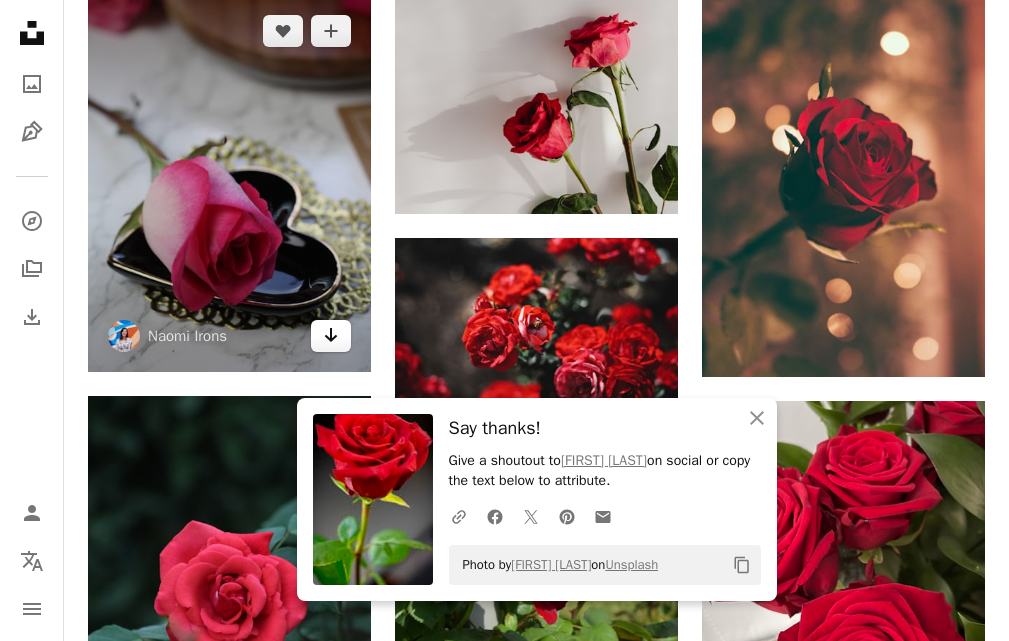 click 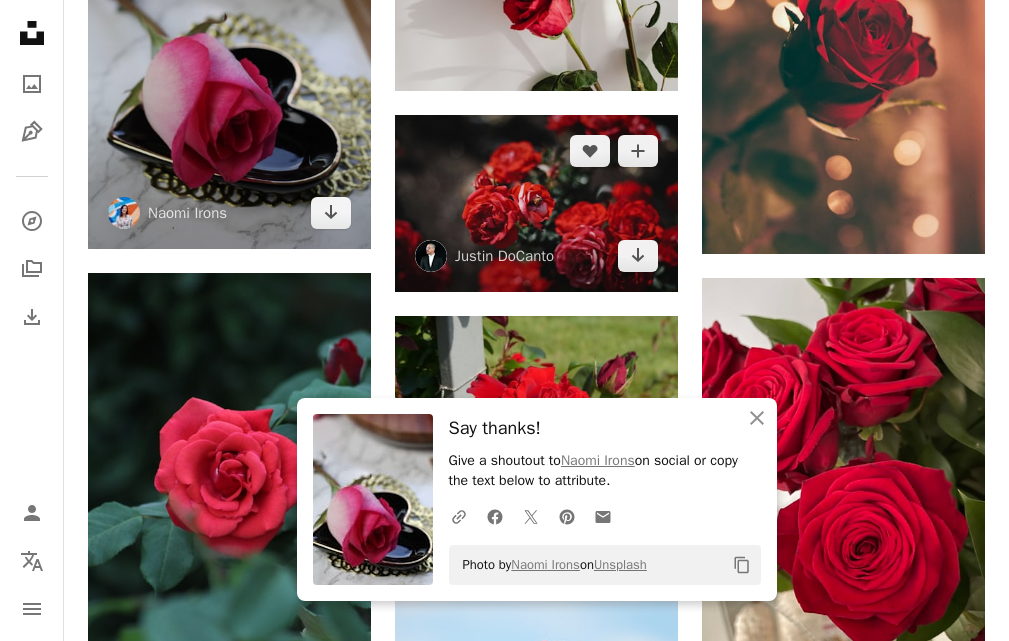 scroll, scrollTop: 1800, scrollLeft: 0, axis: vertical 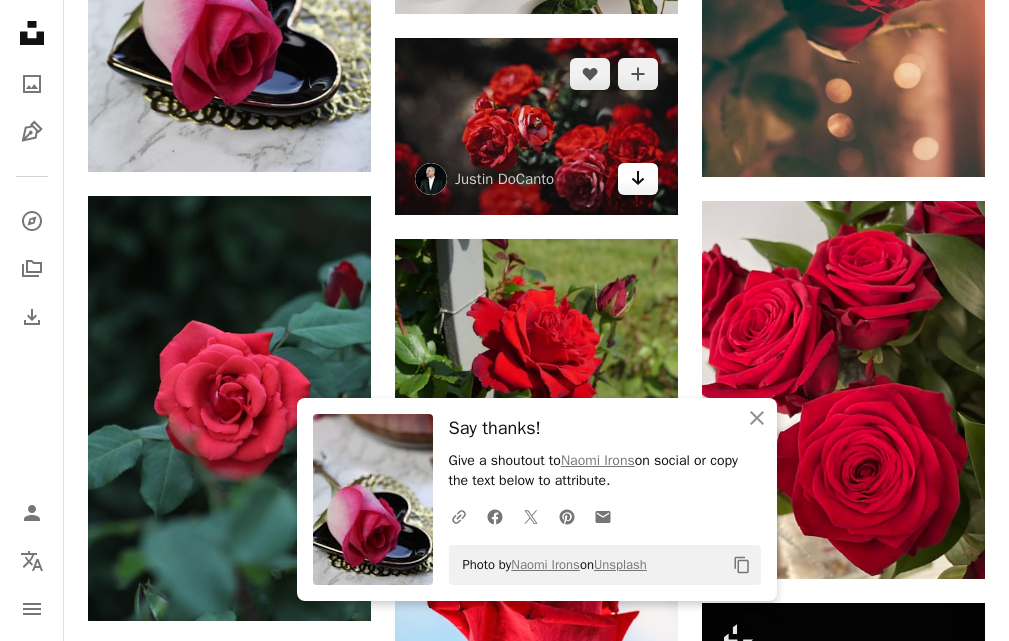 click on "Arrow pointing down" at bounding box center (638, 179) 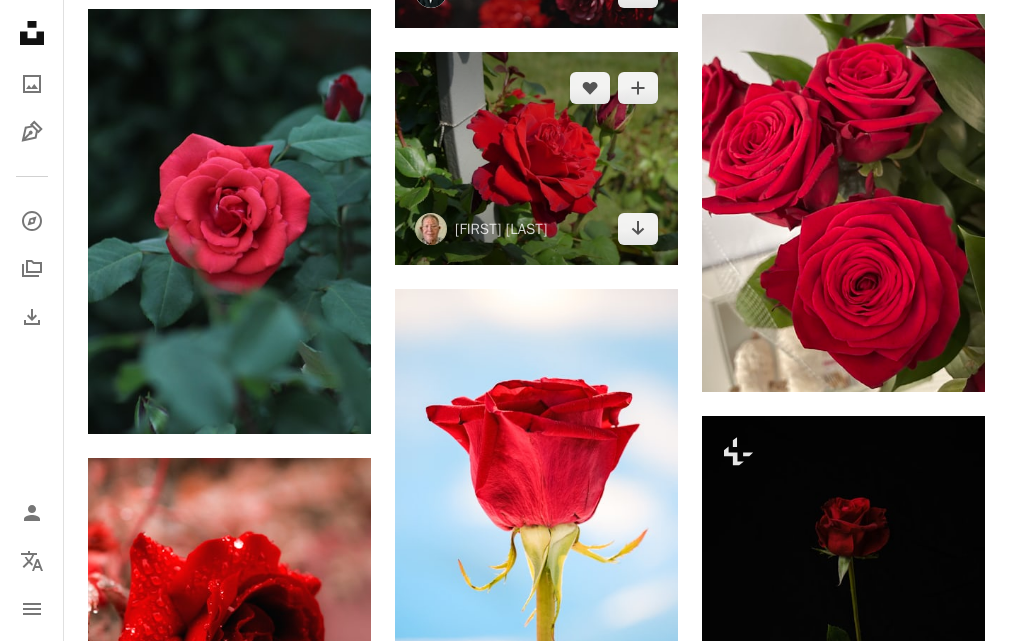 scroll, scrollTop: 2000, scrollLeft: 0, axis: vertical 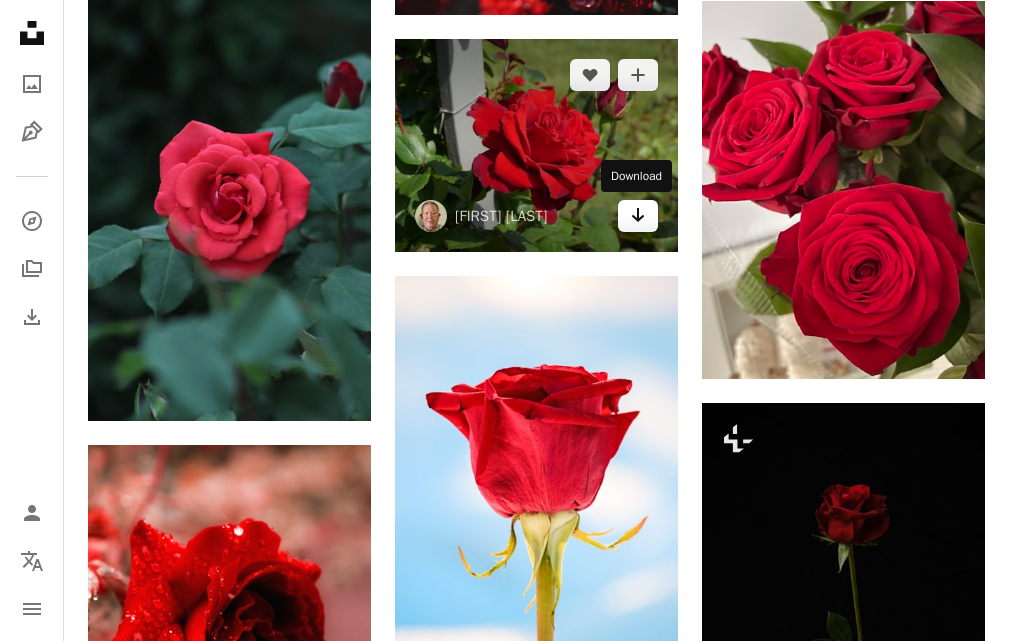 click on "Arrow pointing down" 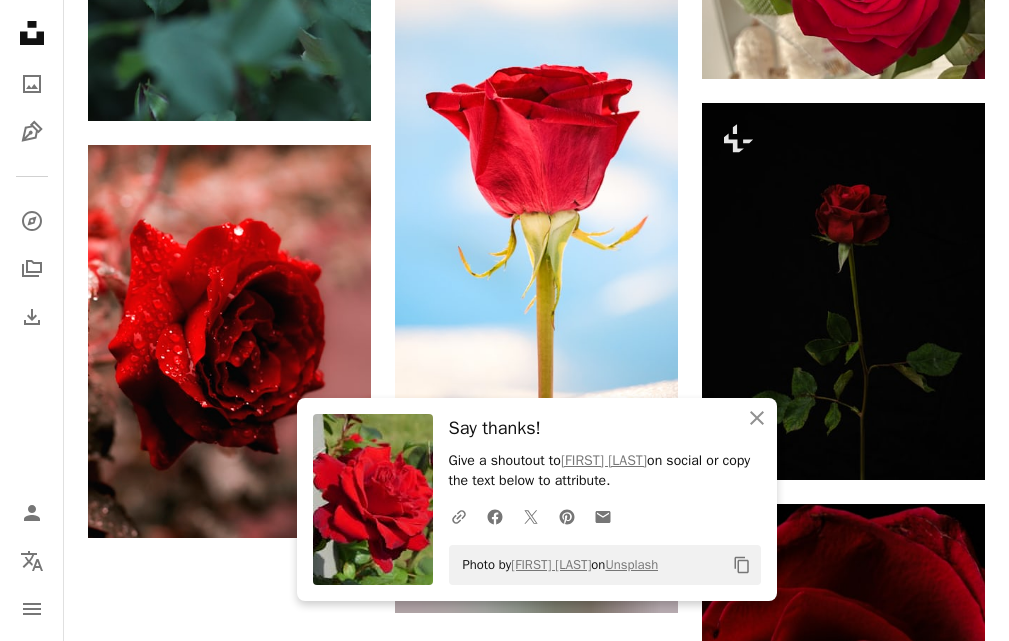 scroll, scrollTop: 2400, scrollLeft: 0, axis: vertical 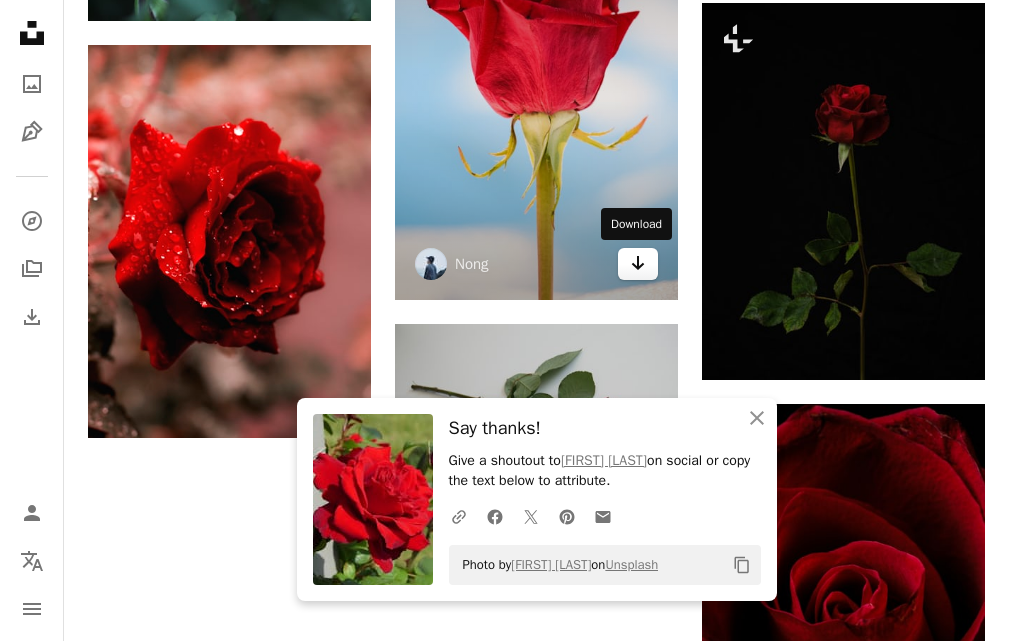 click on "Arrow pointing down" 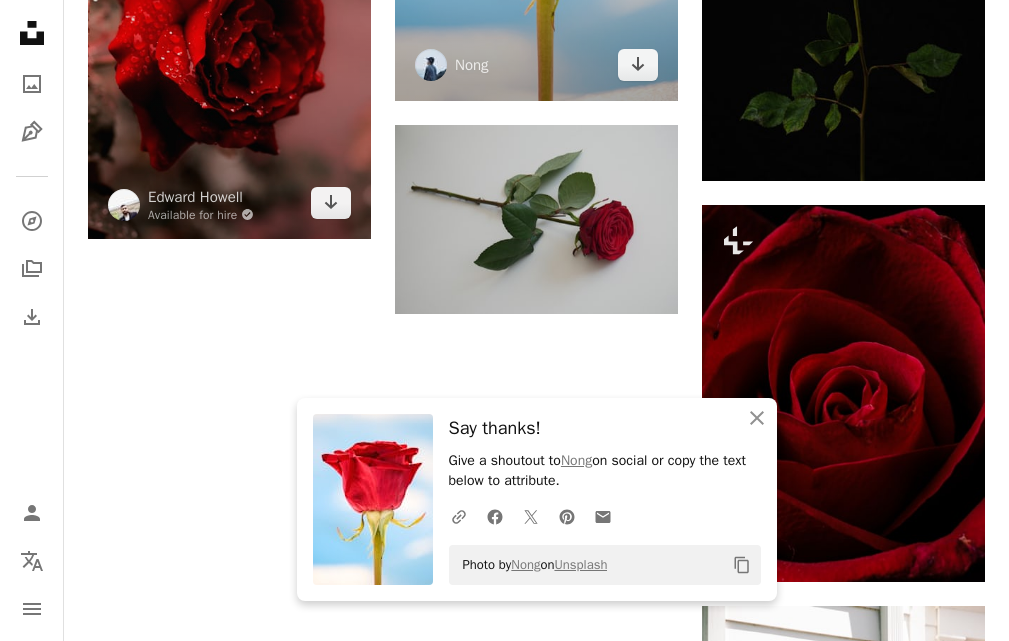 scroll, scrollTop: 2600, scrollLeft: 0, axis: vertical 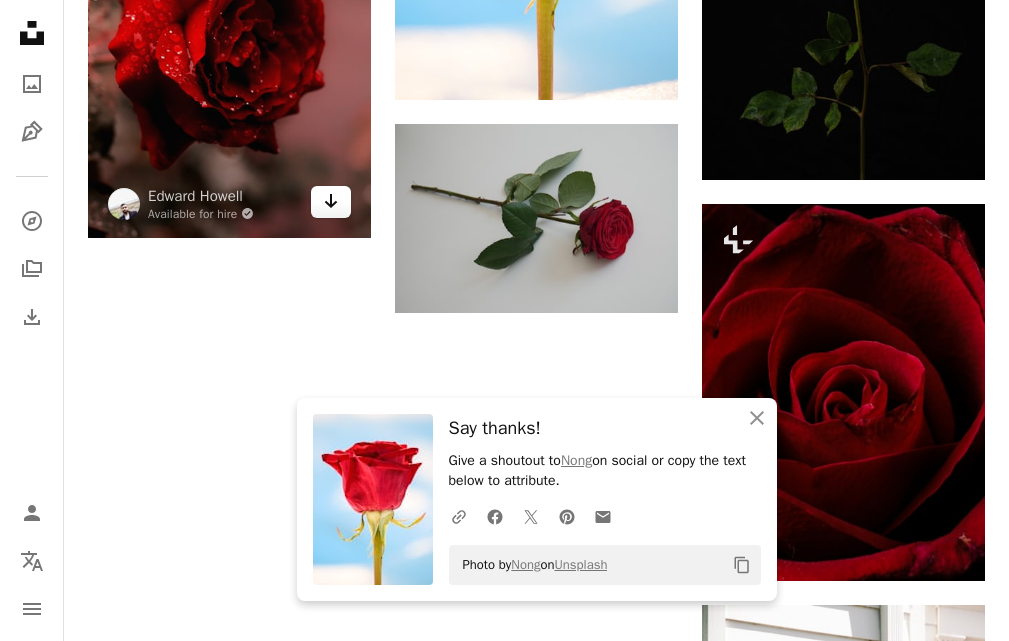 click on "Arrow pointing down" at bounding box center (331, 202) 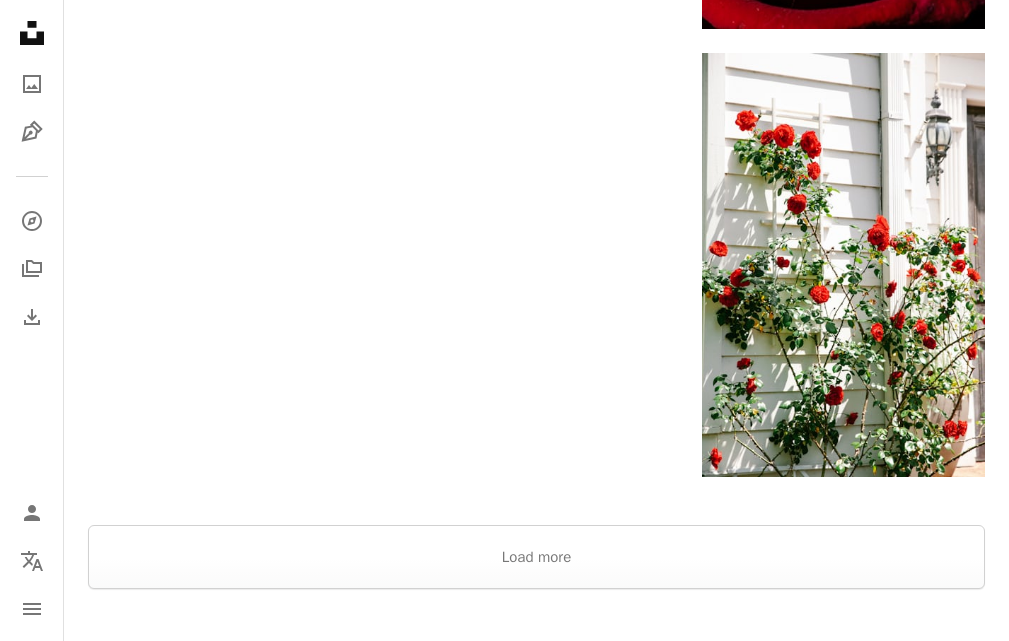 scroll, scrollTop: 3200, scrollLeft: 0, axis: vertical 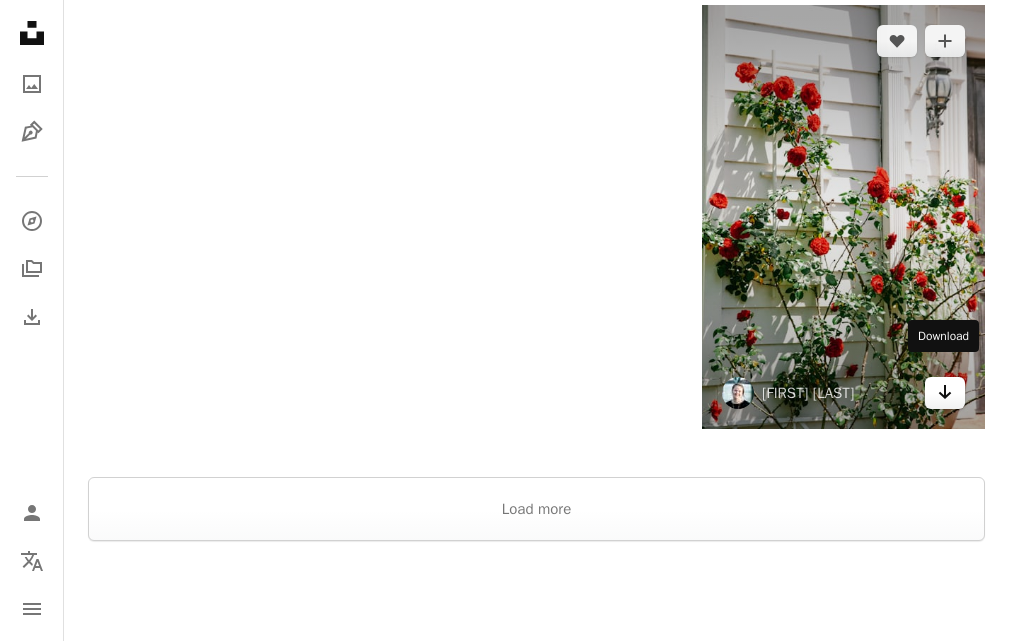 click on "Arrow pointing down" at bounding box center (945, 393) 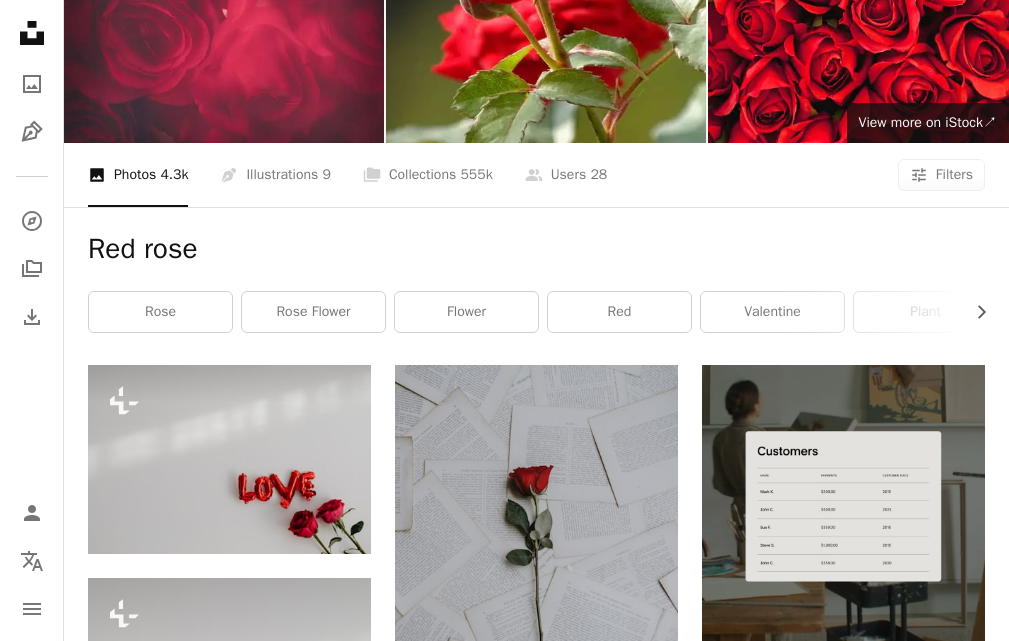 scroll, scrollTop: 0, scrollLeft: 0, axis: both 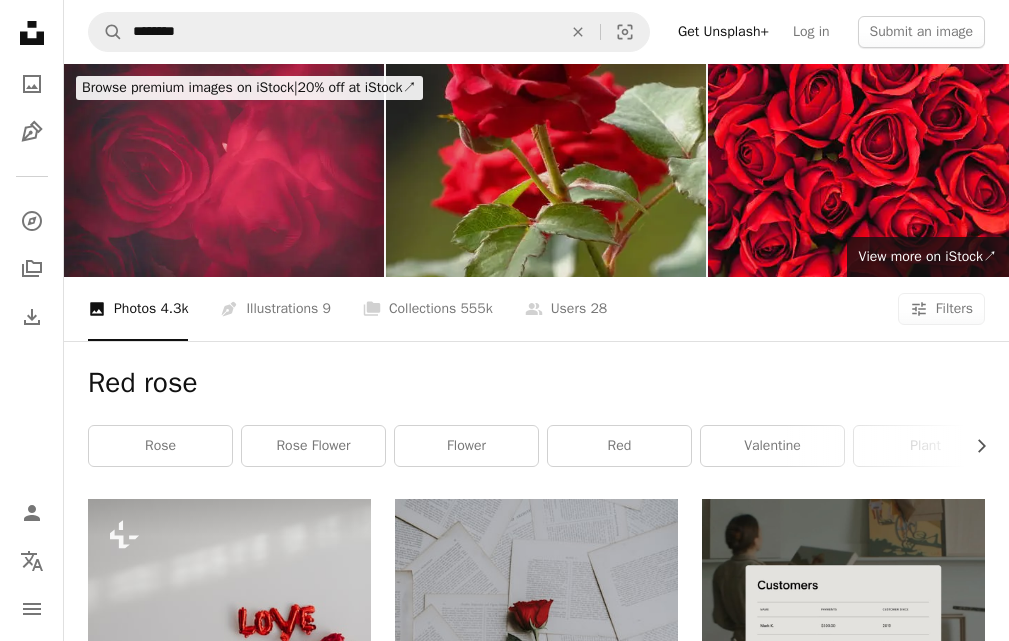 click at bounding box center (546, 170) 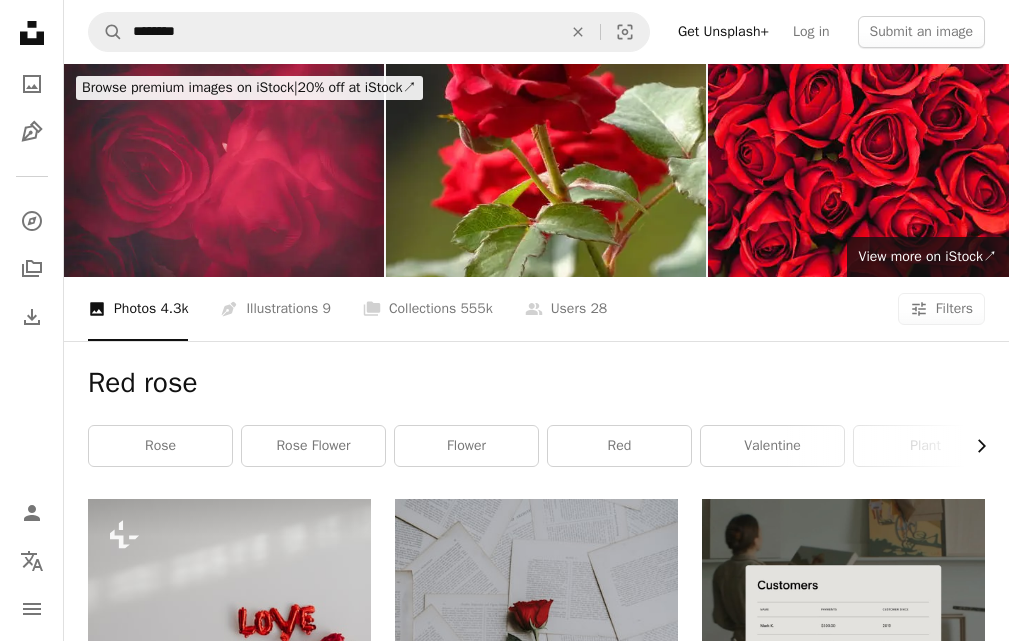 click on "Chevron right" 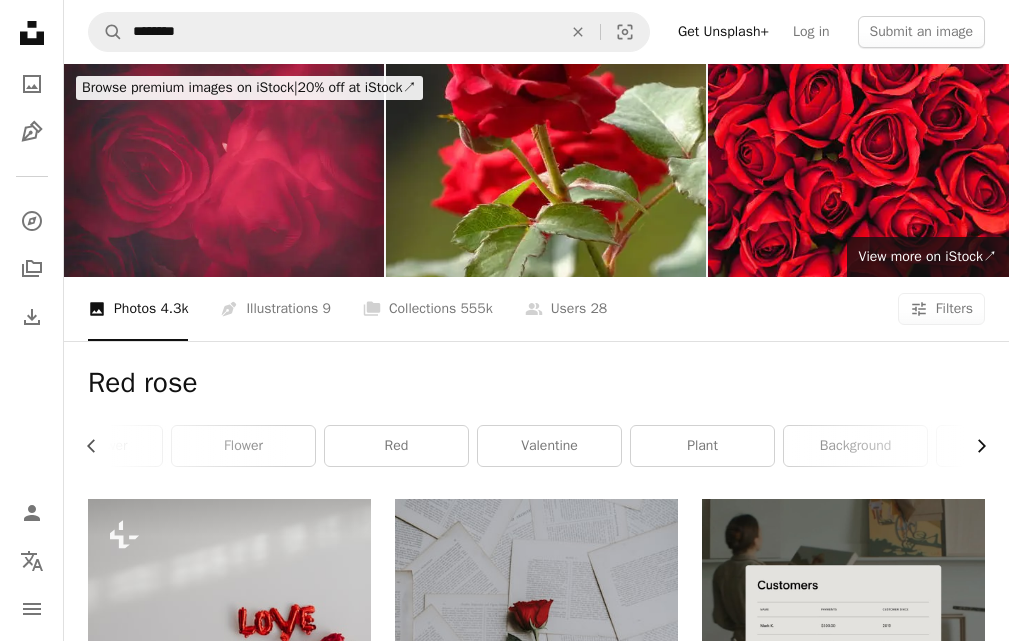 scroll, scrollTop: 0, scrollLeft: 300, axis: horizontal 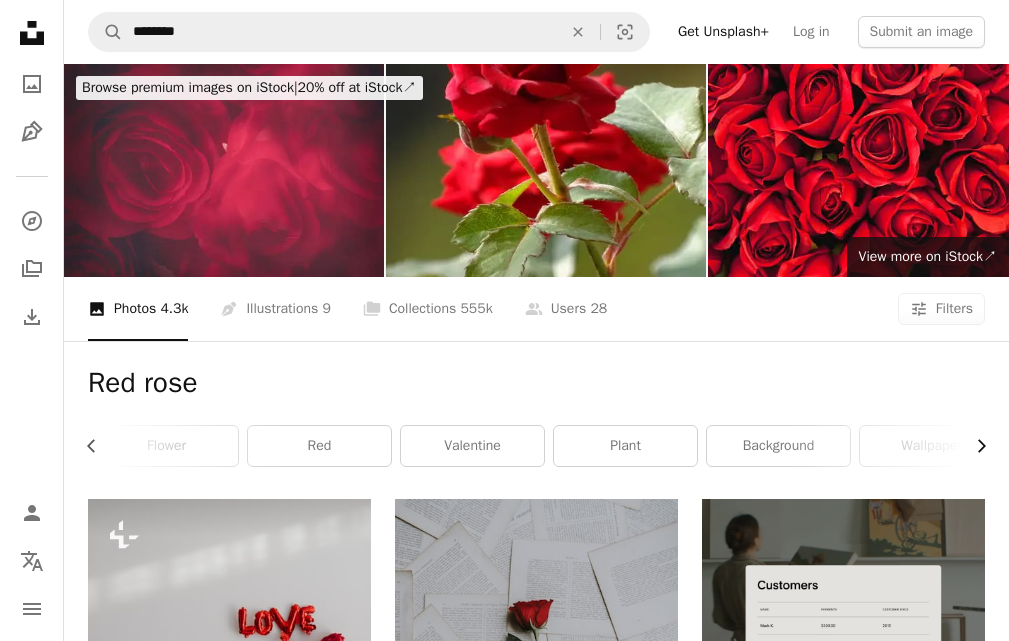 click on "Chevron right" 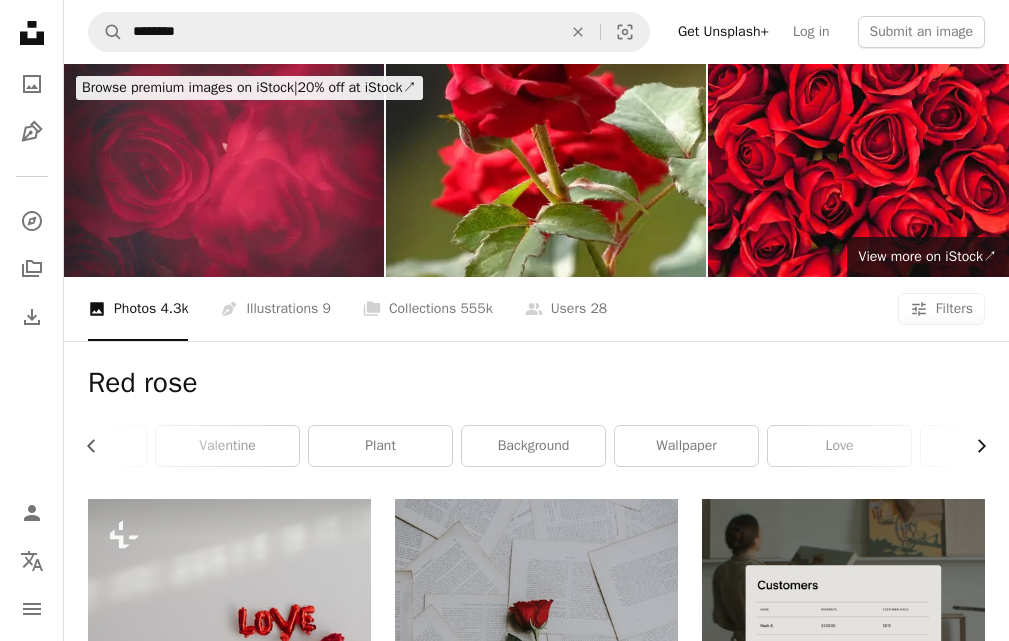scroll, scrollTop: 0, scrollLeft: 600, axis: horizontal 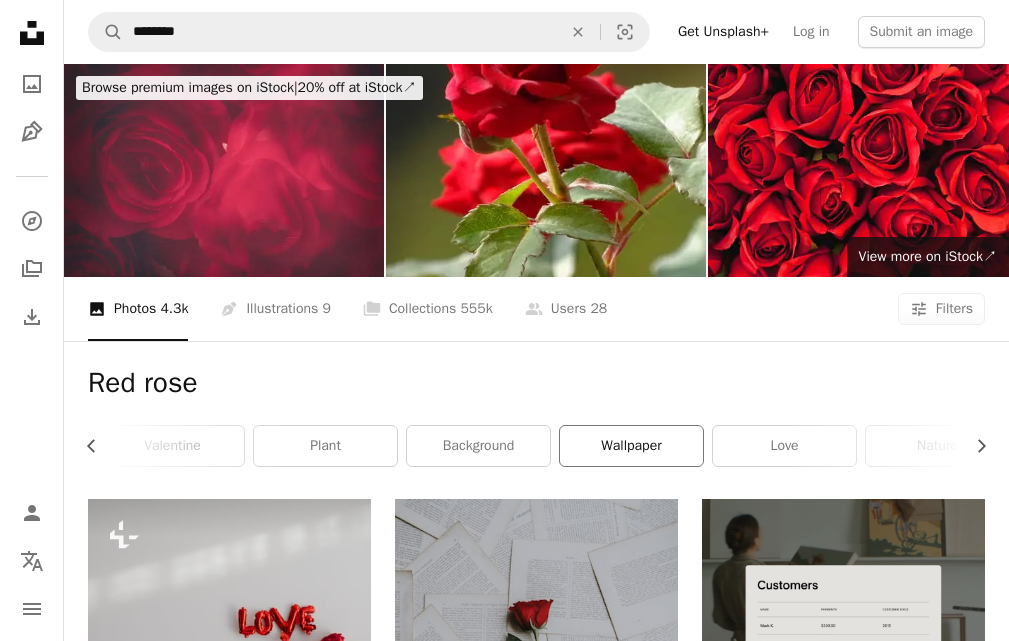 click on "wallpaper" at bounding box center [631, 446] 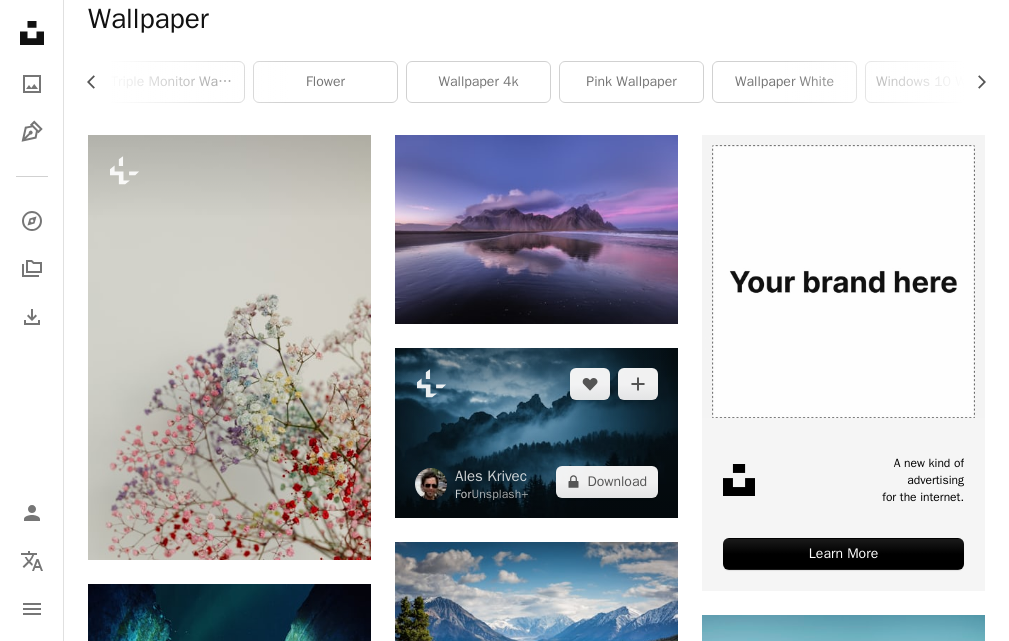 scroll, scrollTop: 400, scrollLeft: 0, axis: vertical 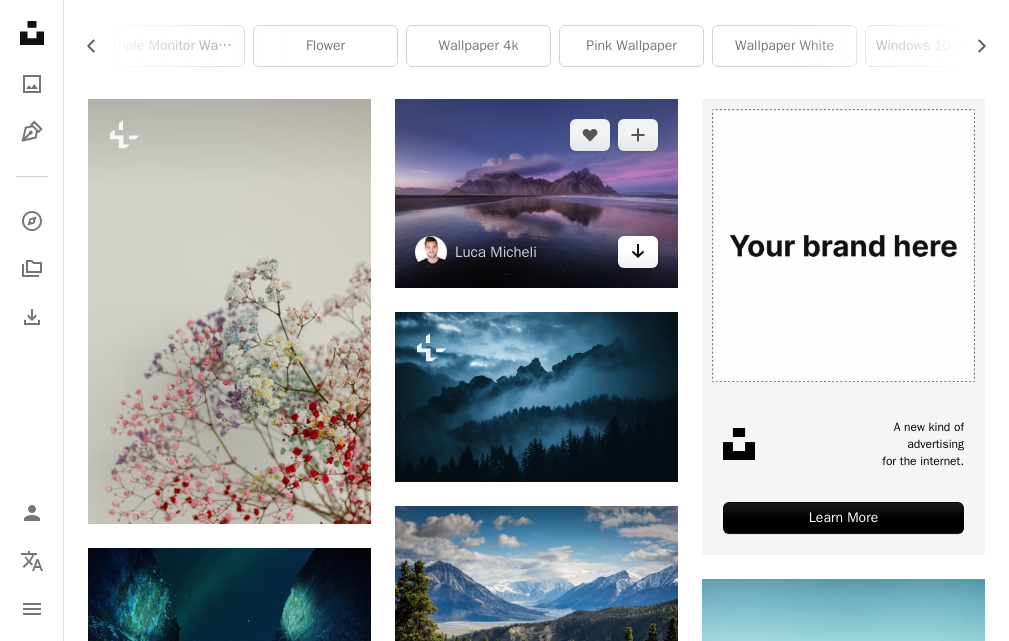 click 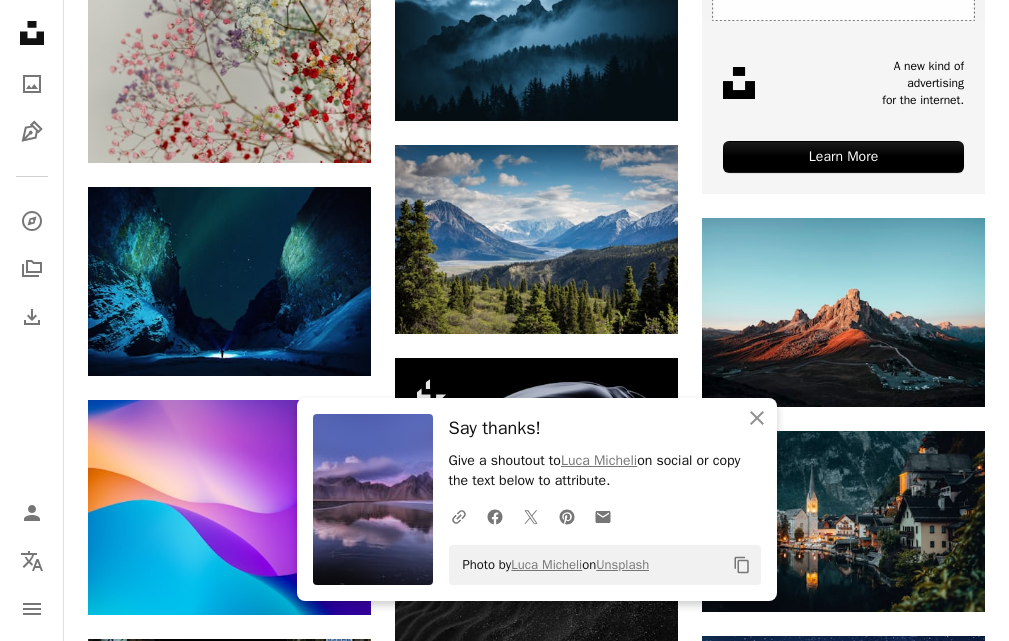 scroll, scrollTop: 800, scrollLeft: 0, axis: vertical 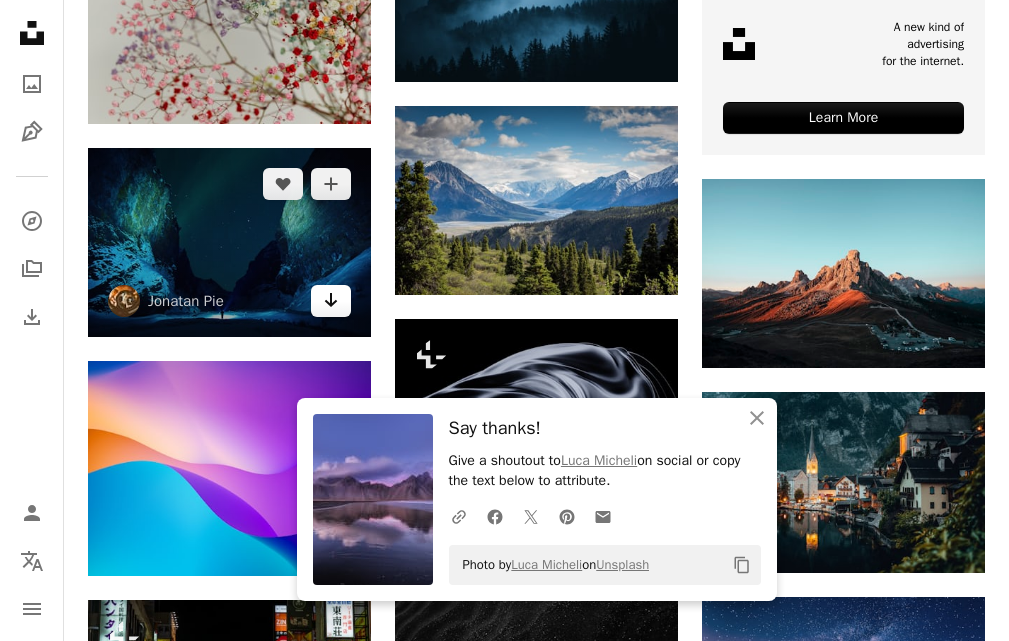 click on "Arrow pointing down" at bounding box center (331, 301) 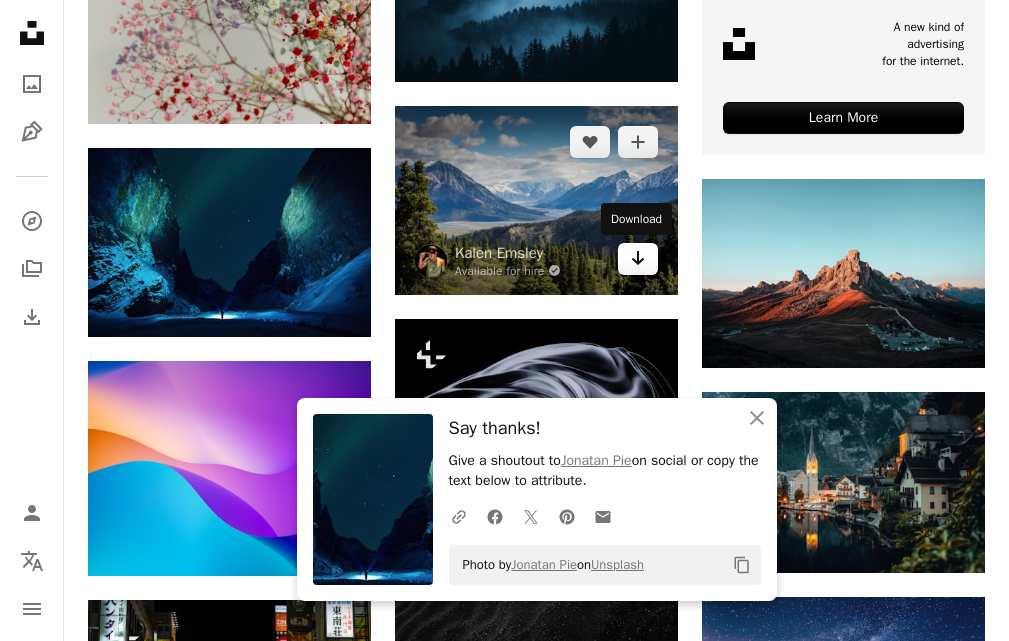 click on "Arrow pointing down" at bounding box center (638, 259) 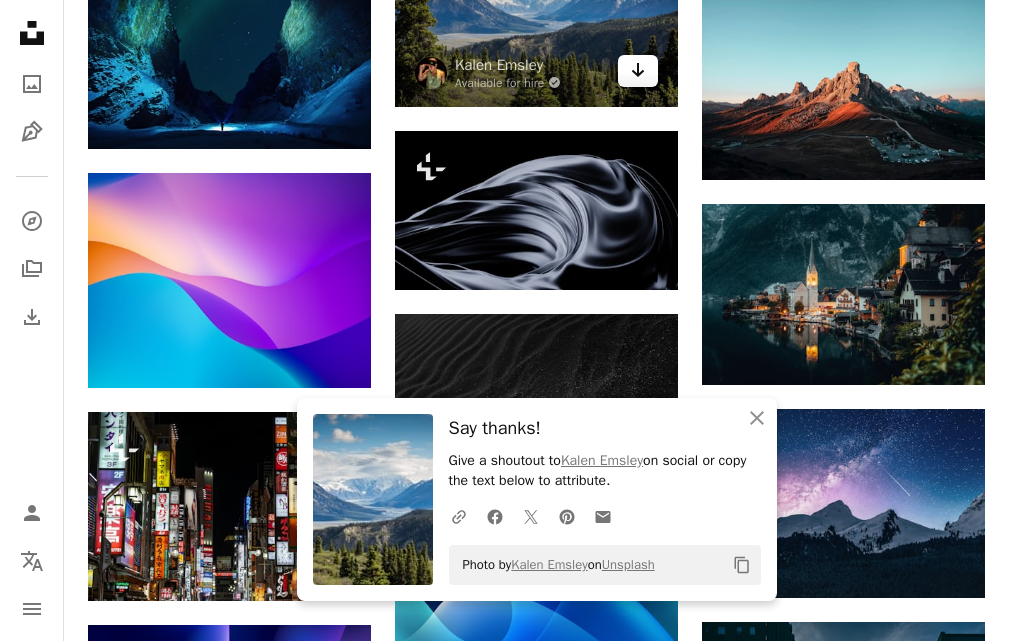 scroll, scrollTop: 1000, scrollLeft: 0, axis: vertical 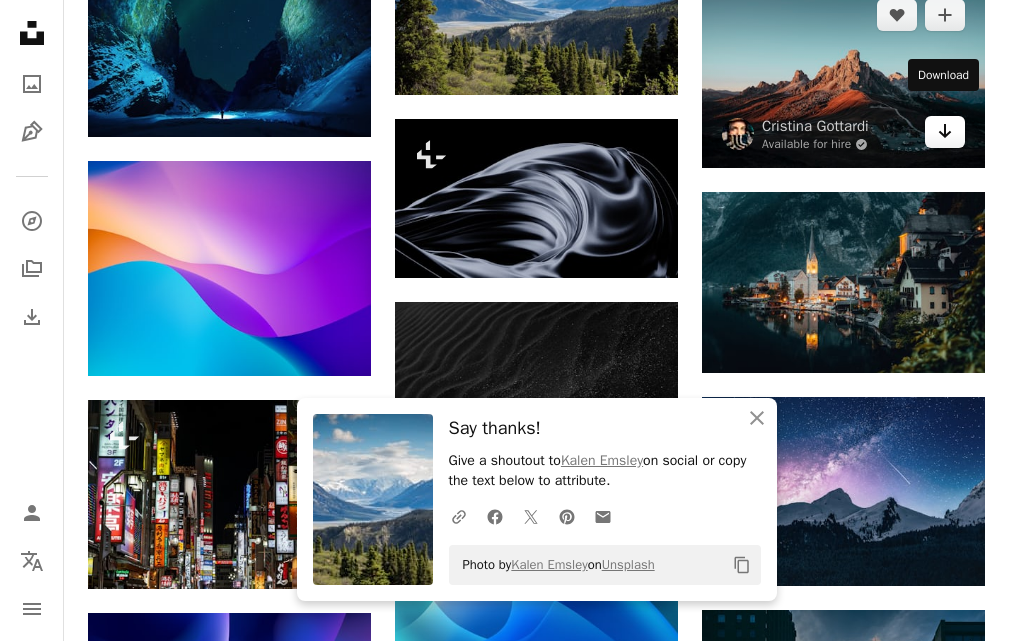 click on "Arrow pointing down" at bounding box center (945, 132) 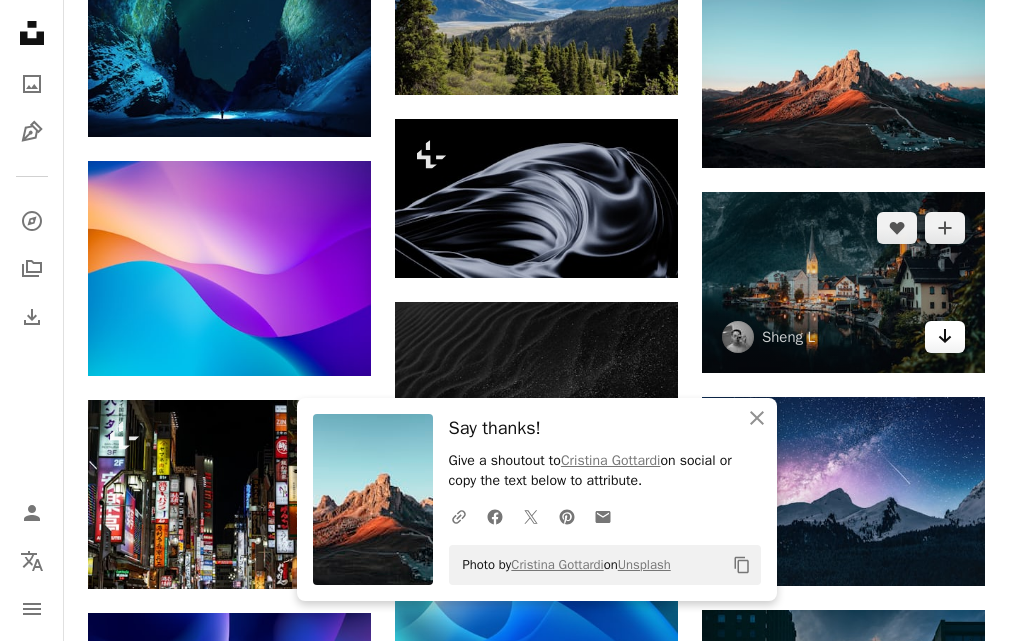 click on "Arrow pointing down" 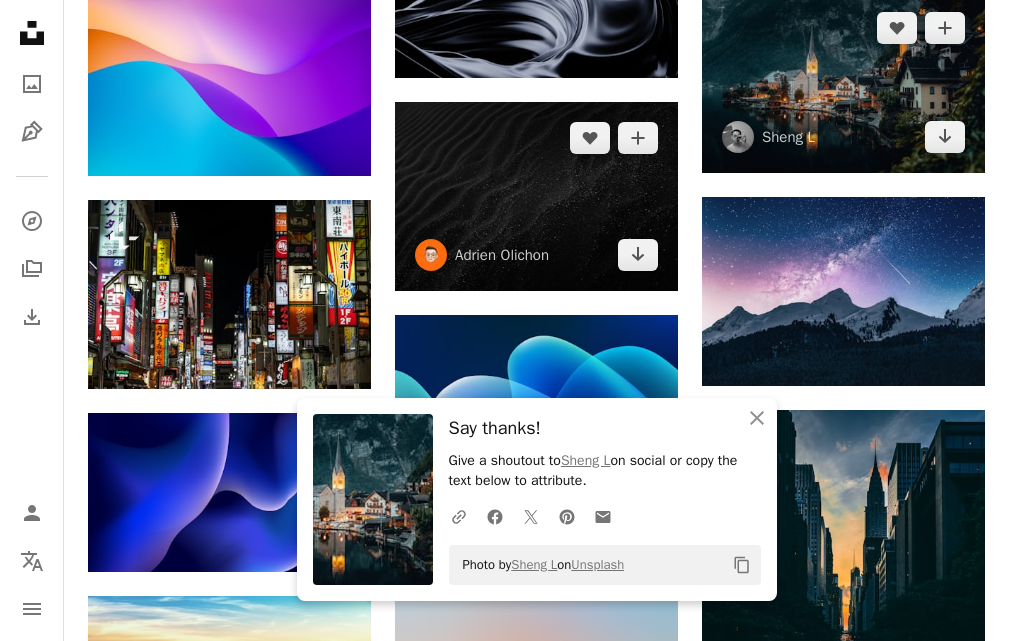 scroll, scrollTop: 1300, scrollLeft: 0, axis: vertical 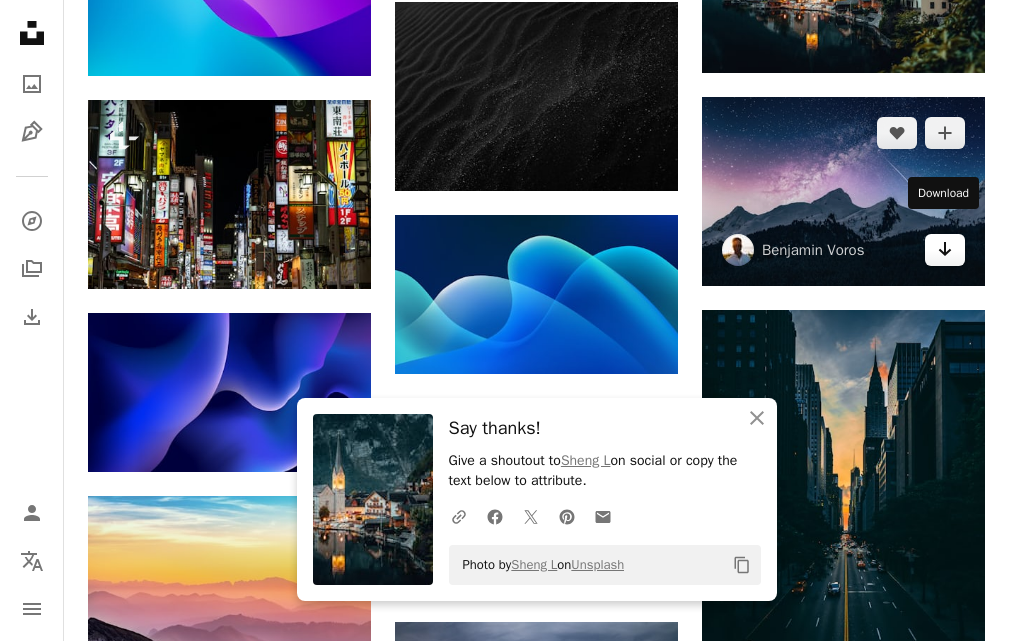 click on "Arrow pointing down" 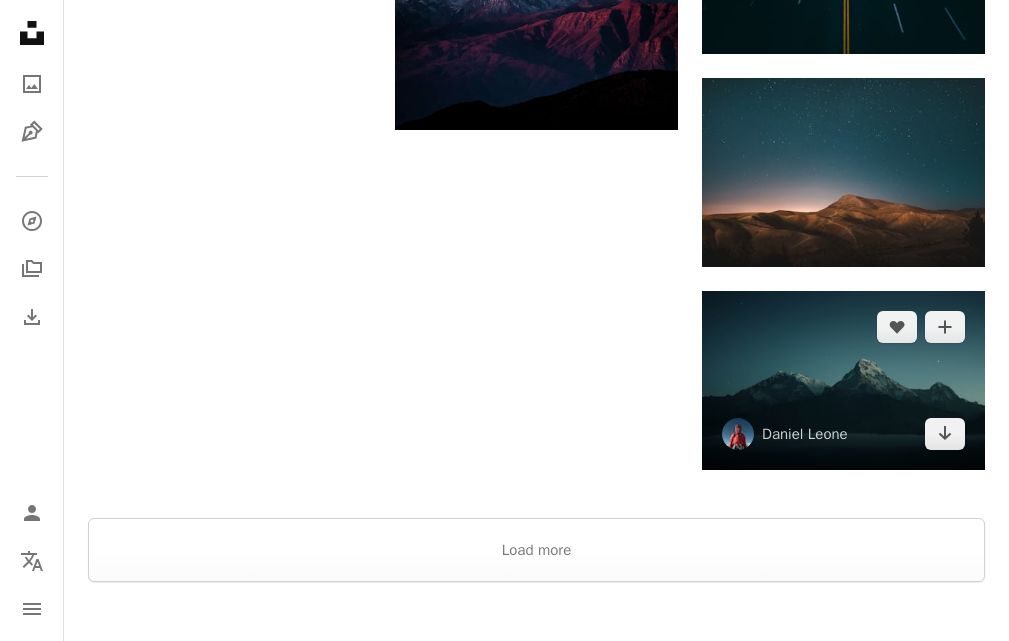 scroll, scrollTop: 2000, scrollLeft: 0, axis: vertical 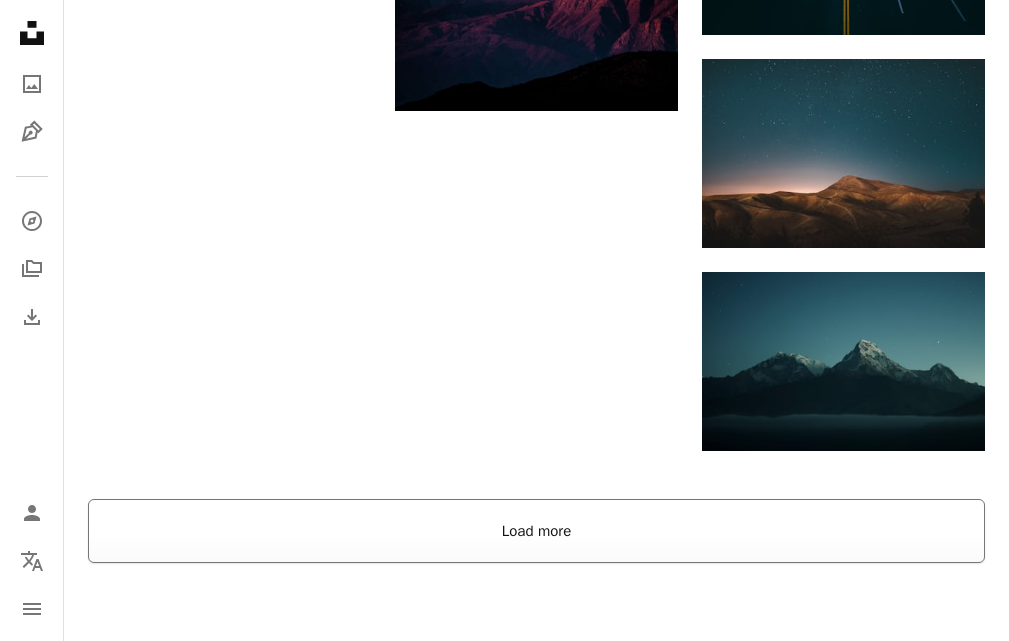 click on "Load more" at bounding box center [536, 531] 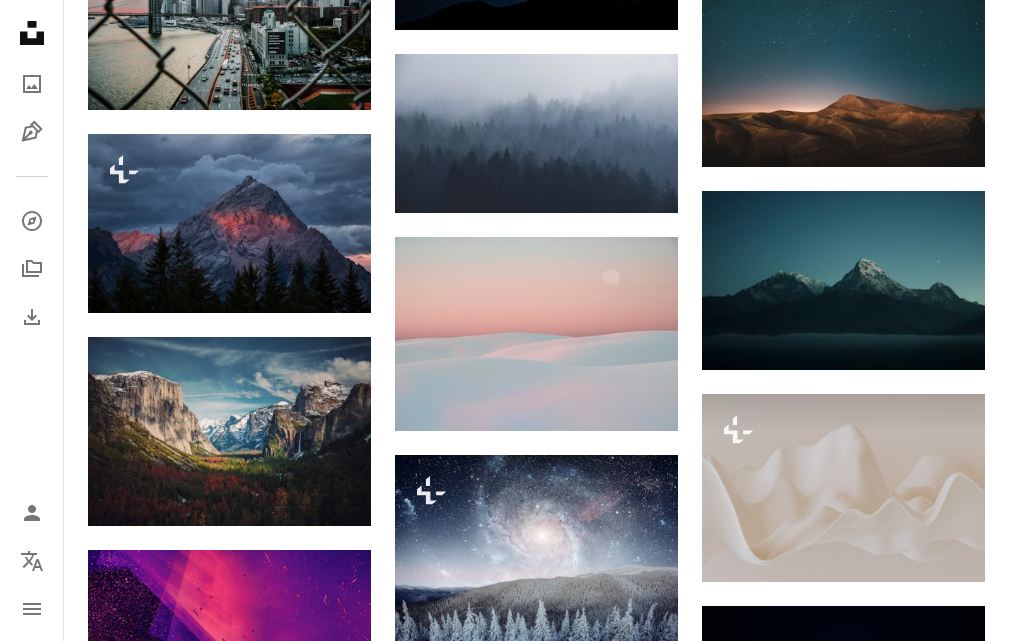 scroll, scrollTop: 2200, scrollLeft: 0, axis: vertical 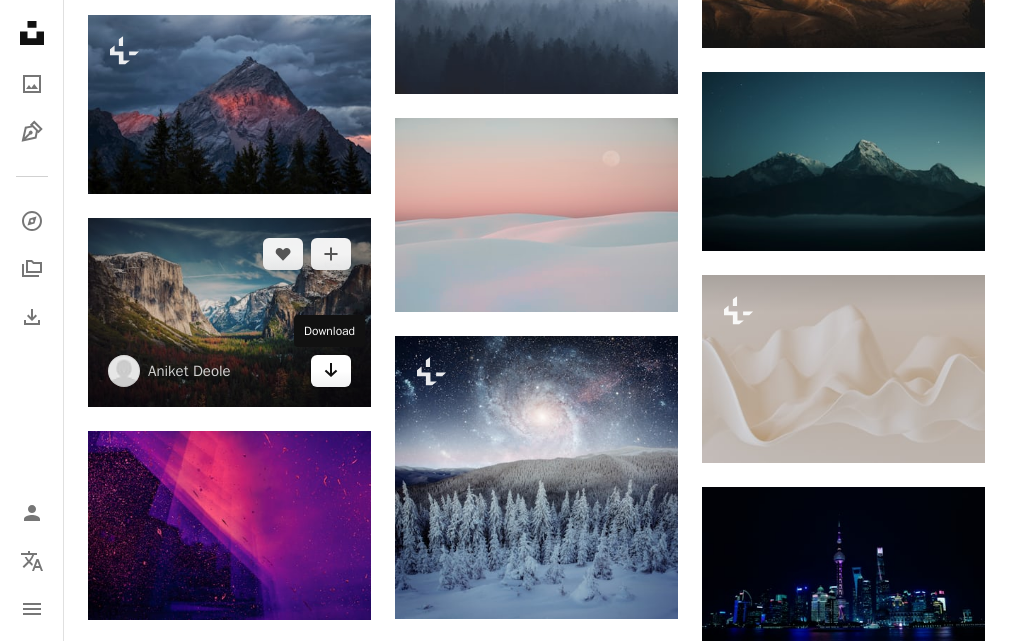 click on "Arrow pointing down" at bounding box center (331, 371) 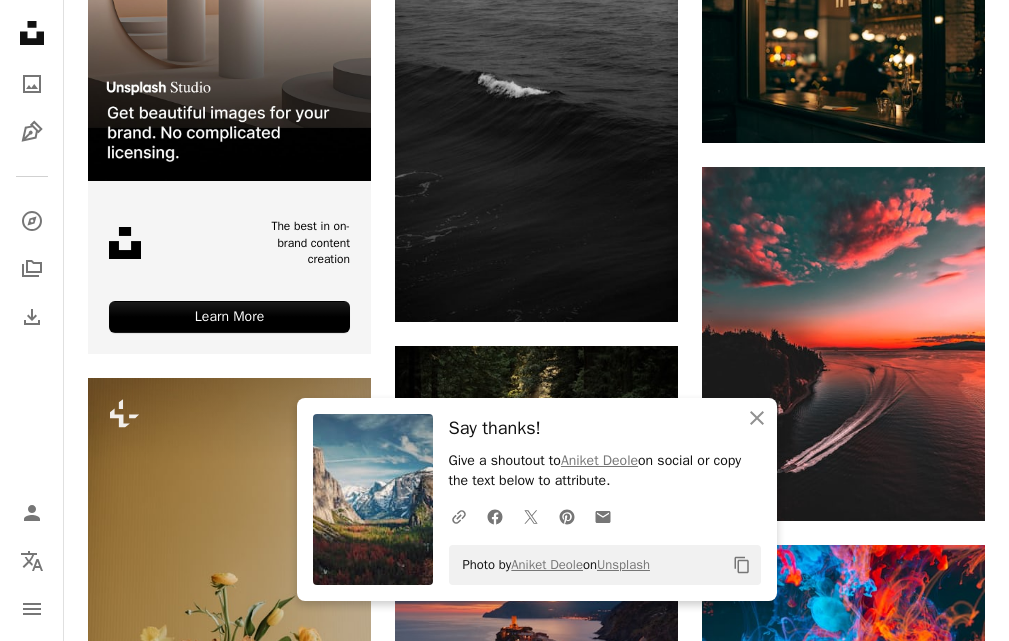 scroll, scrollTop: 3000, scrollLeft: 0, axis: vertical 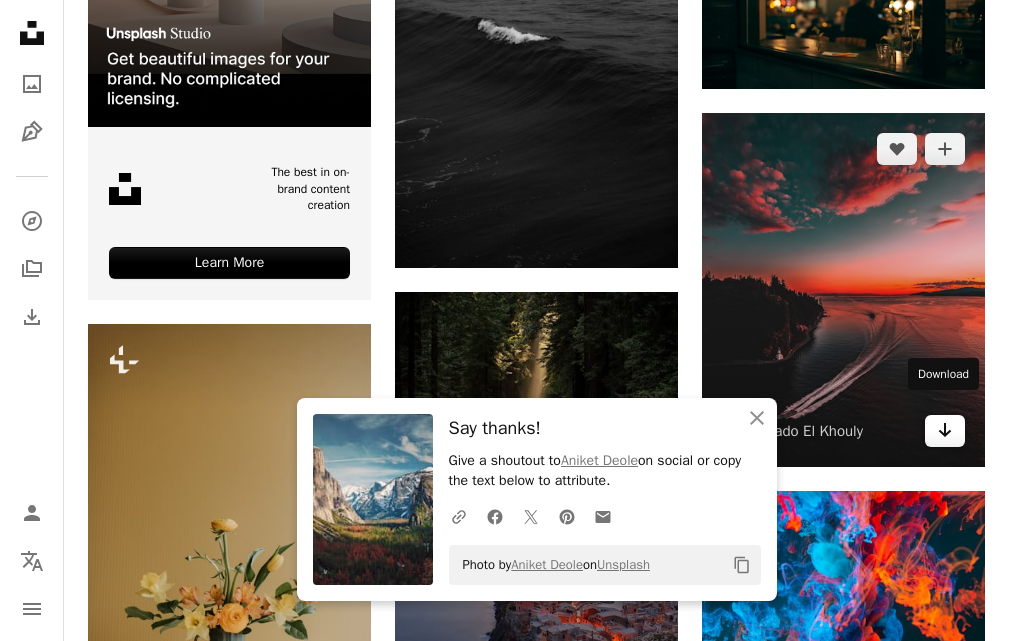 click on "Arrow pointing down" at bounding box center (945, 431) 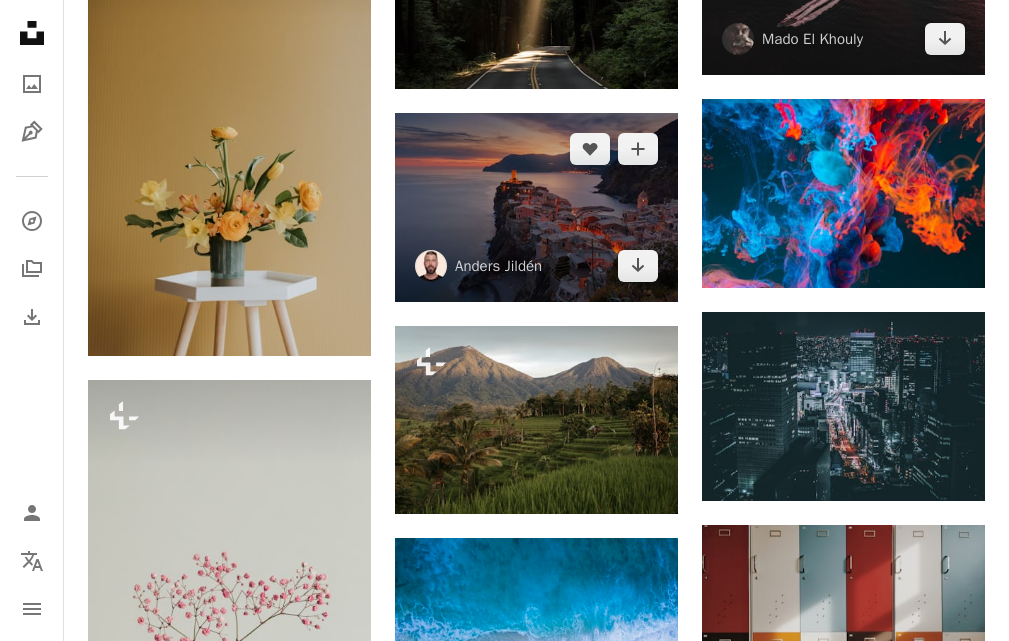 scroll, scrollTop: 3400, scrollLeft: 0, axis: vertical 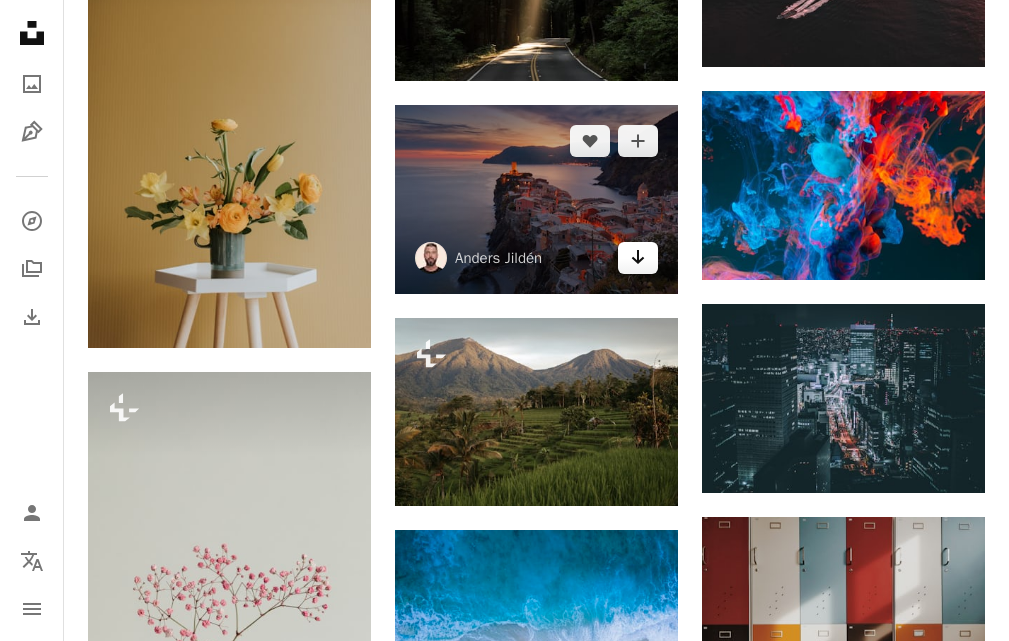 click on "Arrow pointing down" at bounding box center (638, 258) 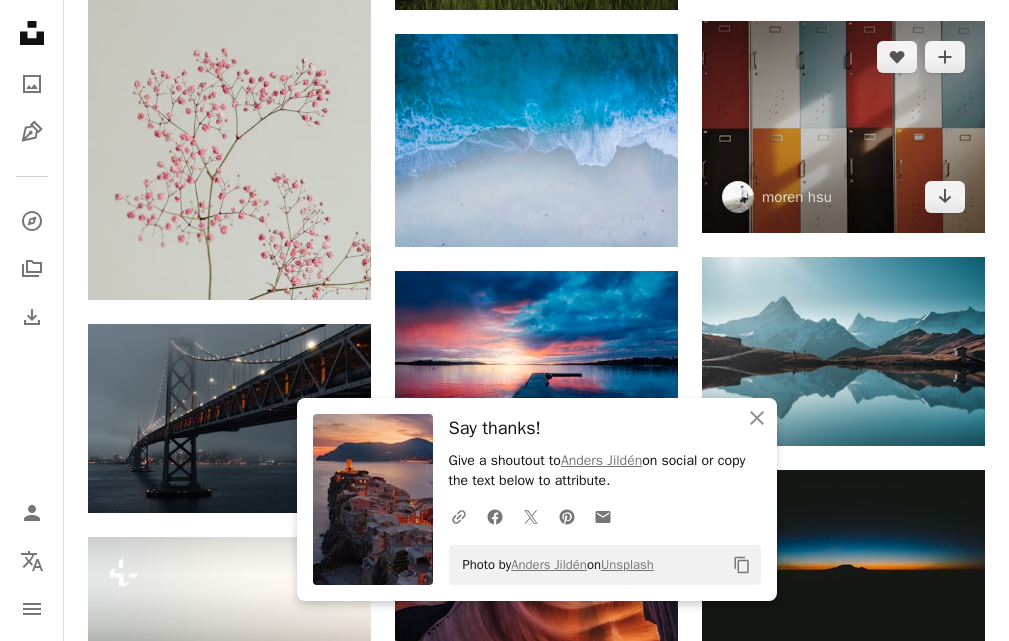 scroll, scrollTop: 3900, scrollLeft: 0, axis: vertical 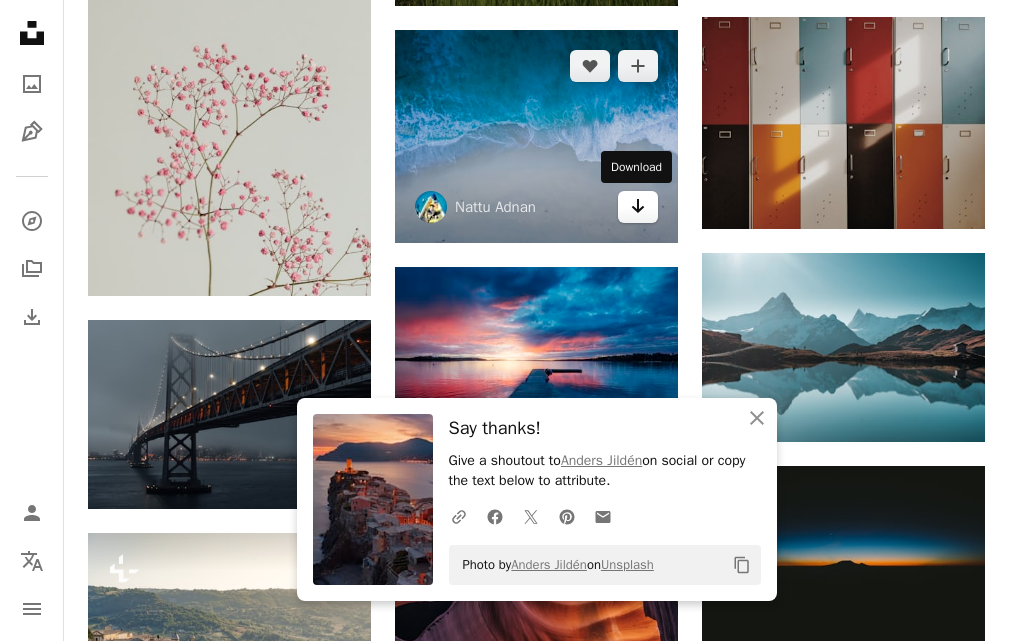 click on "Arrow pointing down" 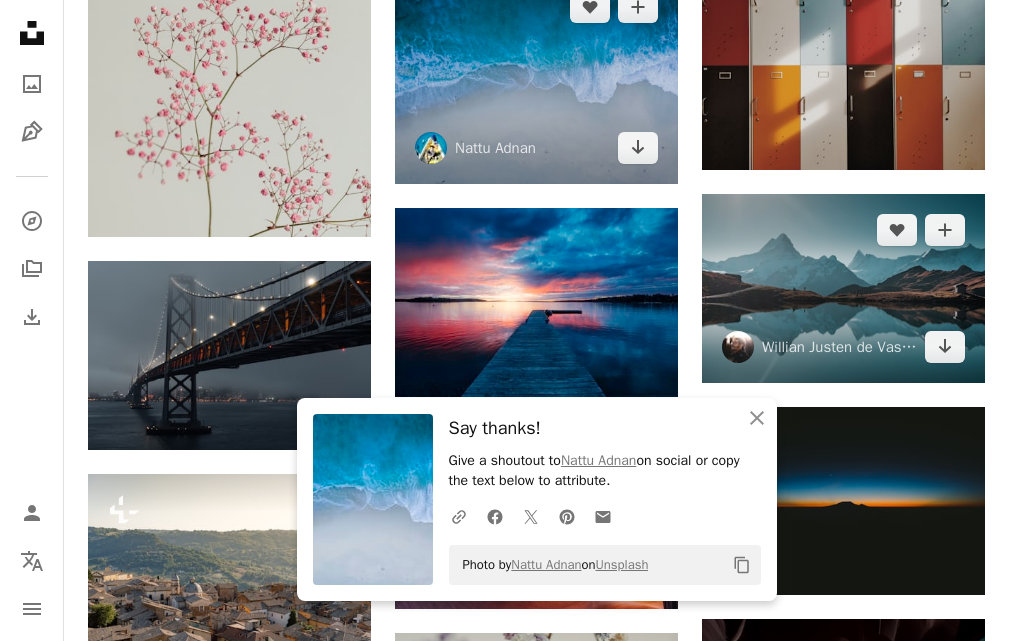 scroll, scrollTop: 4000, scrollLeft: 0, axis: vertical 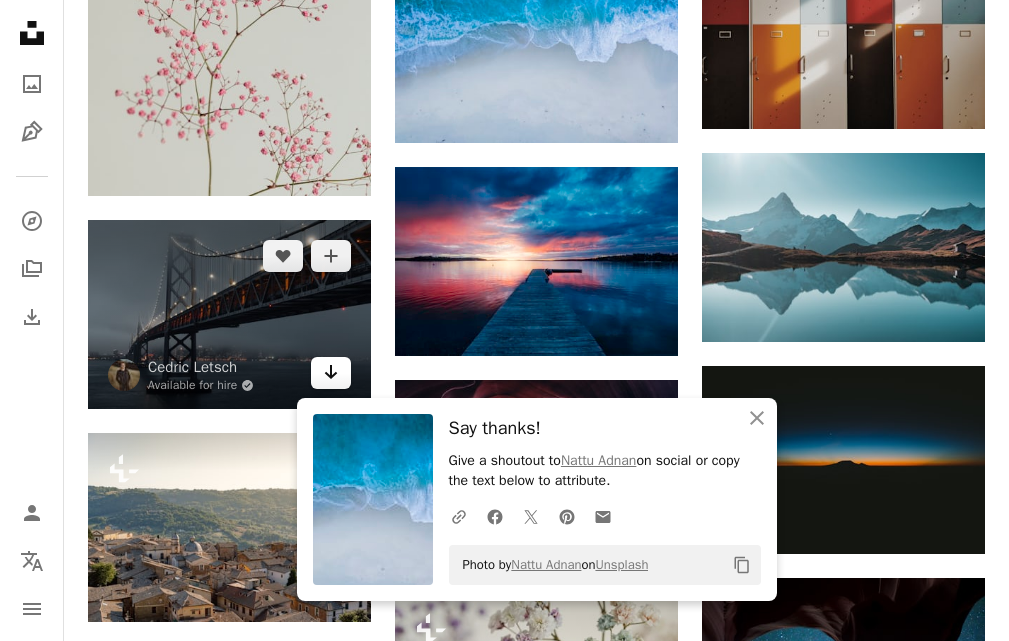 click on "Arrow pointing down" 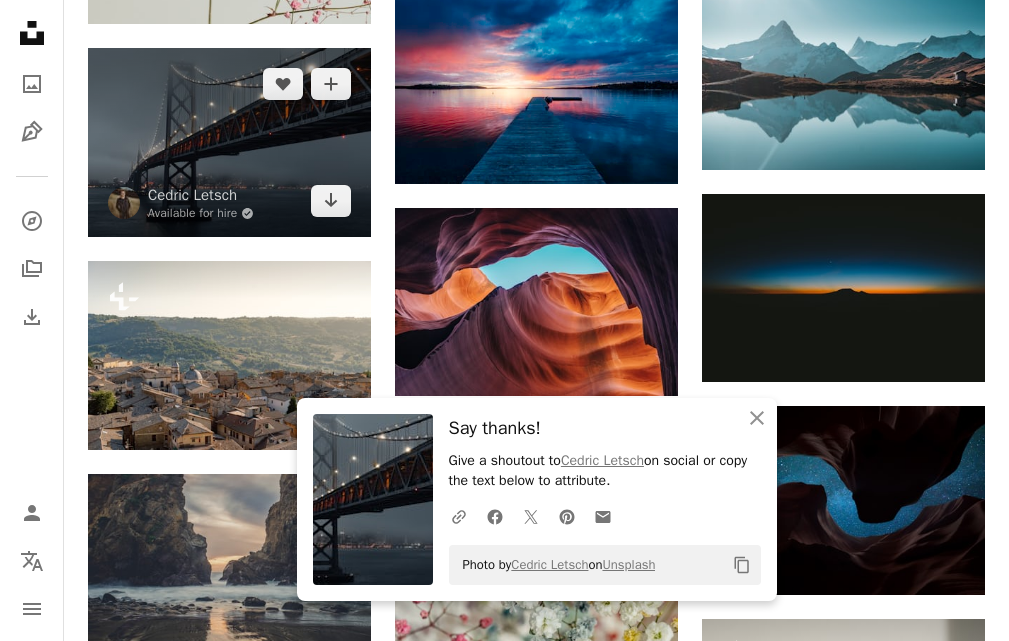 scroll, scrollTop: 4200, scrollLeft: 0, axis: vertical 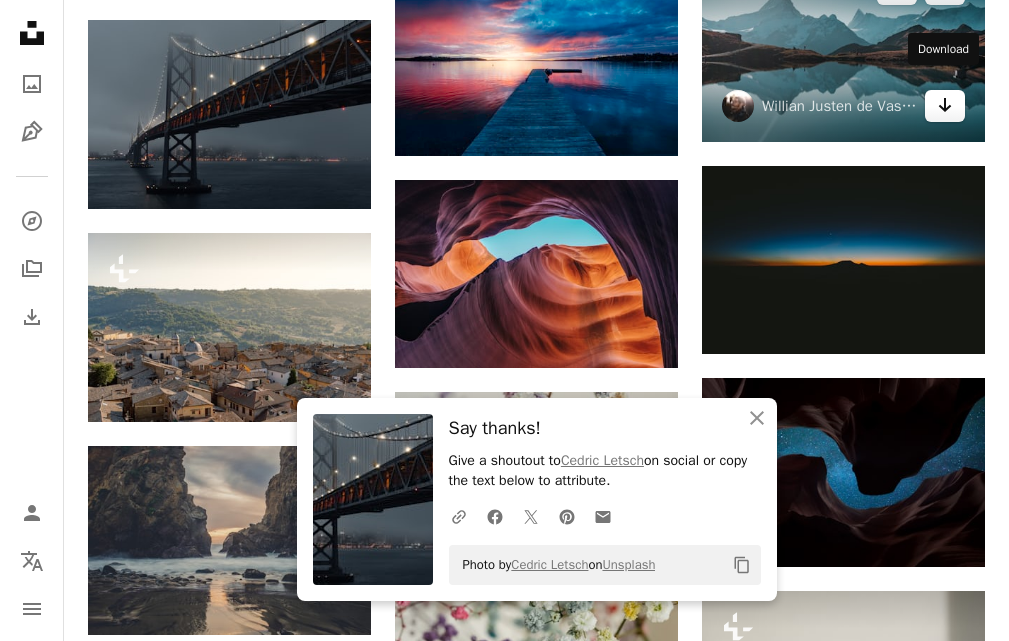 click on "Arrow pointing down" at bounding box center (945, 106) 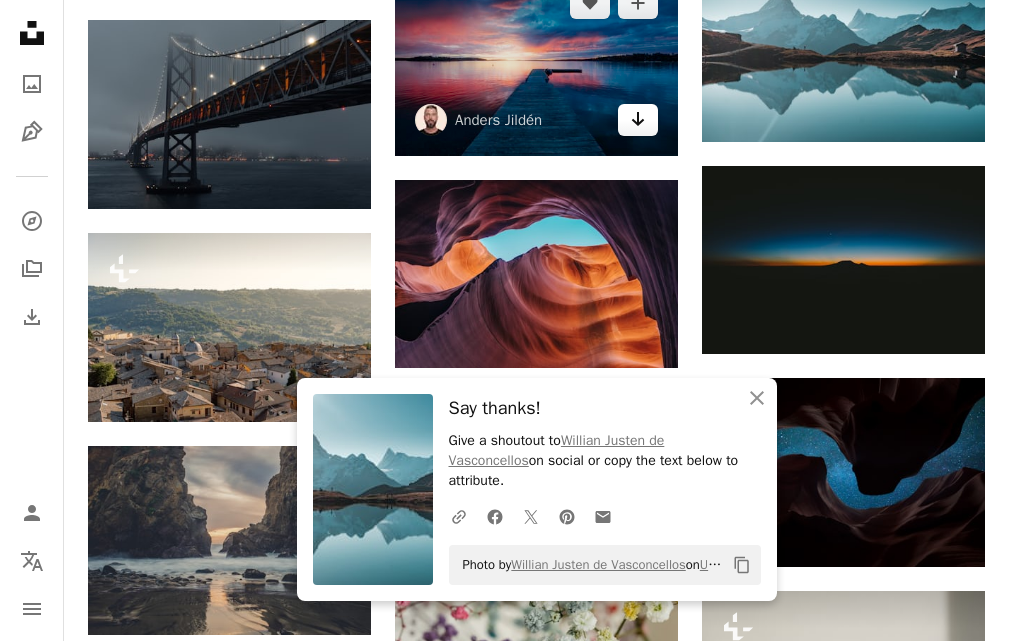 click on "Arrow pointing down" 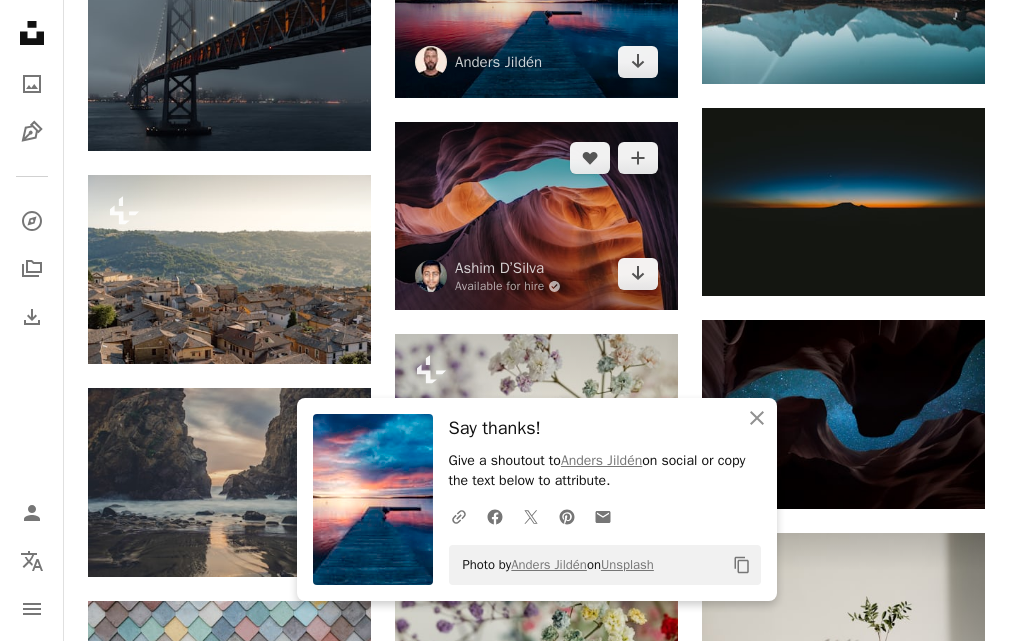 scroll, scrollTop: 4300, scrollLeft: 0, axis: vertical 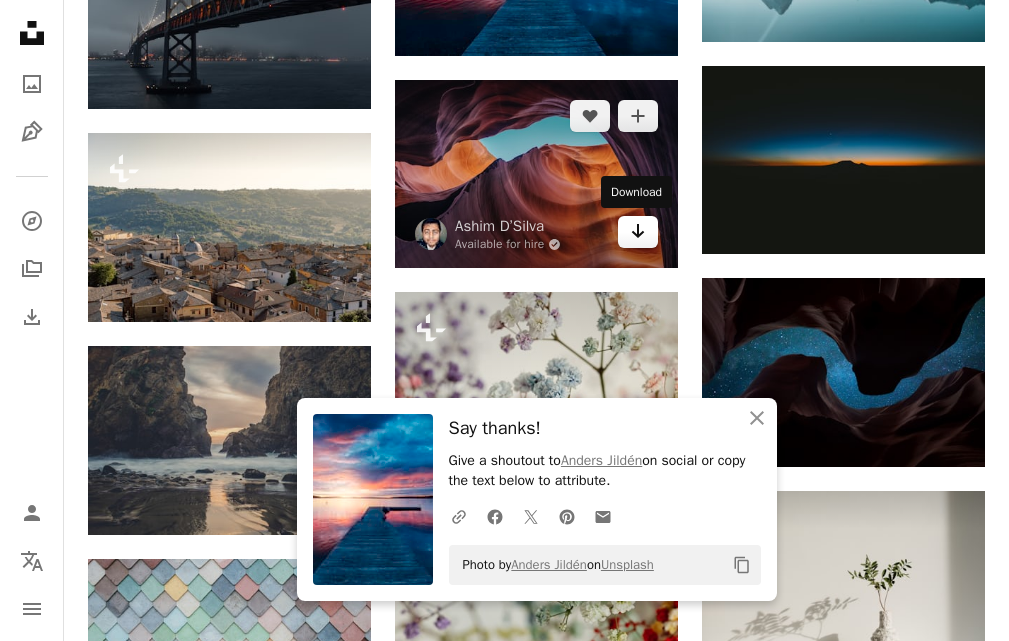 click on "Arrow pointing down" 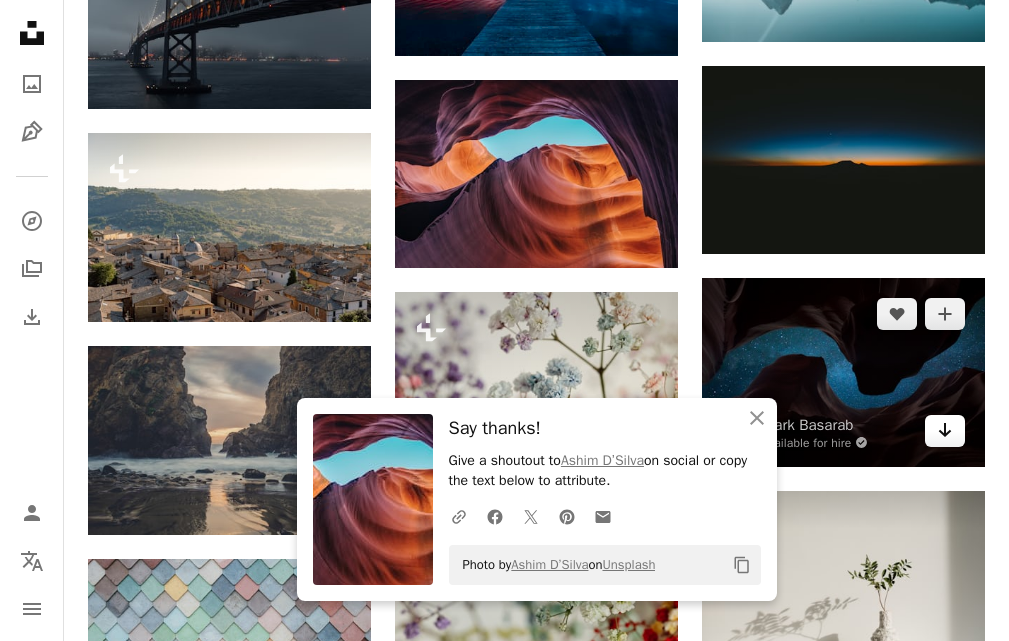 click on "Arrow pointing down" at bounding box center (945, 431) 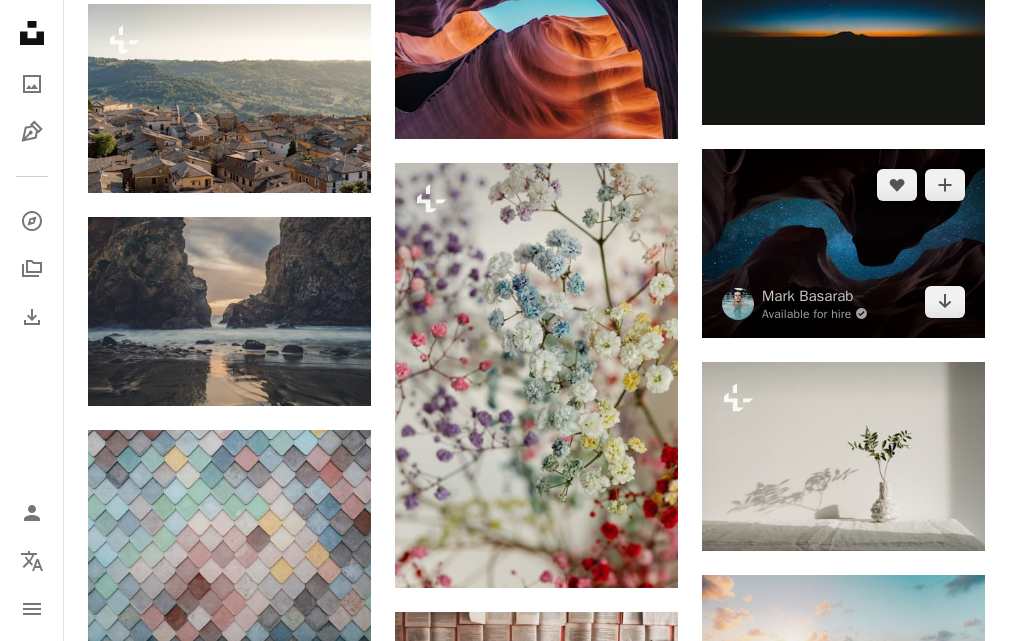 scroll, scrollTop: 4600, scrollLeft: 0, axis: vertical 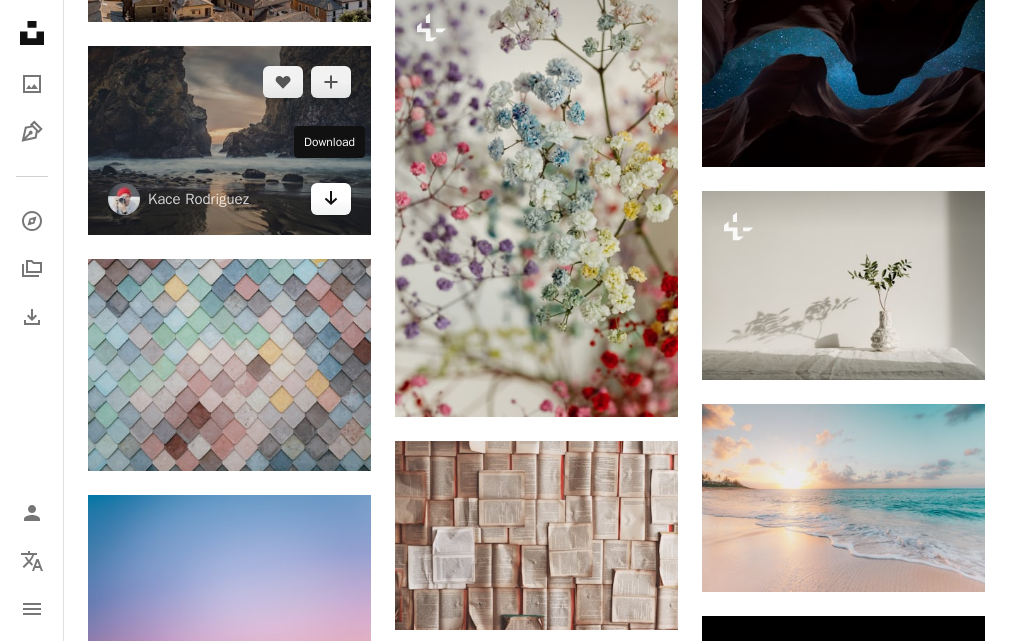 click on "Arrow pointing down" 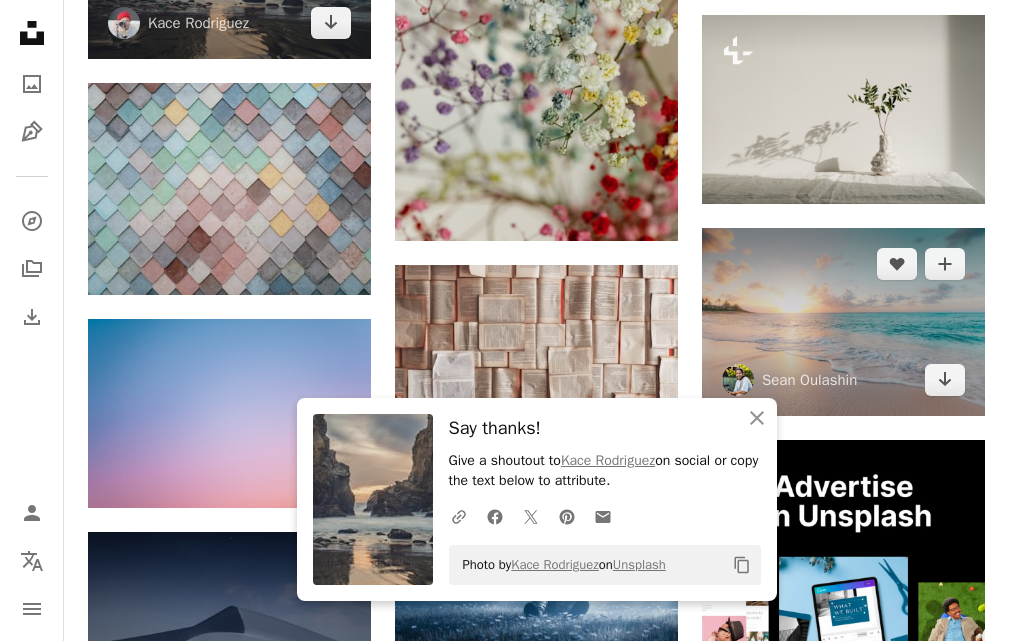 scroll, scrollTop: 4800, scrollLeft: 0, axis: vertical 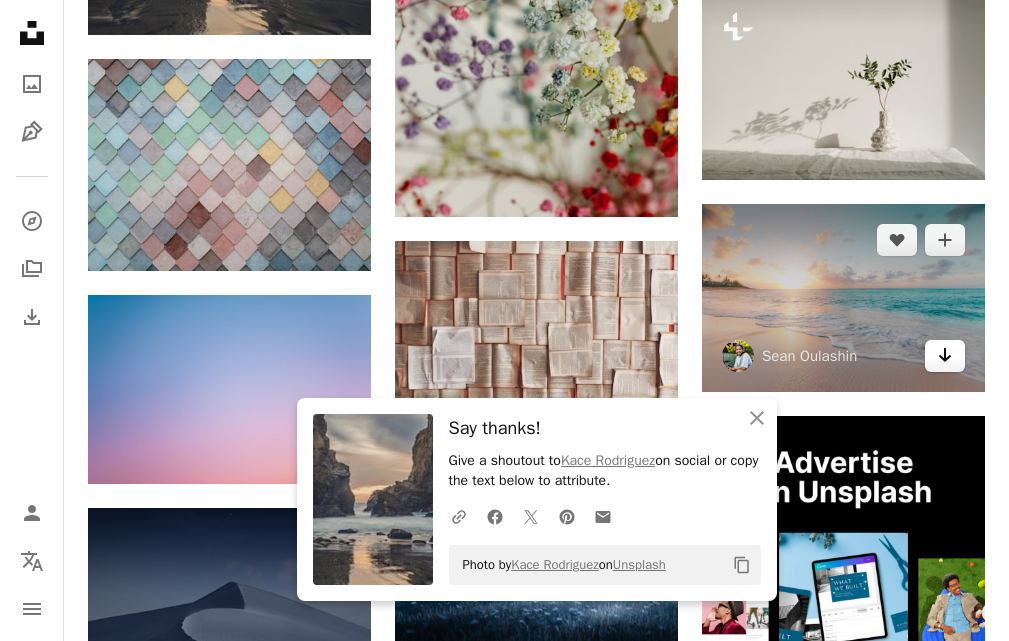 click on "Arrow pointing down" at bounding box center [945, 356] 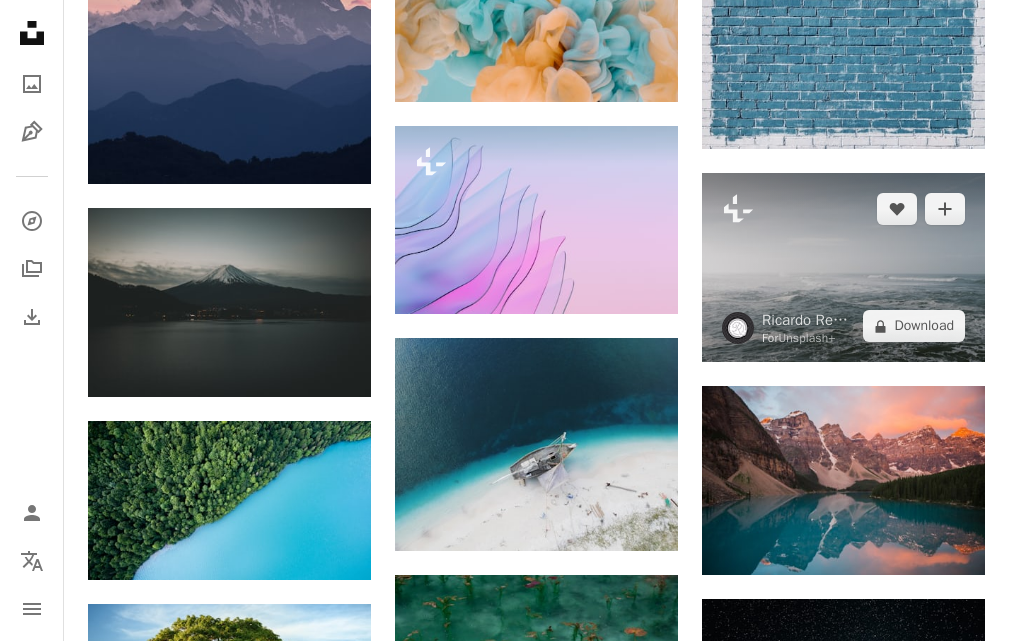 scroll, scrollTop: 5800, scrollLeft: 0, axis: vertical 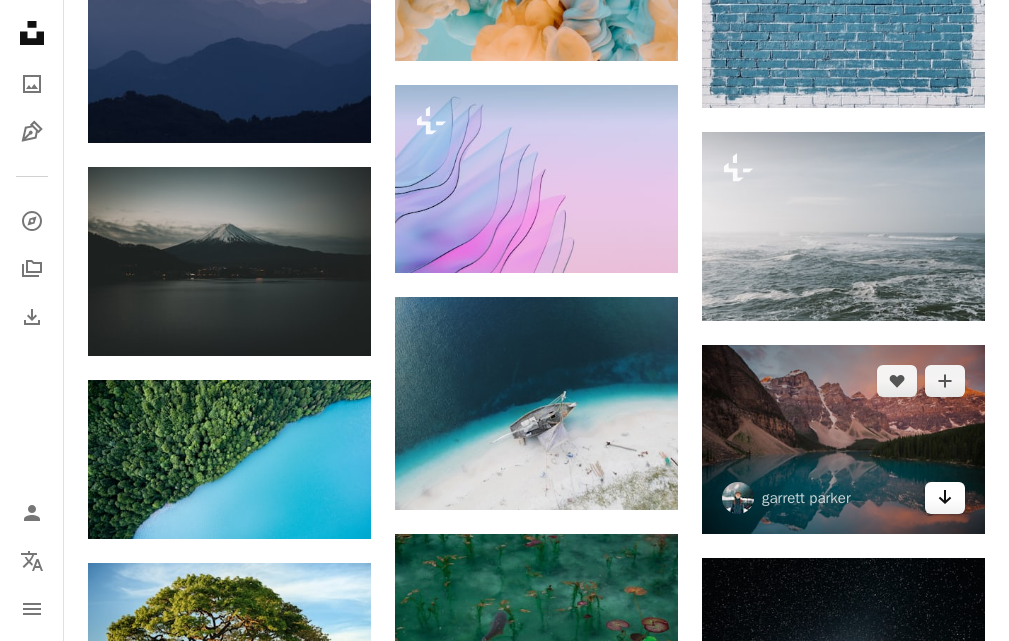 click 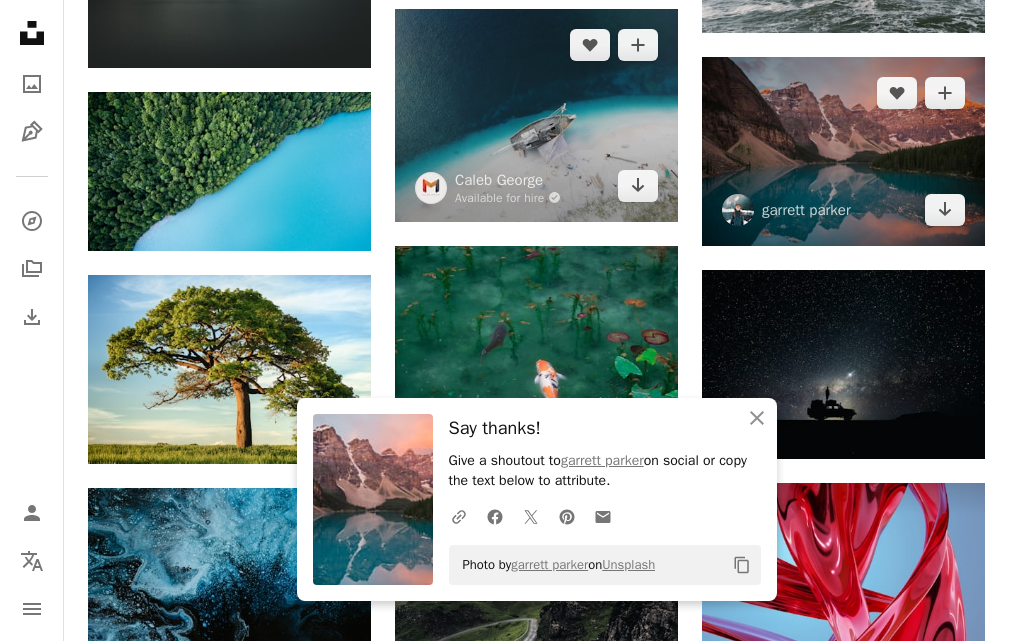 scroll, scrollTop: 6100, scrollLeft: 0, axis: vertical 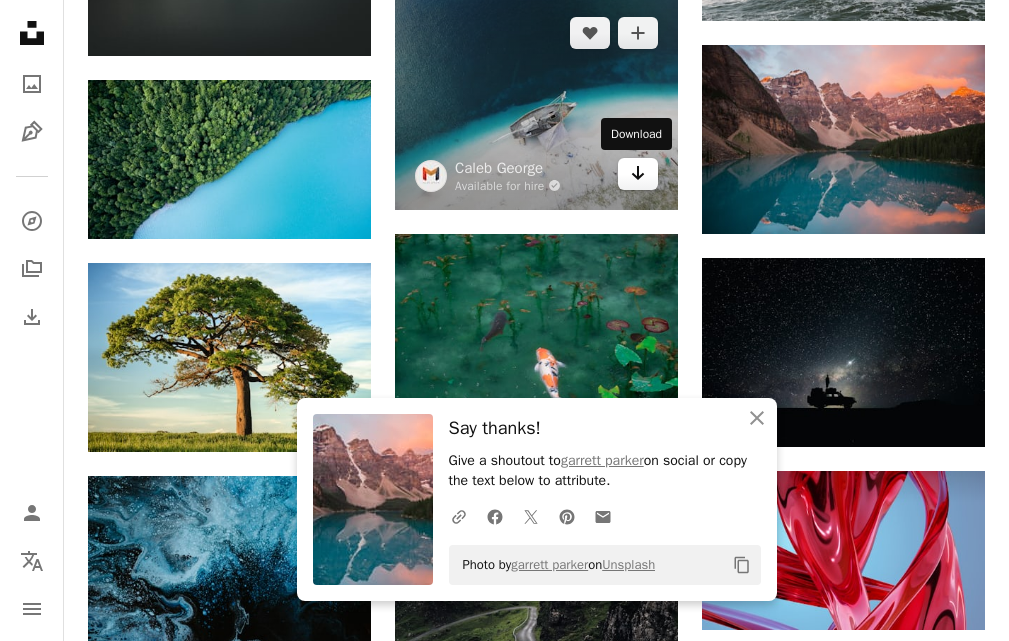 click on "Arrow pointing down" 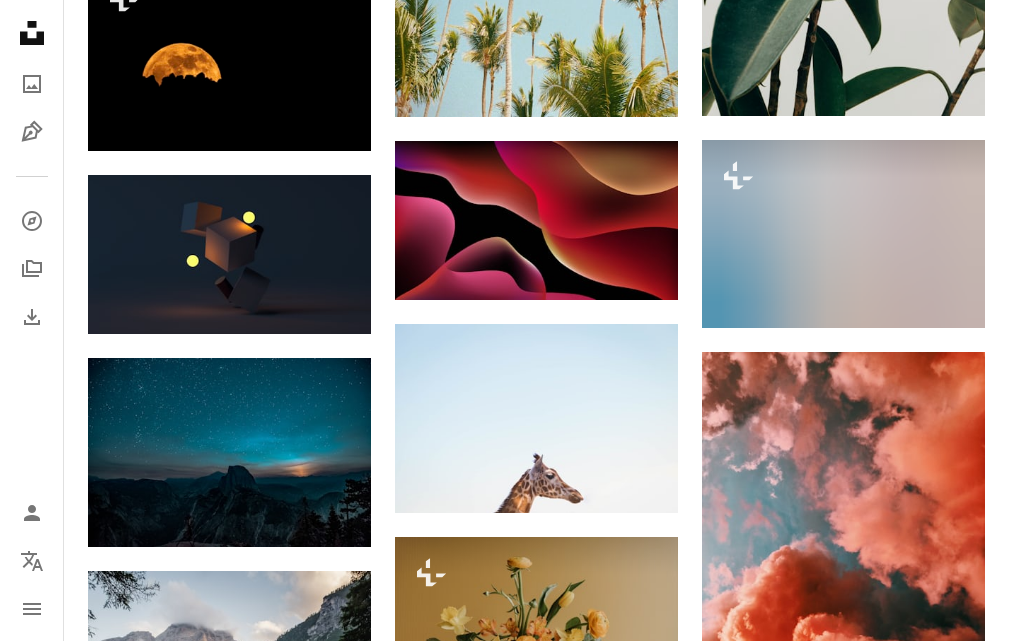 scroll, scrollTop: 7300, scrollLeft: 0, axis: vertical 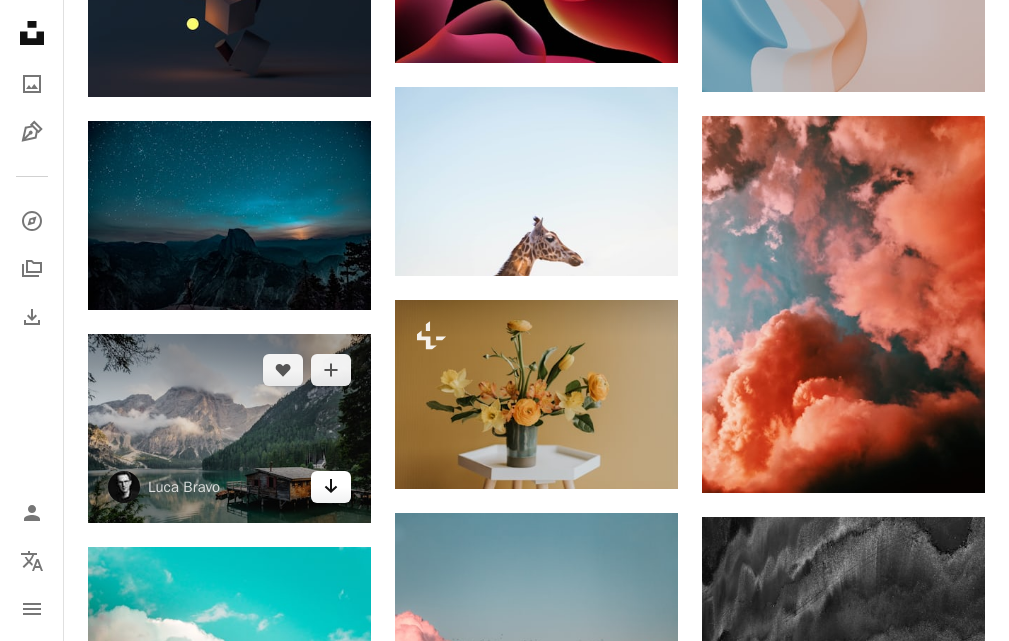click on "Arrow pointing down" at bounding box center (331, 487) 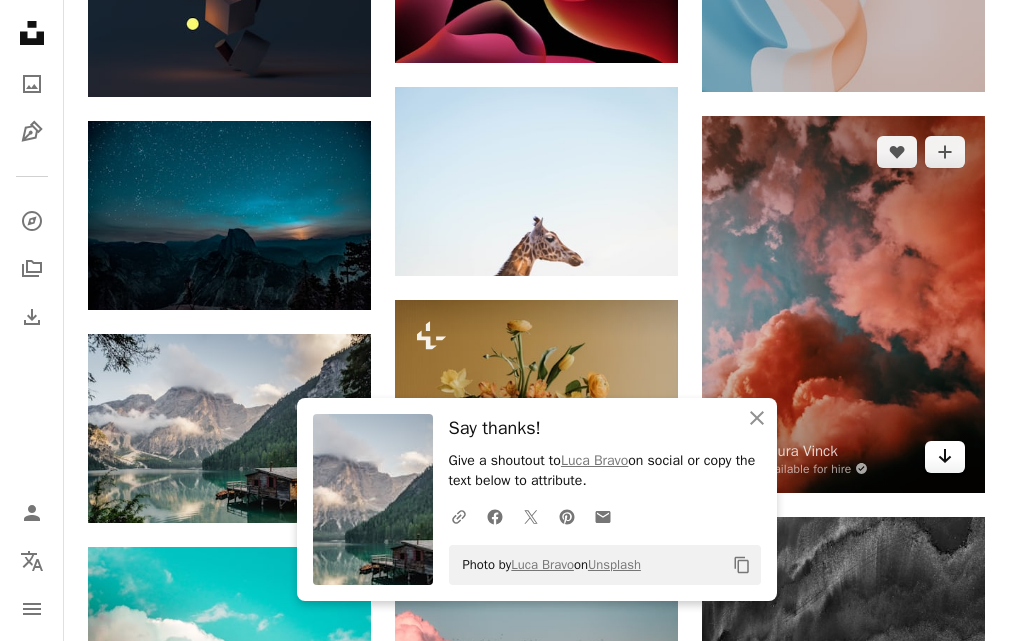 click on "Arrow pointing down" at bounding box center [945, 457] 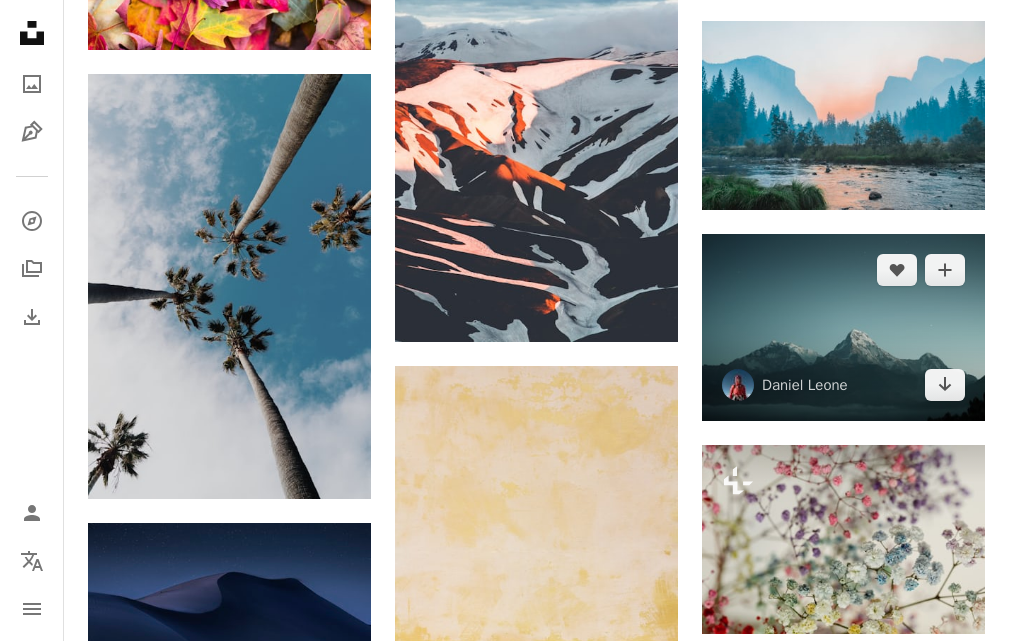 scroll, scrollTop: 9300, scrollLeft: 0, axis: vertical 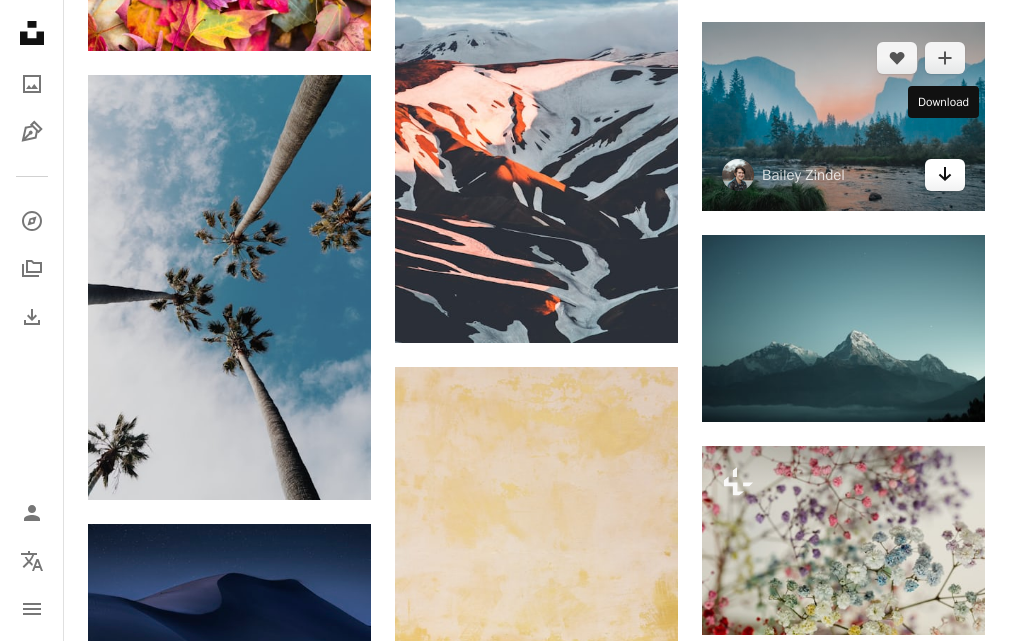 click 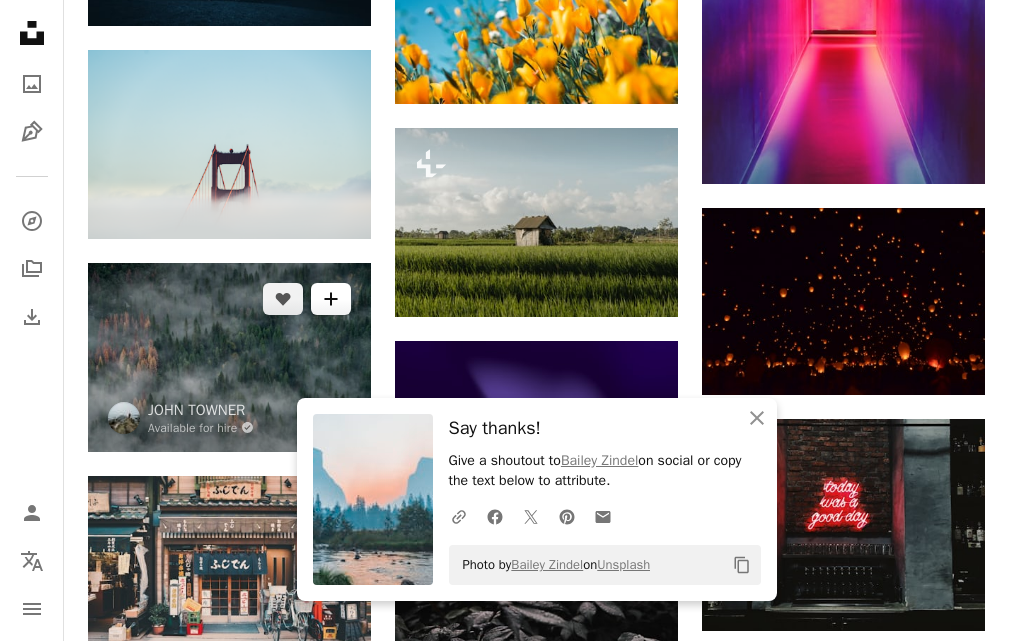 scroll, scrollTop: 10300, scrollLeft: 0, axis: vertical 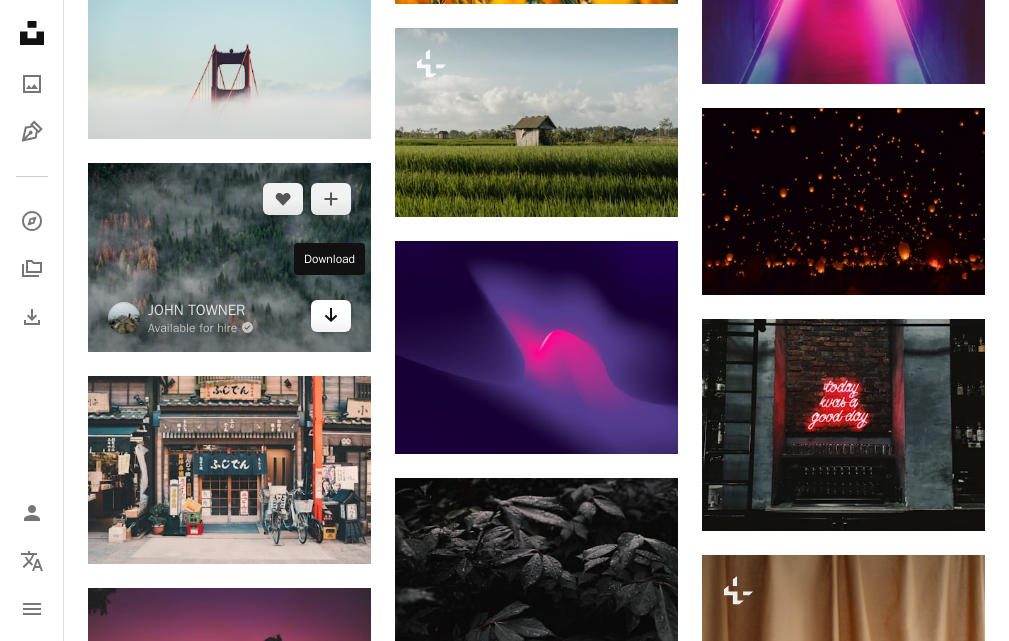 click on "Arrow pointing down" at bounding box center [331, 316] 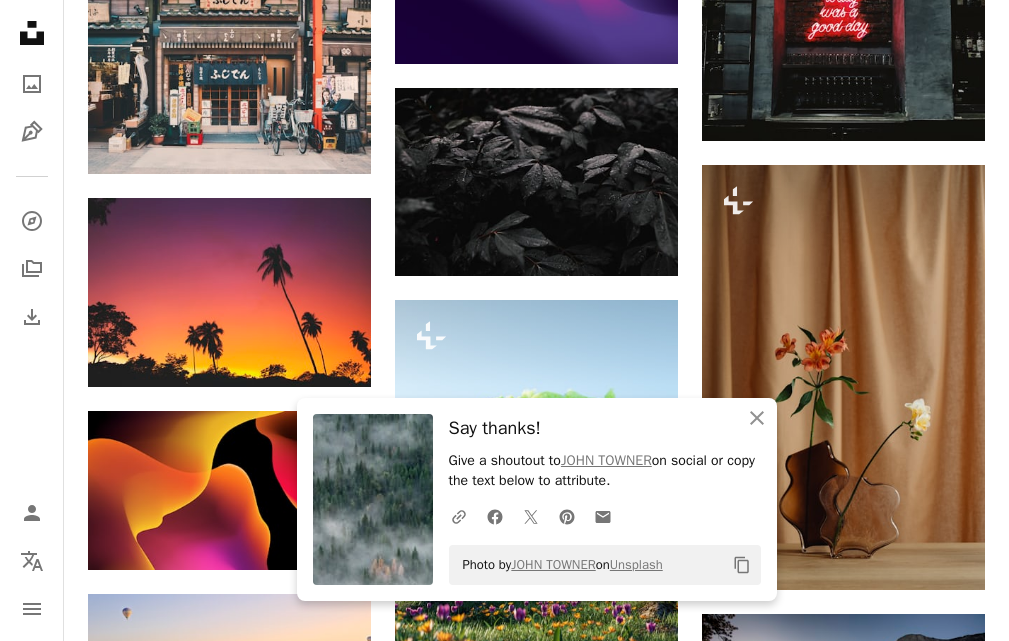 scroll, scrollTop: 10700, scrollLeft: 0, axis: vertical 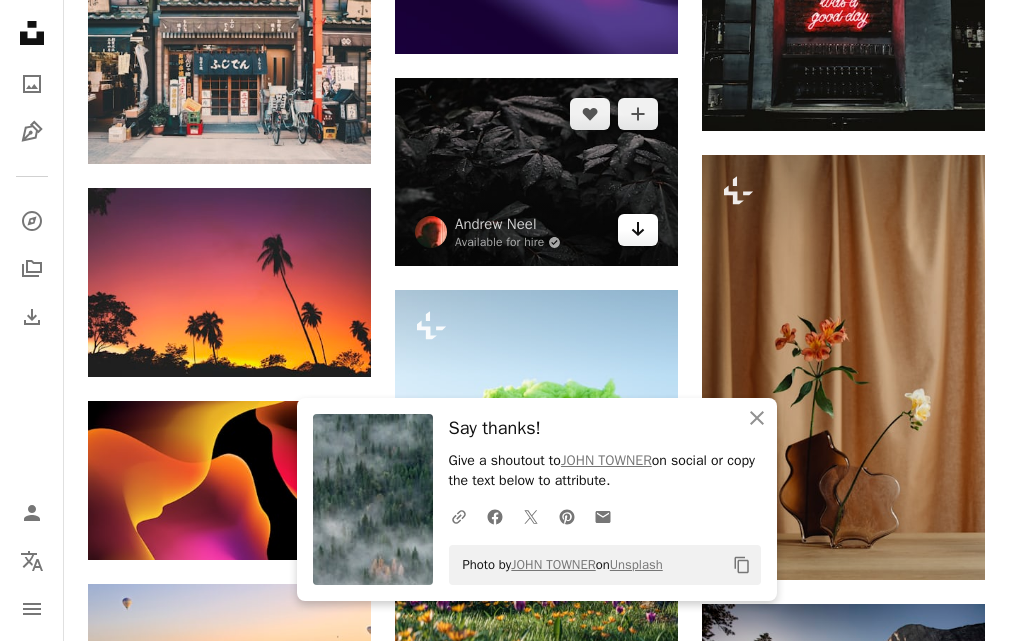 click on "Arrow pointing down" at bounding box center (638, 230) 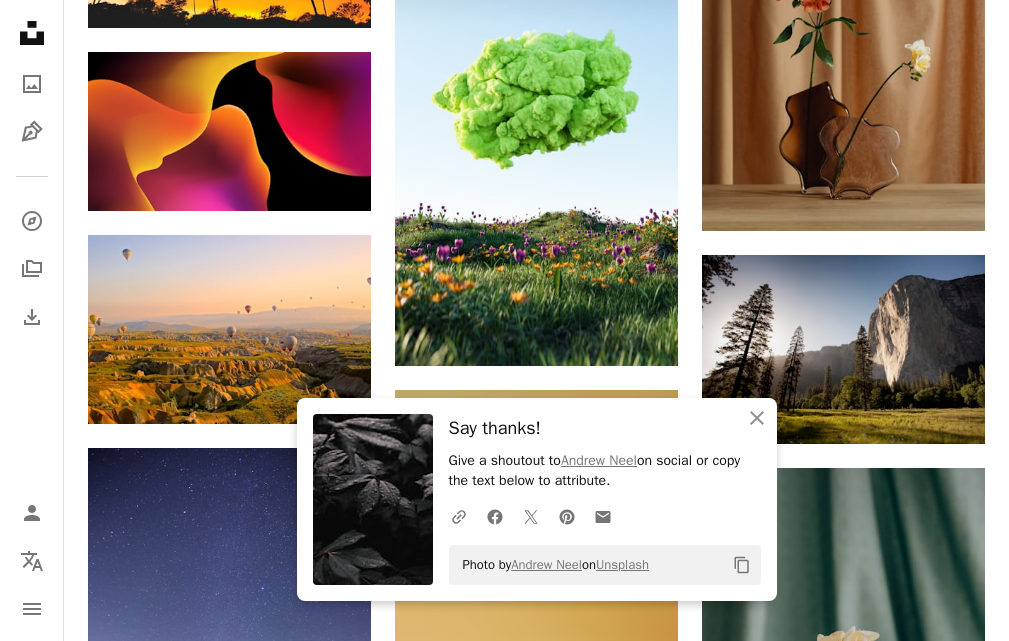 scroll, scrollTop: 11100, scrollLeft: 0, axis: vertical 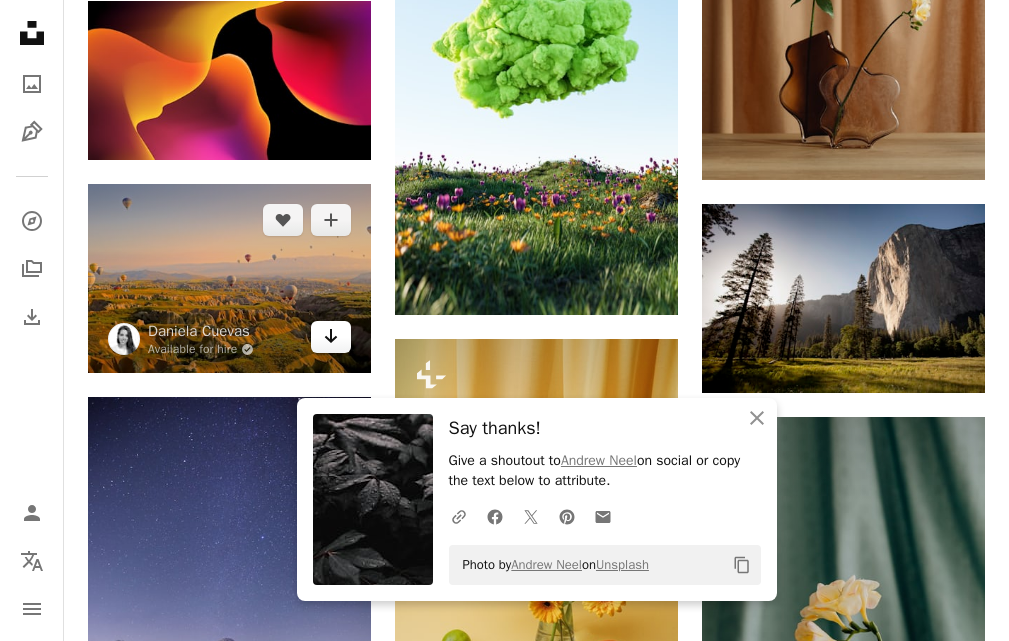 click on "Arrow pointing down" 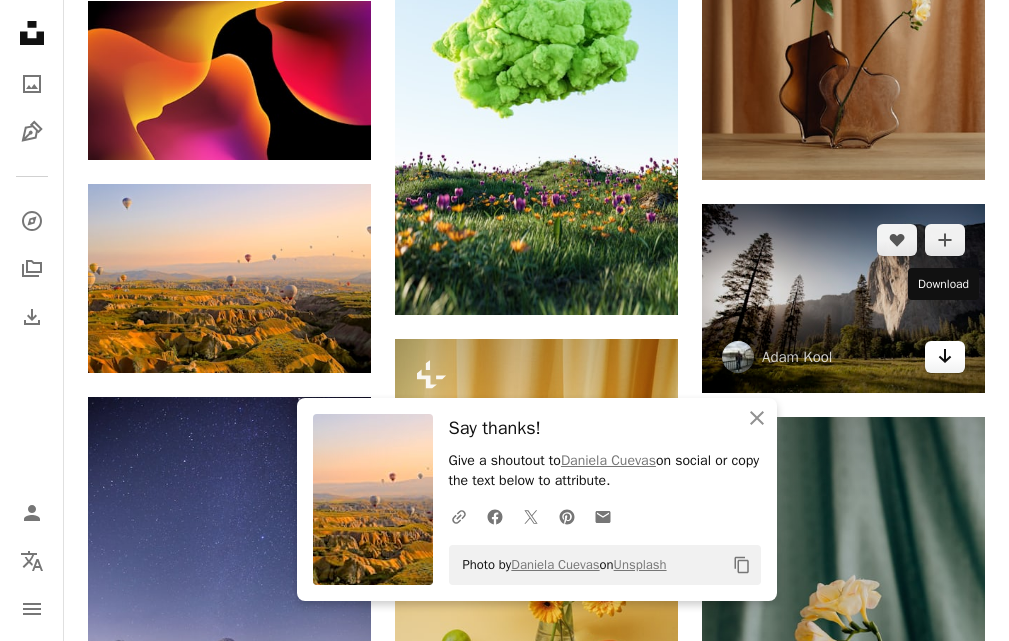 click on "Arrow pointing down" 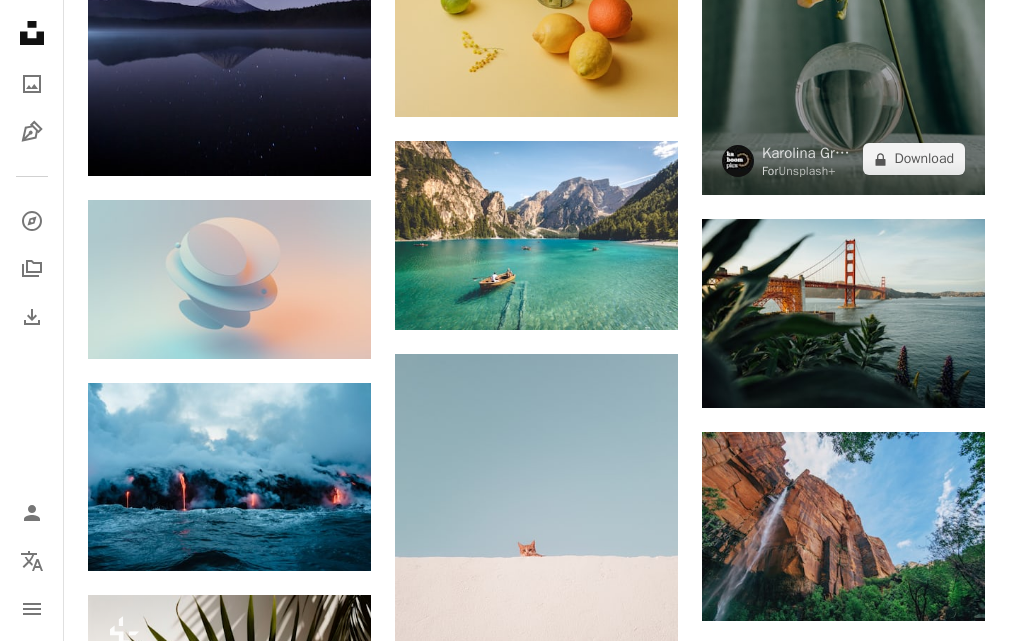 scroll, scrollTop: 11800, scrollLeft: 0, axis: vertical 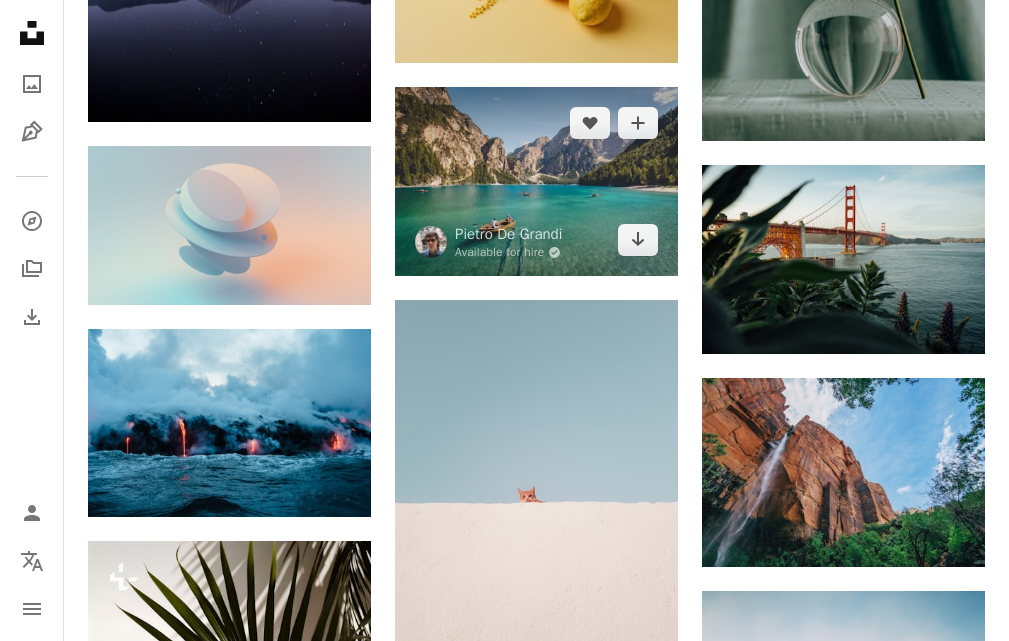 click at bounding box center [536, 181] 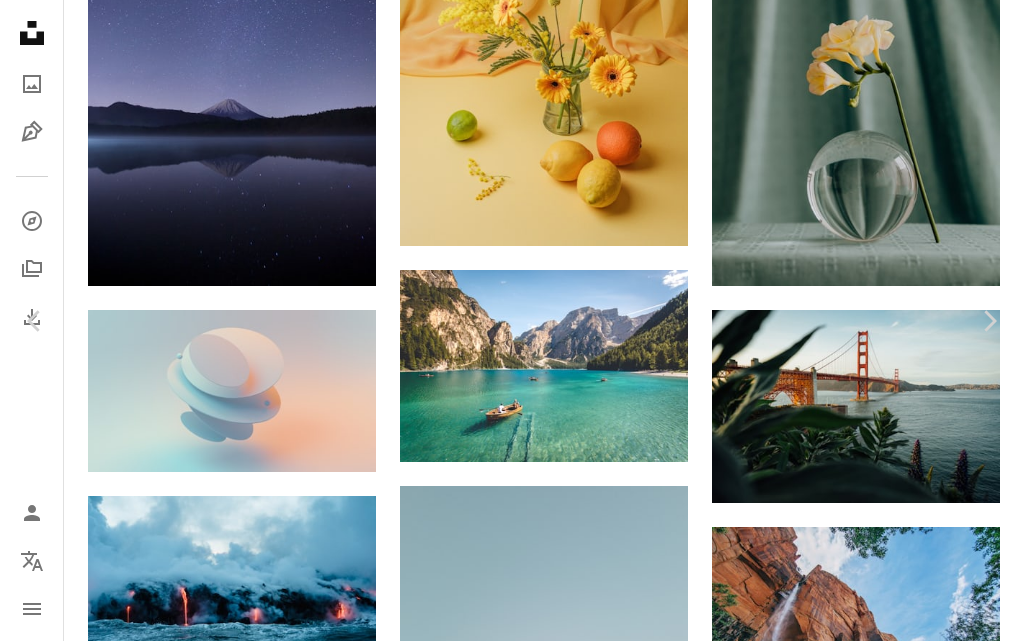 click on "Download free" at bounding box center [825, 3860] 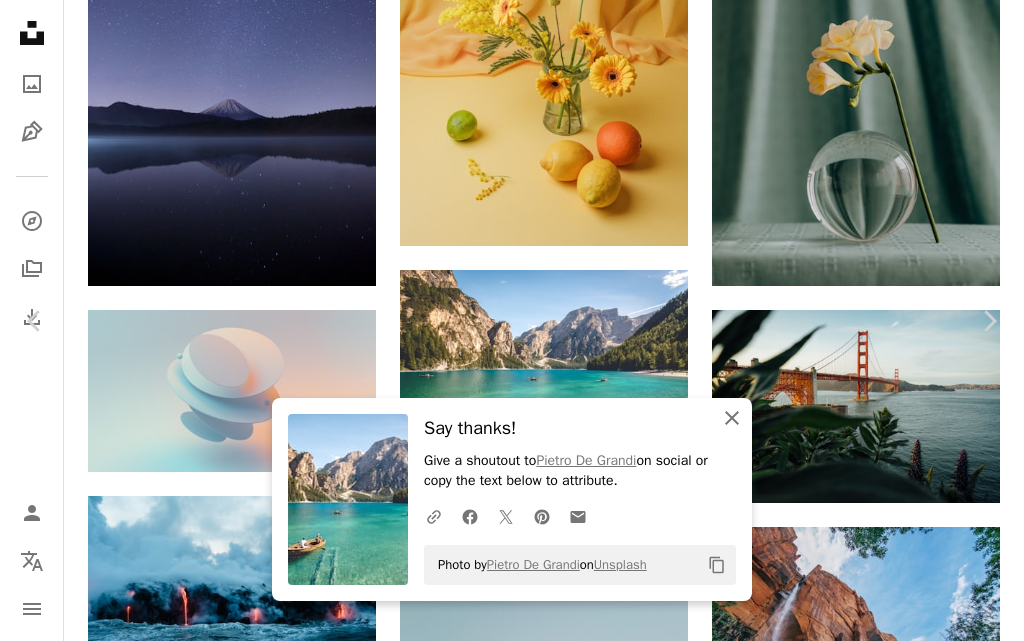 click on "An X shape" 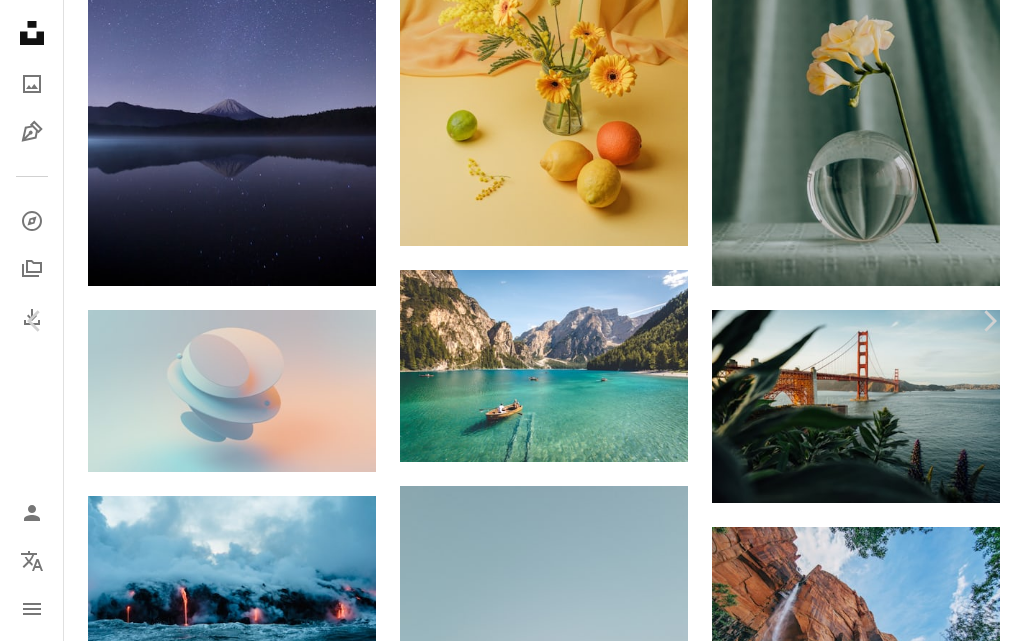 click on "An X shape Chevron left Chevron right [PERSON] Available for hire A checkmark inside of a circle A heart A plus sign Download free Chevron down Zoom in Views 73,177,565 Downloads 1,113,964 Featured in Photos ,  Travel ,  Nature A forward-right arrow Share Info icon Info More Actions A map marker Pragser Wildsee, Italy Calendar outlined Published on  August 4, 2017 Safety Free to use under the  Unsplash License forest green italy lake boat landscape wallpaper mountain wallpaper wallpapers sunlight backgrounds scenic dolomites alps mountain background rowing canoe landscape background rowboat wallpaper background Creative Commons images Browse premium related images on iStock  |  Save 20% with code UNSPLASH20 View more on iStock  ↗ Related images A heart A plus sign Salmen Bejaoui Available for hire A checkmark inside of a circle Arrow pointing down A heart A plus sign Matthias Schröder Arrow pointing down A heart A plus sign Luca Bravo Arrow pointing down Plus sign for Unsplash+ A heart A plus sign" at bounding box center (512, 4133) 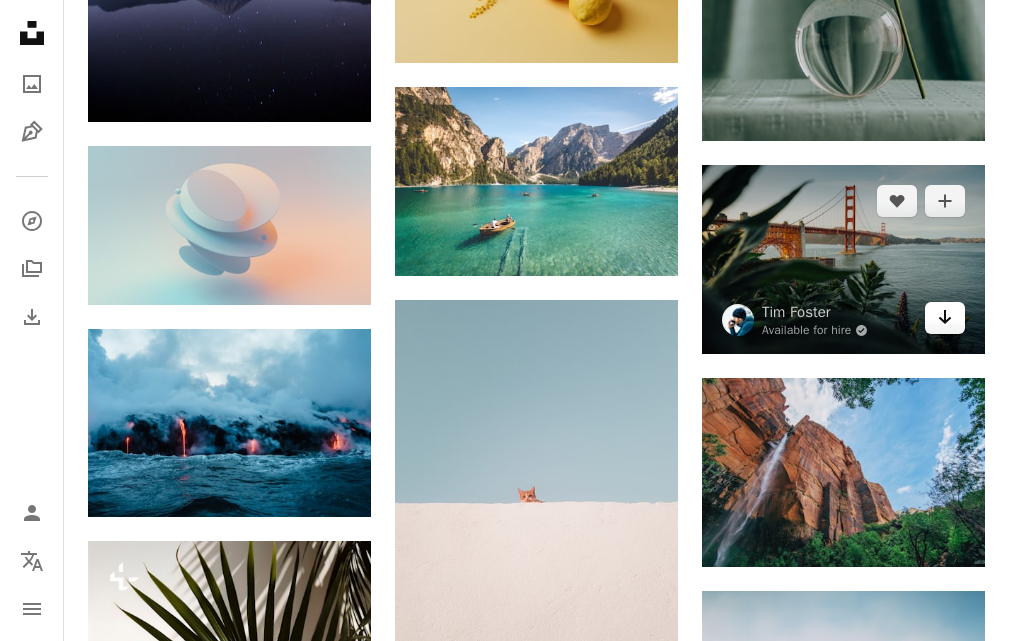 click on "Arrow pointing down" at bounding box center (945, 318) 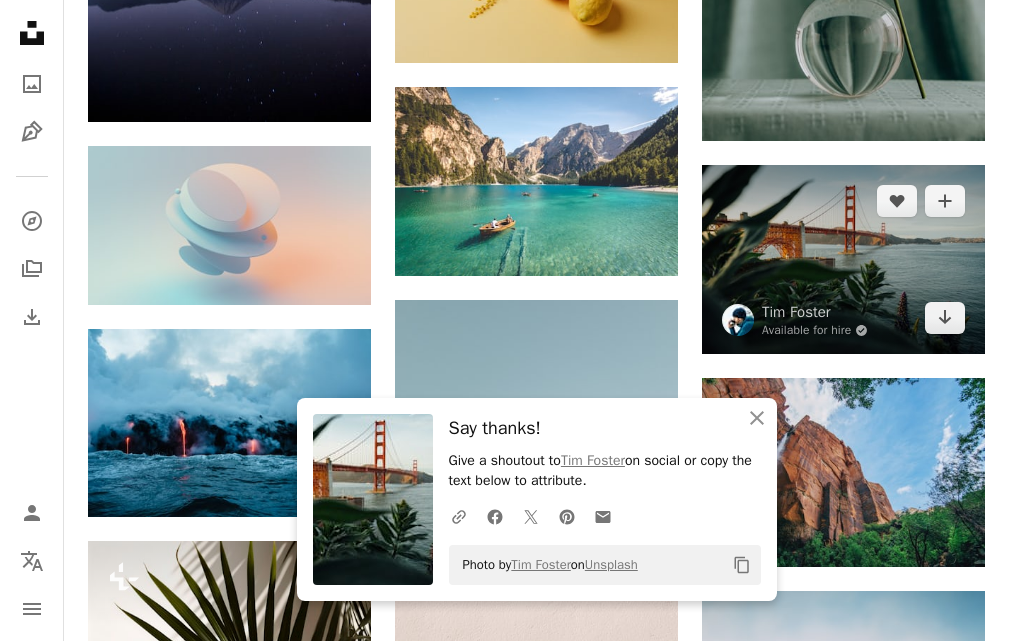 scroll, scrollTop: 12000, scrollLeft: 0, axis: vertical 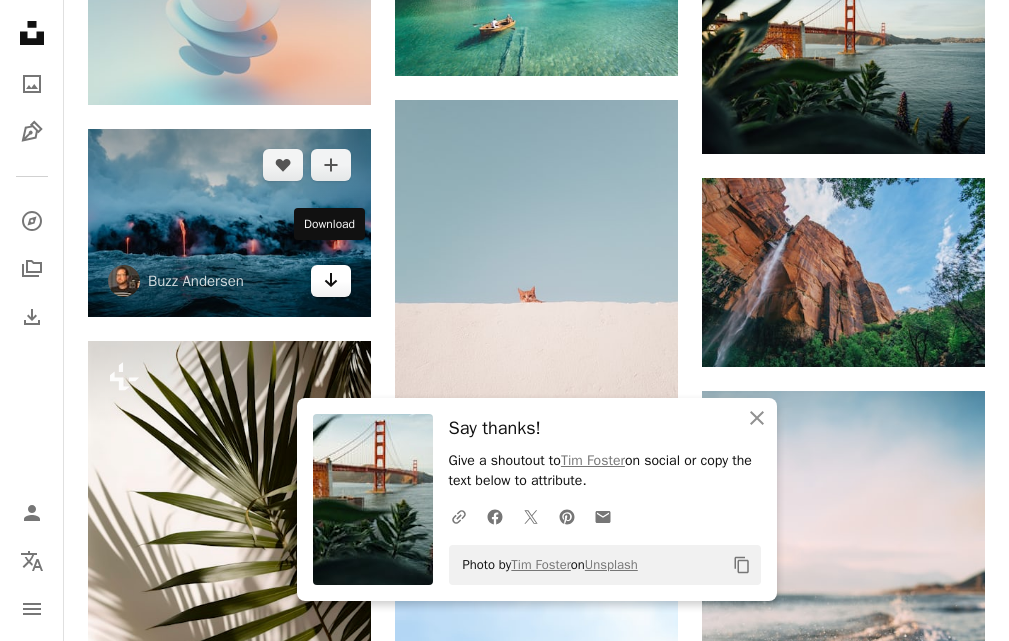 click on "Arrow pointing down" 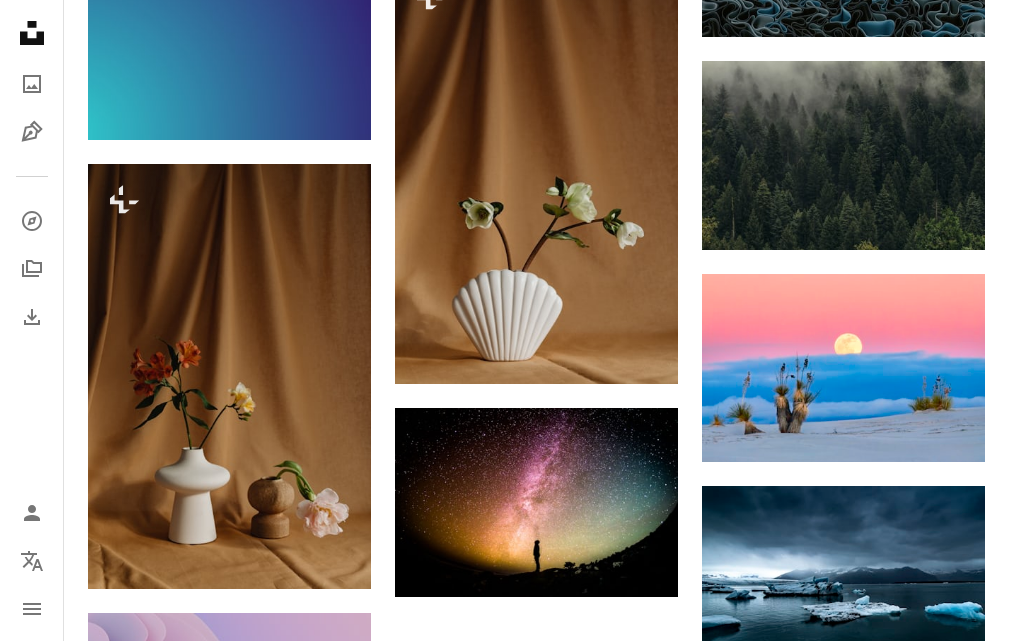 scroll, scrollTop: 14200, scrollLeft: 0, axis: vertical 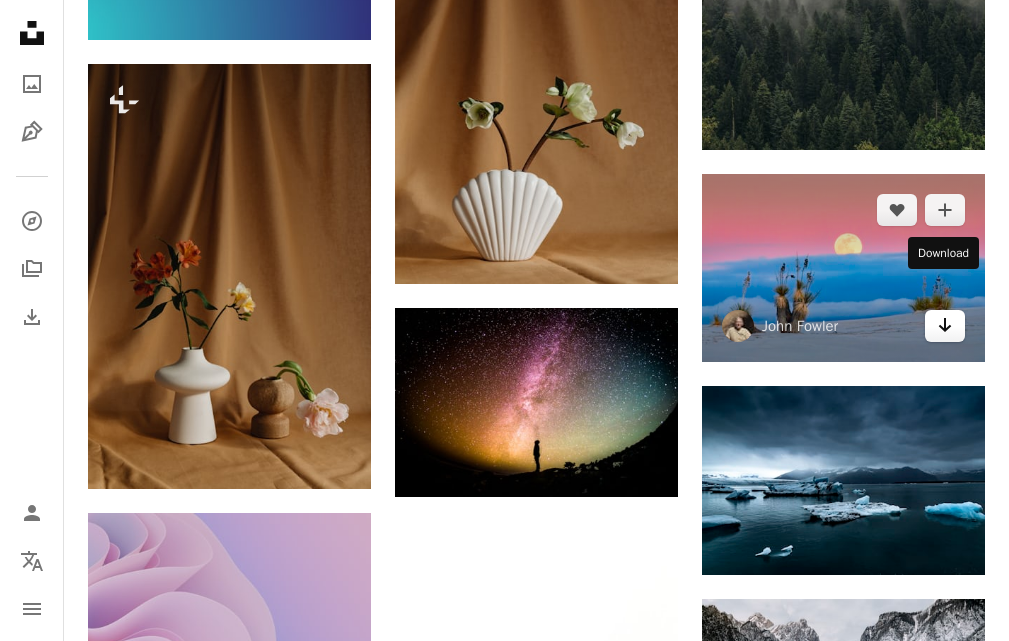 click on "Arrow pointing down" 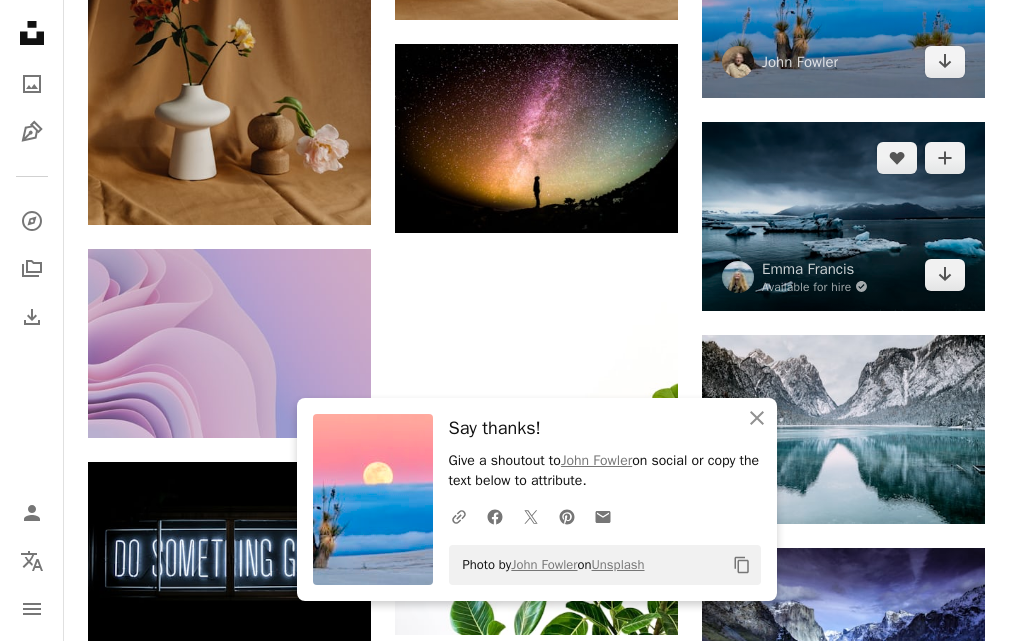 scroll, scrollTop: 14500, scrollLeft: 0, axis: vertical 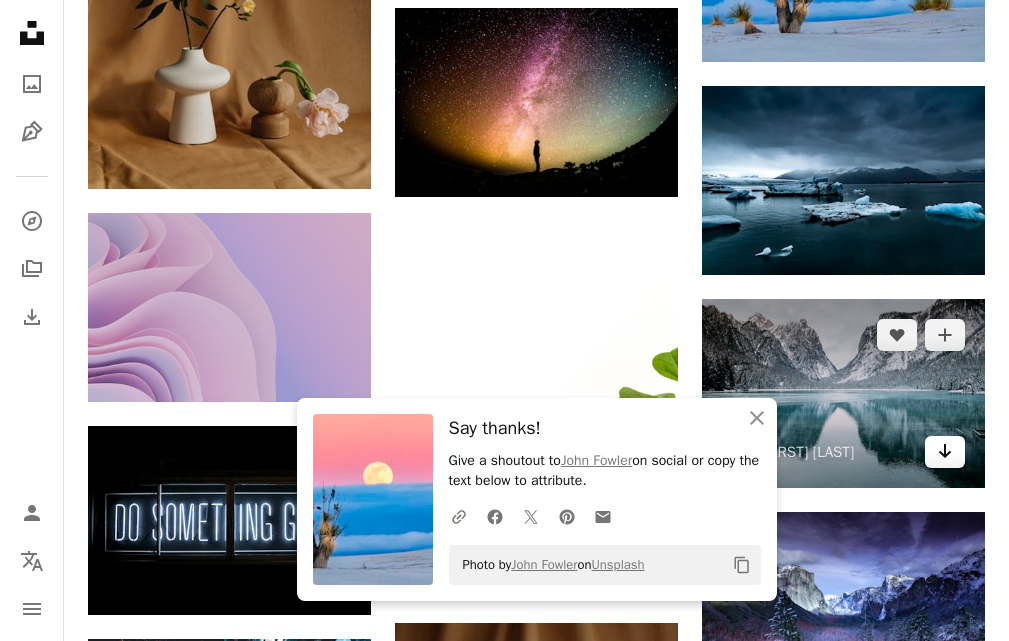 click on "Arrow pointing down" at bounding box center [945, 452] 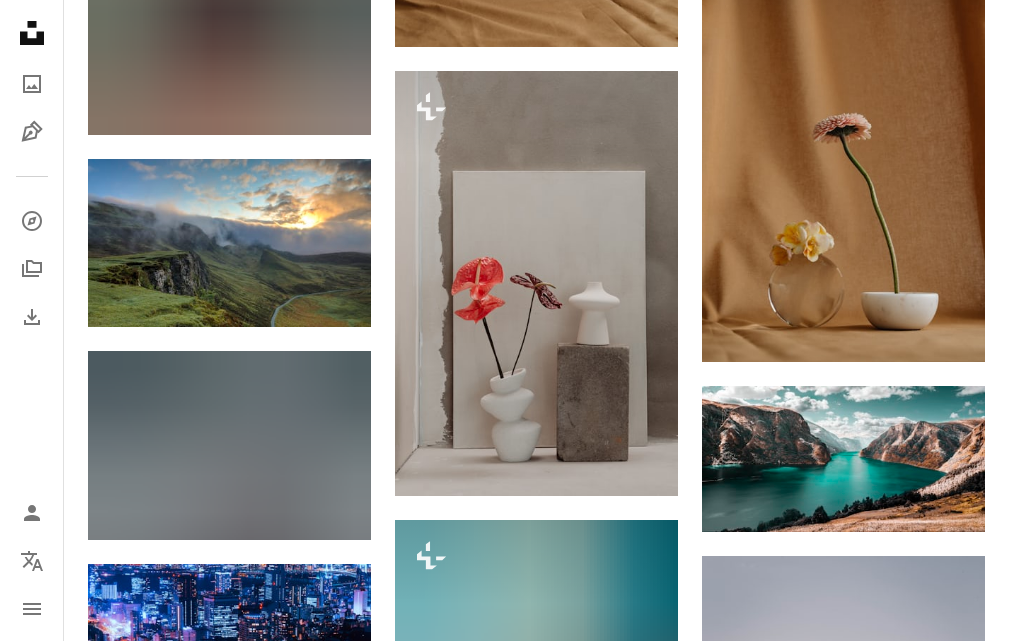 scroll, scrollTop: 15700, scrollLeft: 0, axis: vertical 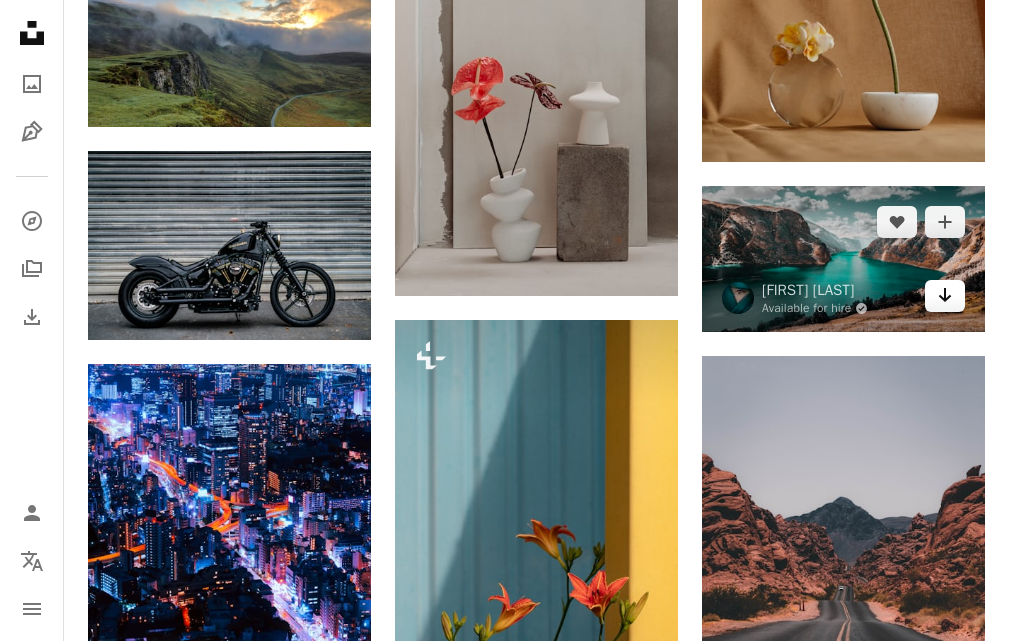 click on "Arrow pointing down" 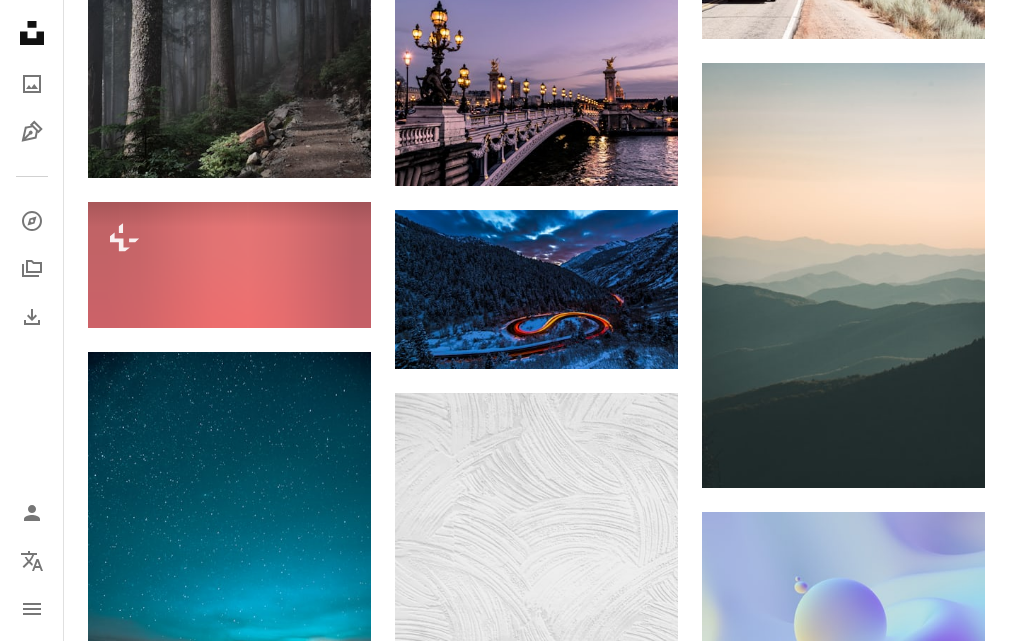scroll, scrollTop: 16900, scrollLeft: 0, axis: vertical 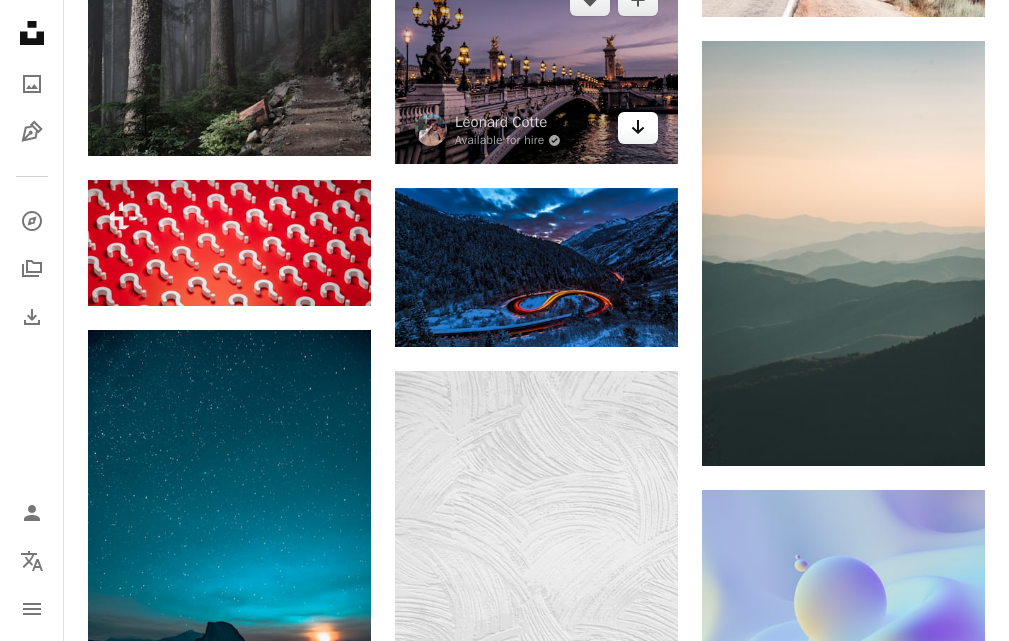 click on "Arrow pointing down" 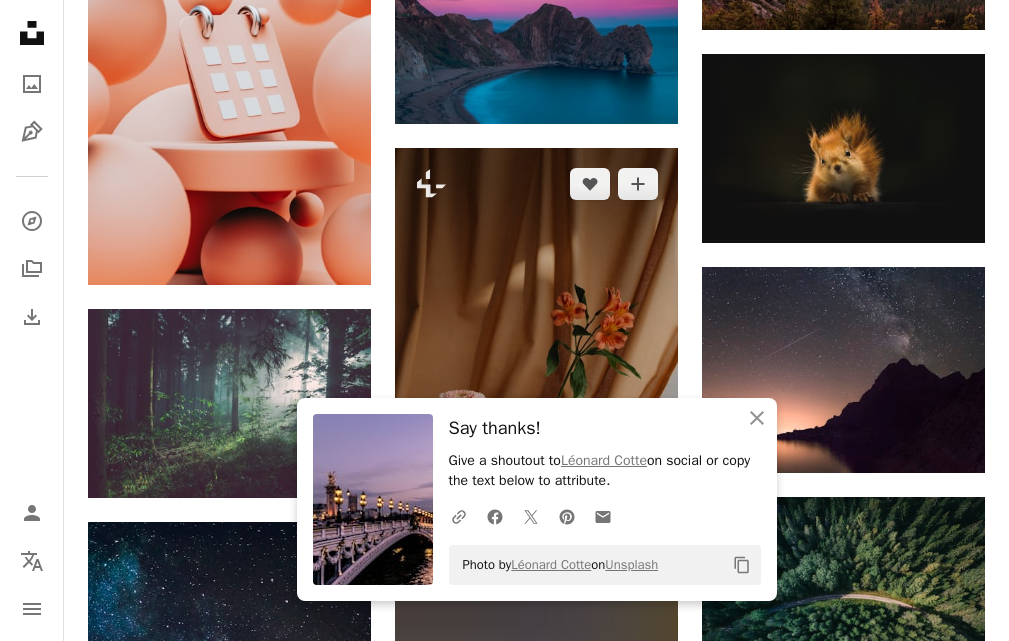scroll, scrollTop: 18000, scrollLeft: 0, axis: vertical 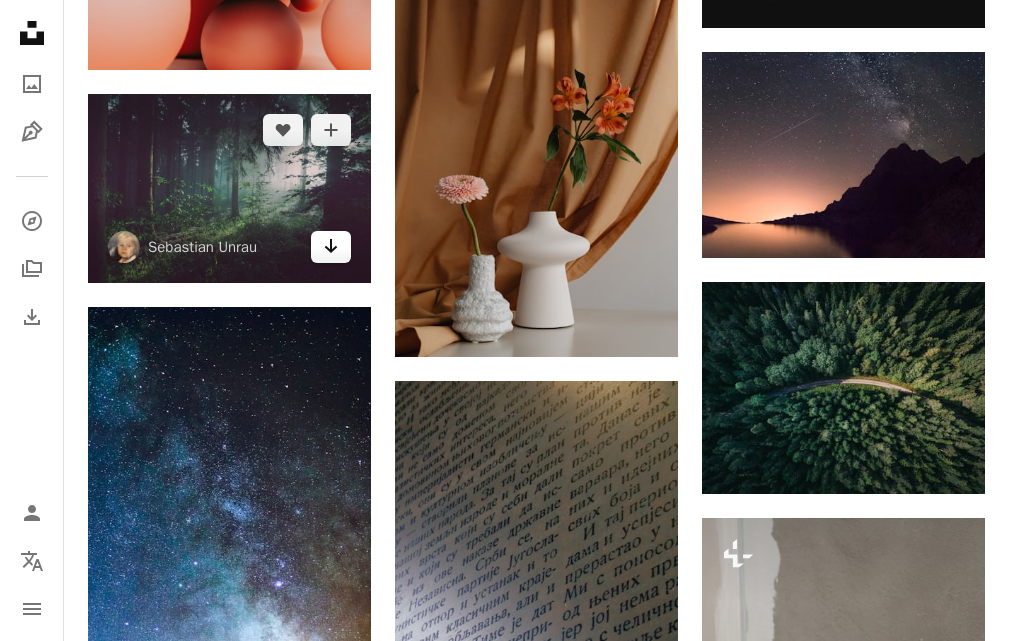 click on "Arrow pointing down" at bounding box center [331, 247] 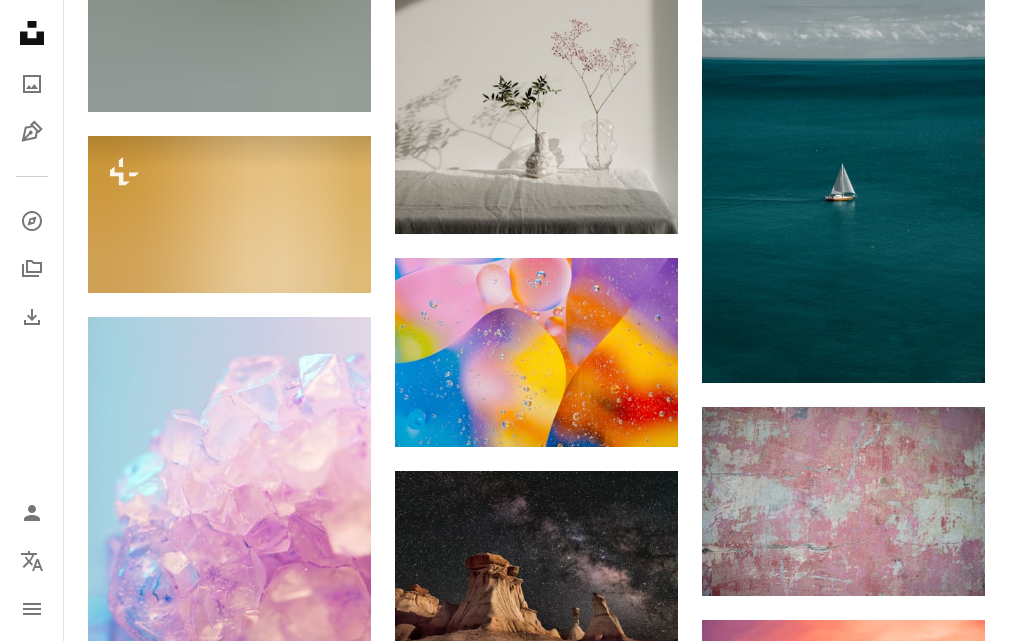 scroll, scrollTop: 19700, scrollLeft: 0, axis: vertical 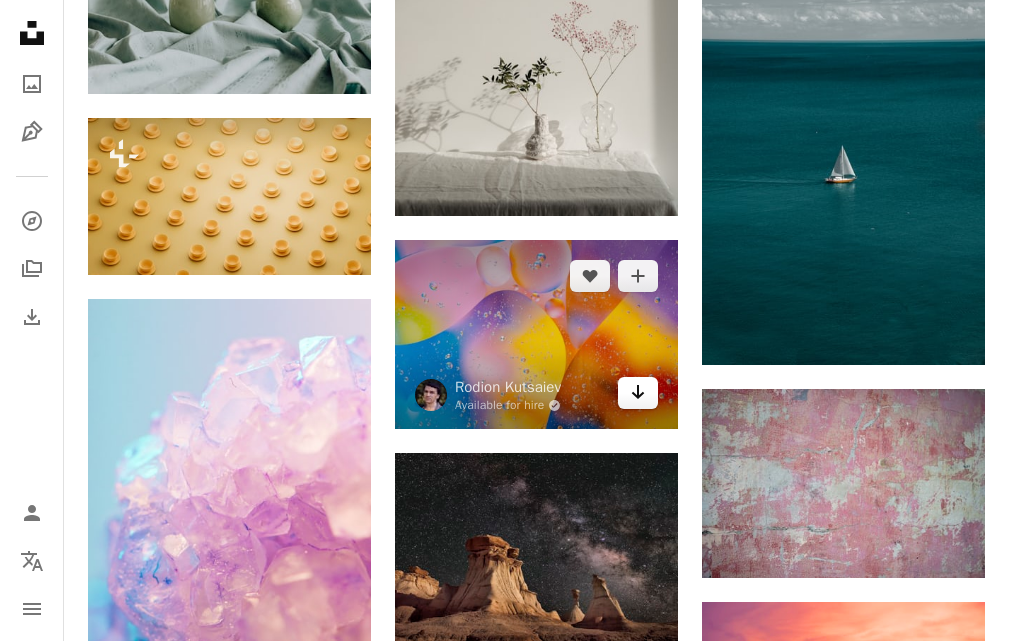 click 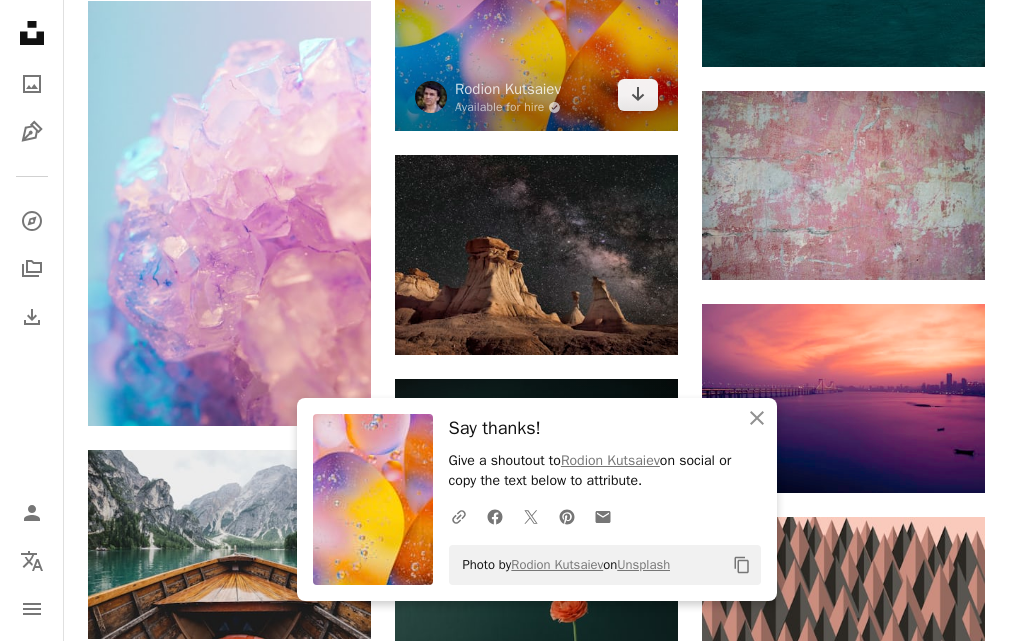 scroll, scrollTop: 20000, scrollLeft: 0, axis: vertical 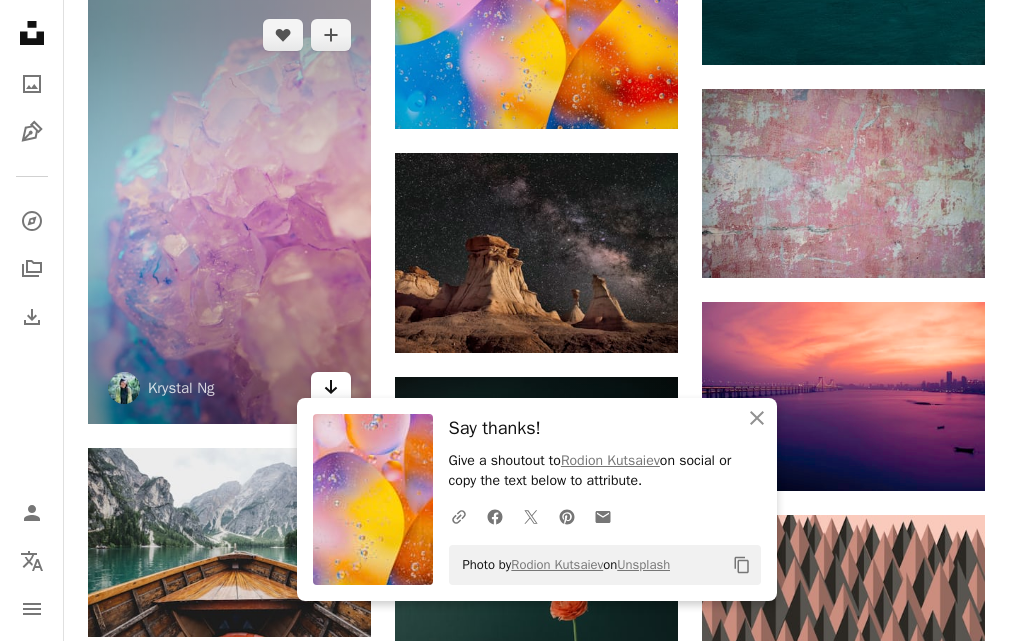 click on "Arrow pointing down" 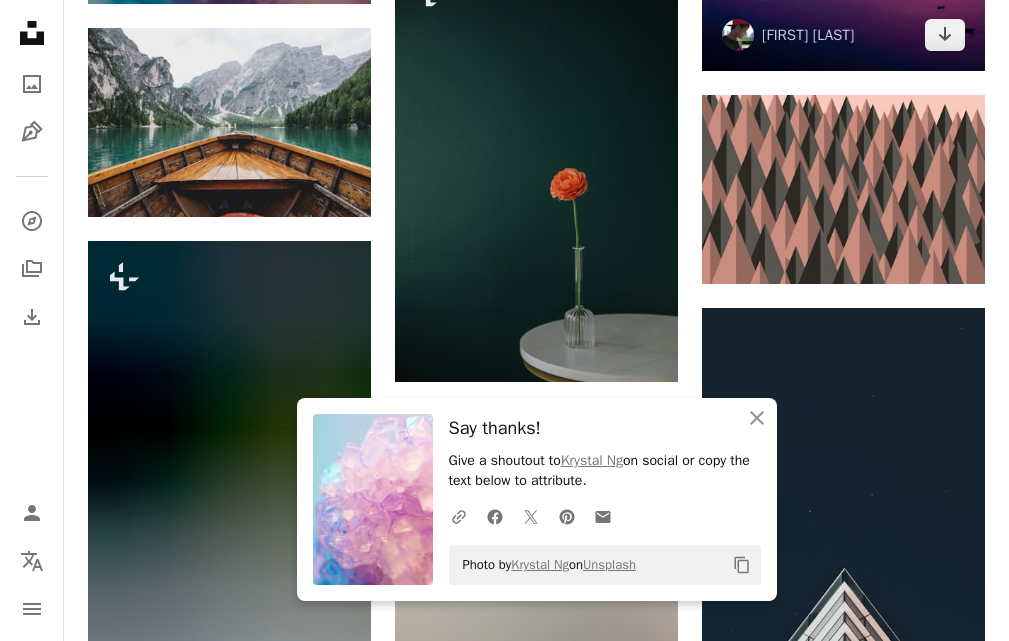 scroll, scrollTop: 20500, scrollLeft: 0, axis: vertical 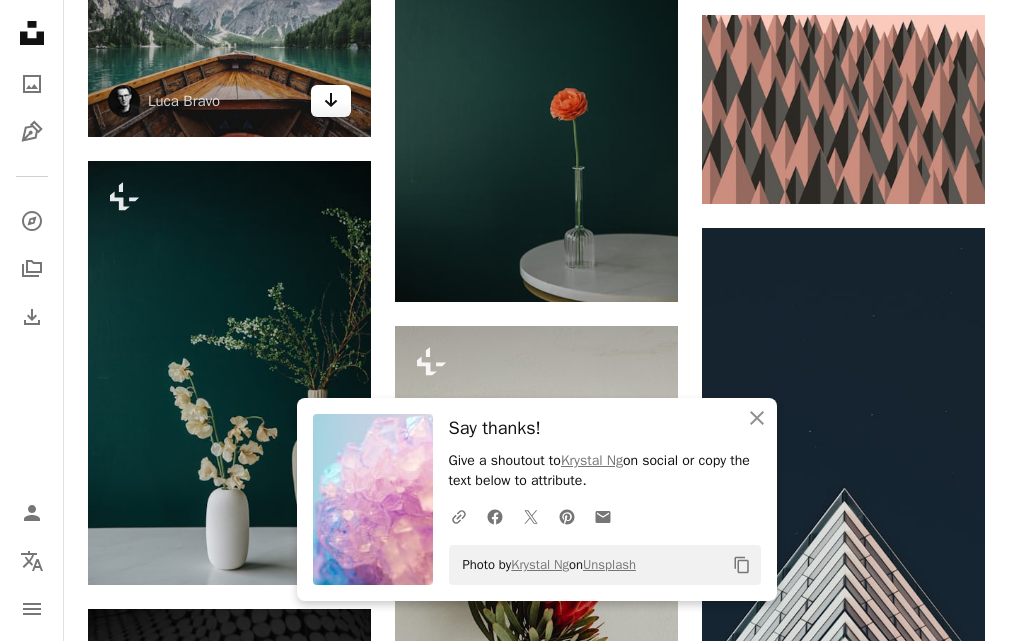 click on "Arrow pointing down" at bounding box center [331, 101] 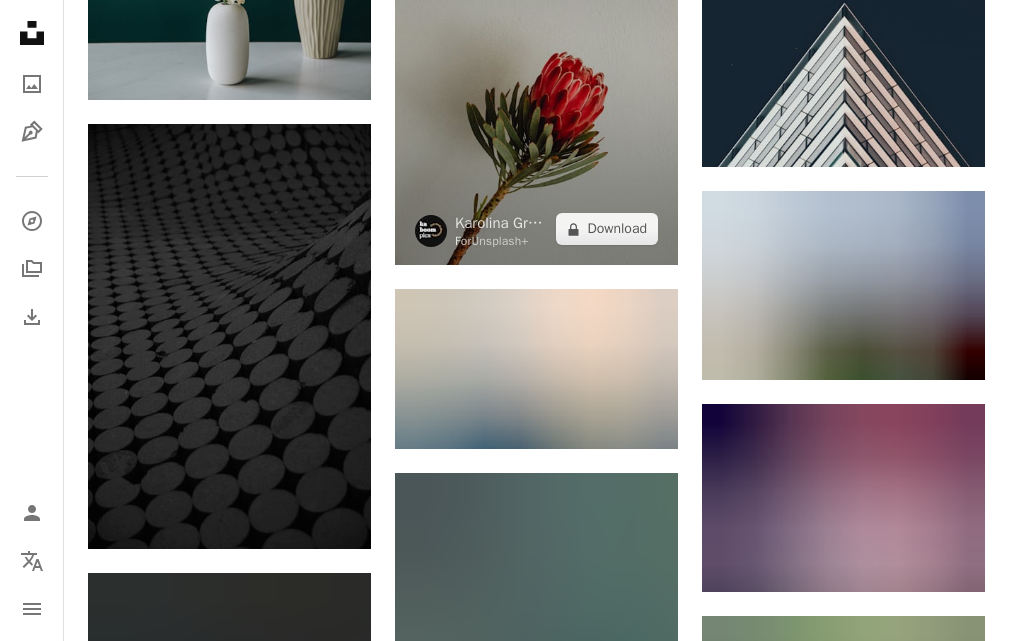 scroll, scrollTop: 21000, scrollLeft: 0, axis: vertical 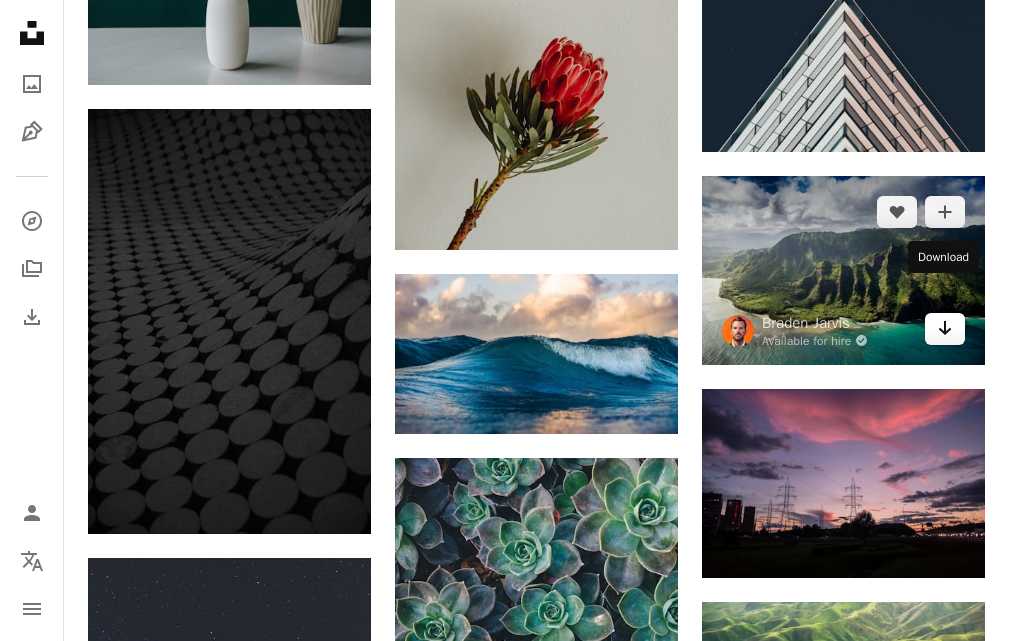 click on "Arrow pointing down" 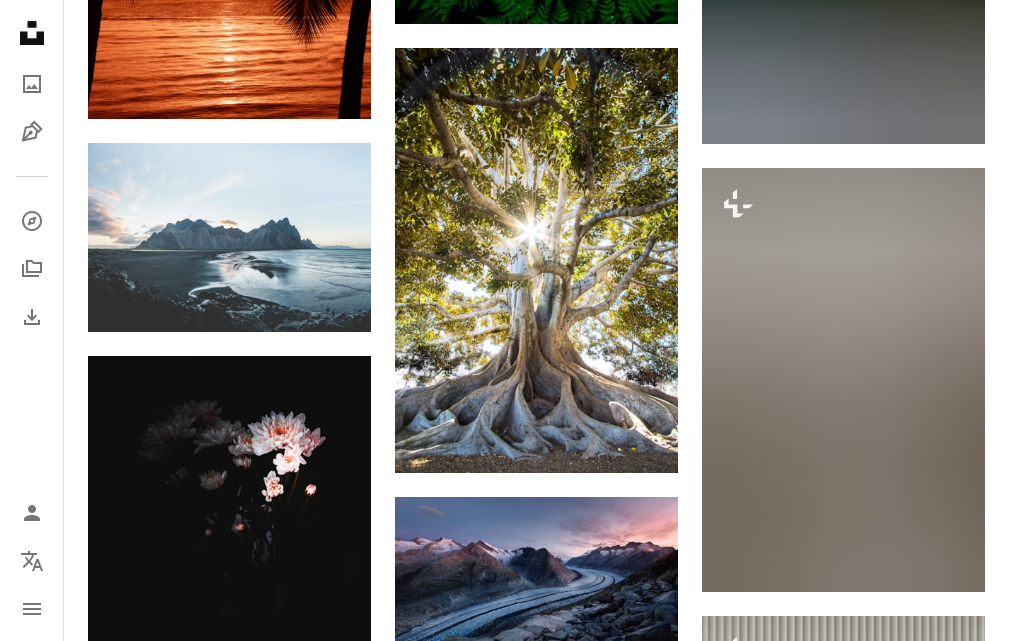 scroll, scrollTop: 22800, scrollLeft: 0, axis: vertical 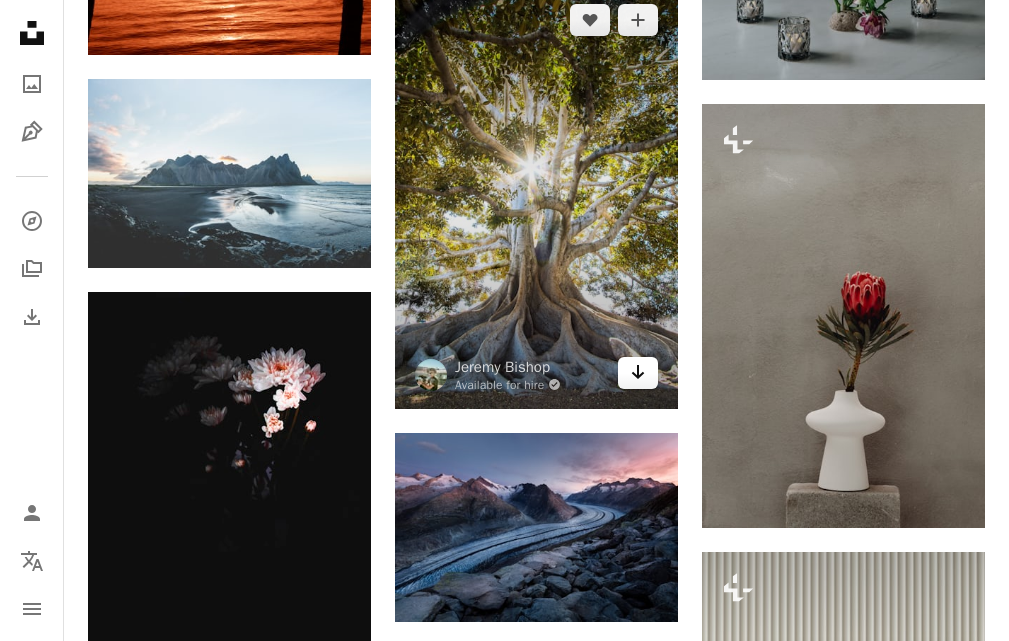click on "Arrow pointing down" 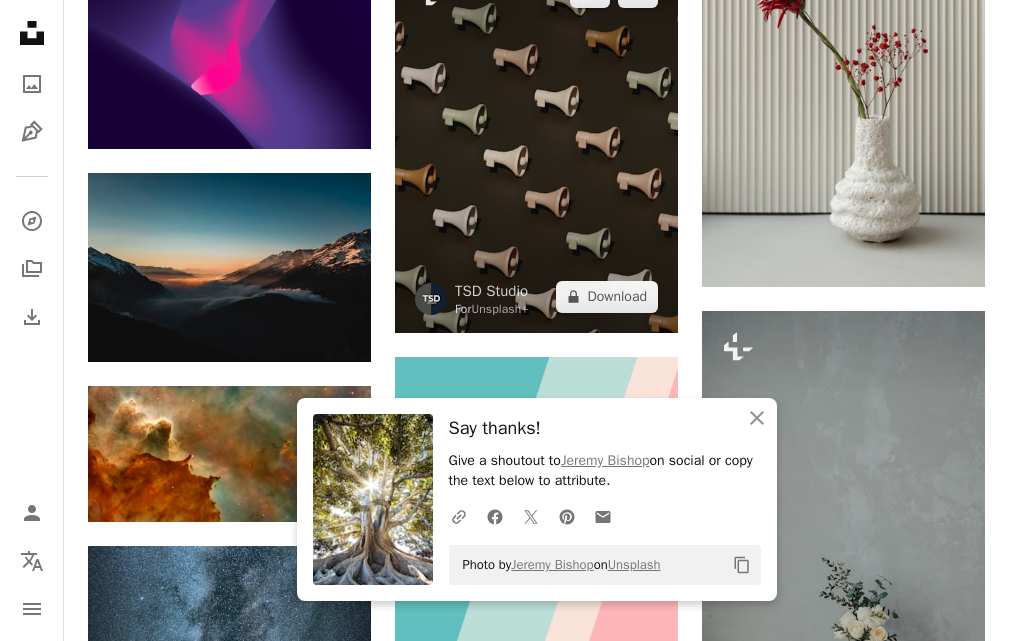 scroll, scrollTop: 23500, scrollLeft: 0, axis: vertical 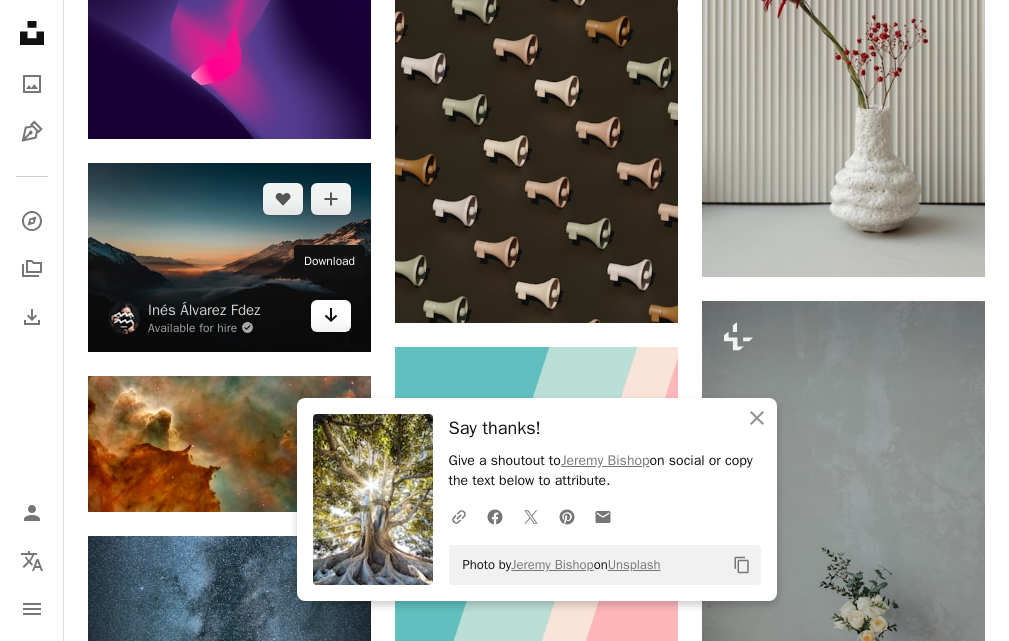 click on "Arrow pointing down" at bounding box center (331, 316) 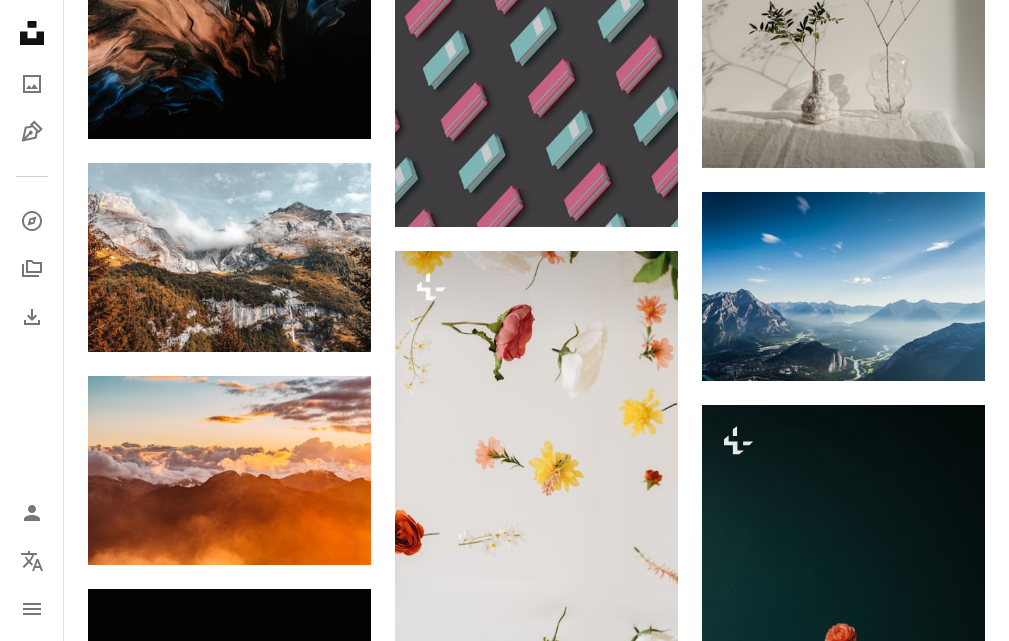 scroll, scrollTop: 24600, scrollLeft: 0, axis: vertical 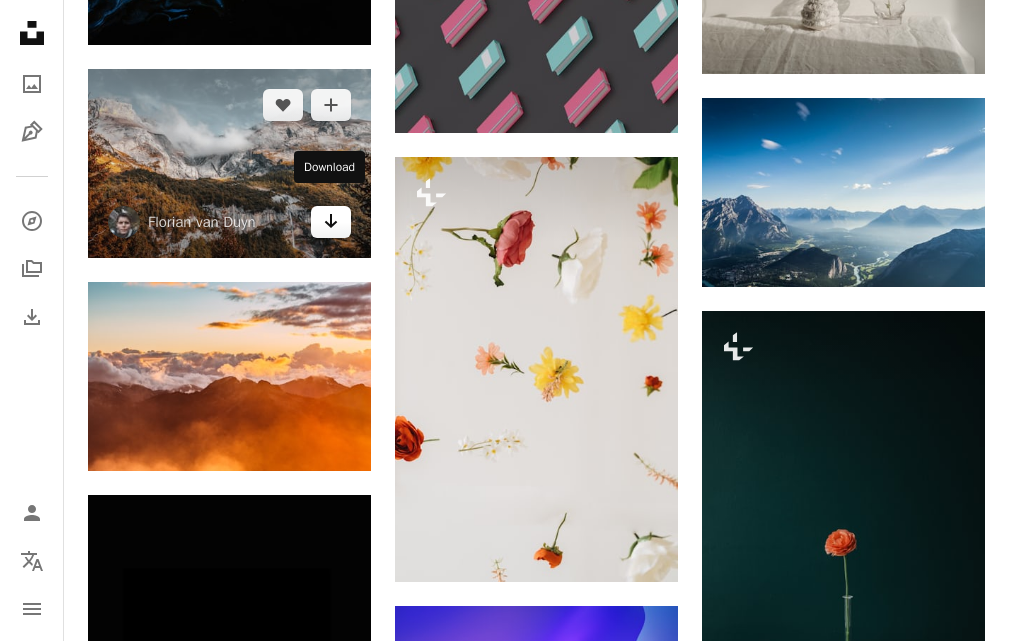 click on "Arrow pointing down" at bounding box center (331, 222) 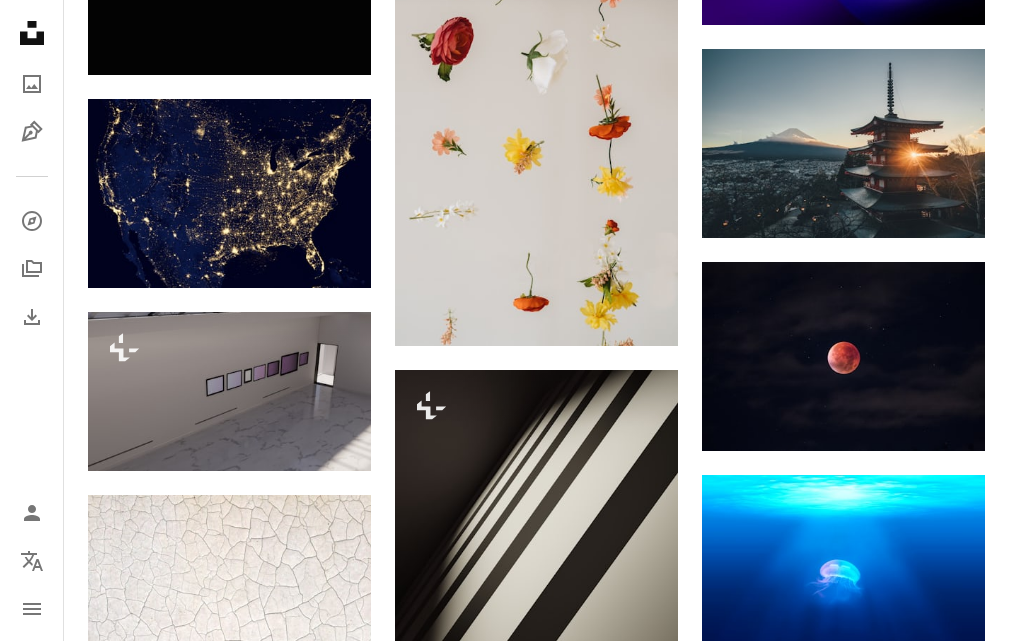 scroll, scrollTop: 25600, scrollLeft: 0, axis: vertical 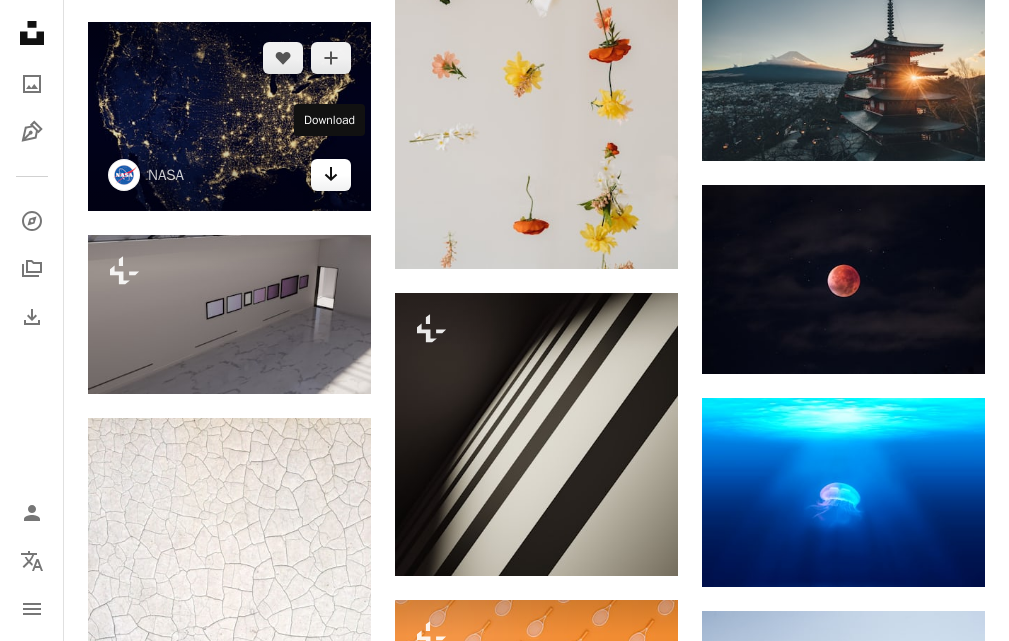 click on "Arrow pointing down" at bounding box center [331, 175] 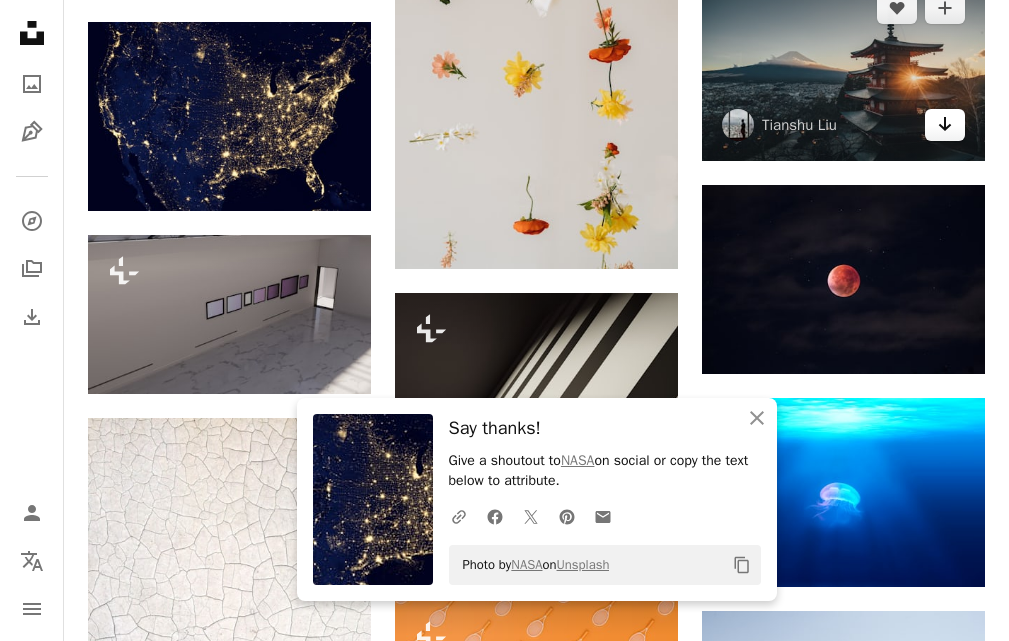 click on "Arrow pointing down" 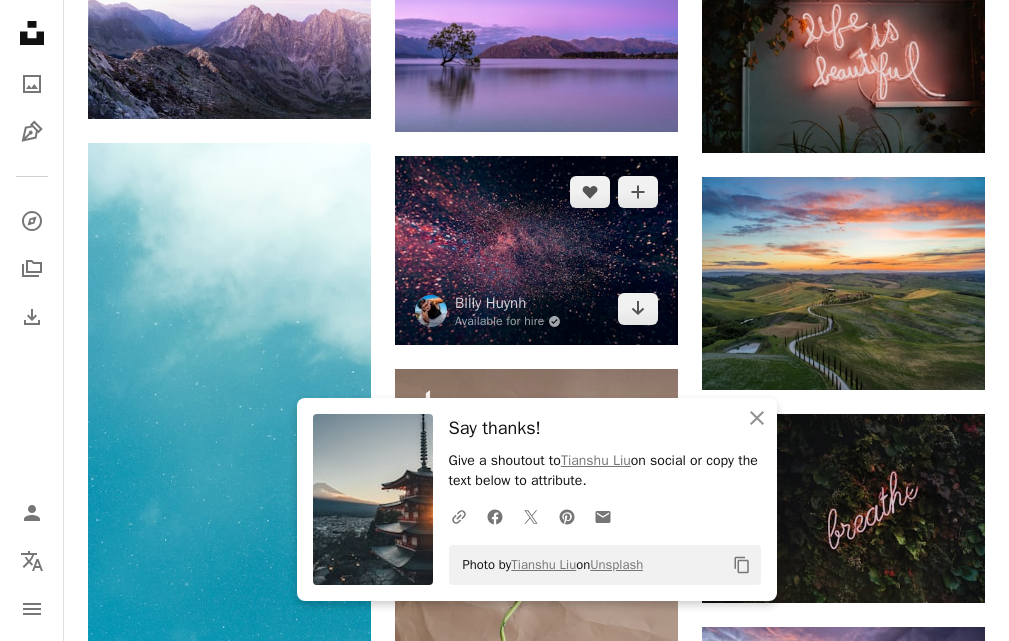 scroll, scrollTop: 26500, scrollLeft: 0, axis: vertical 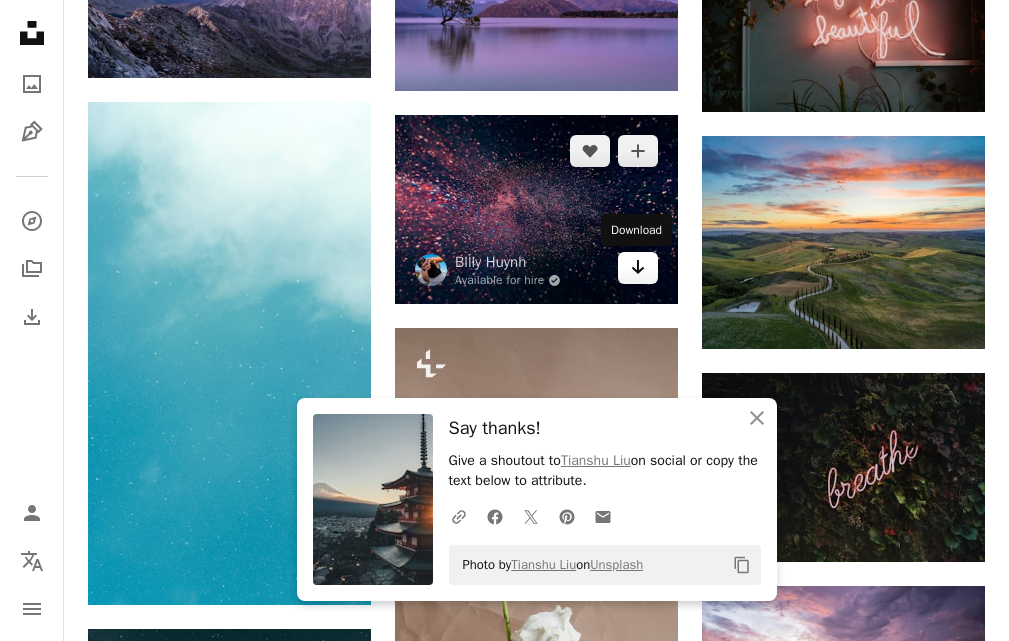 click on "Arrow pointing down" at bounding box center [638, 268] 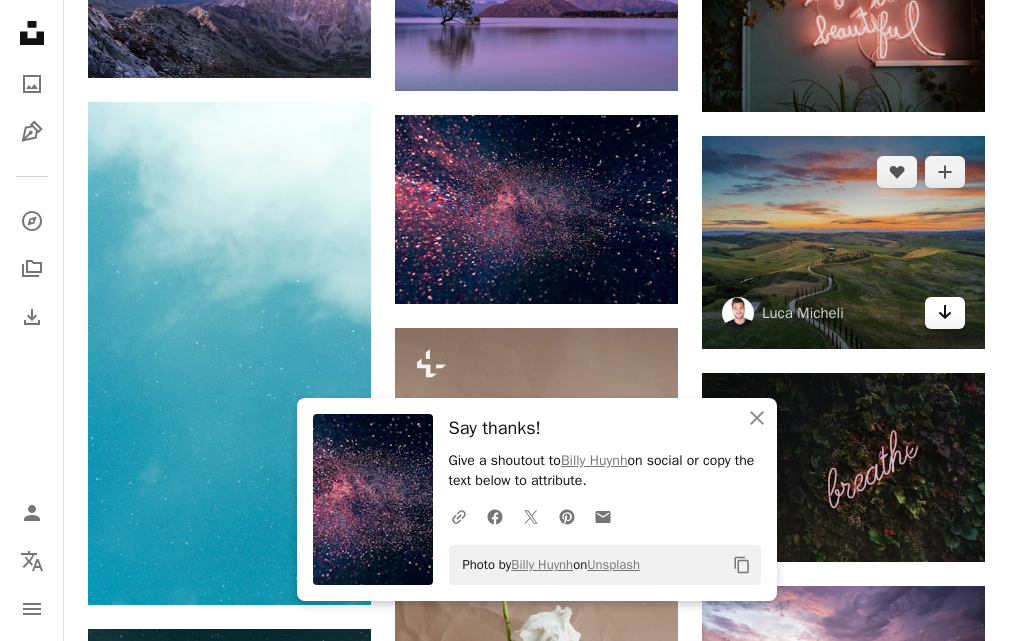 click on "Arrow pointing down" at bounding box center [945, 313] 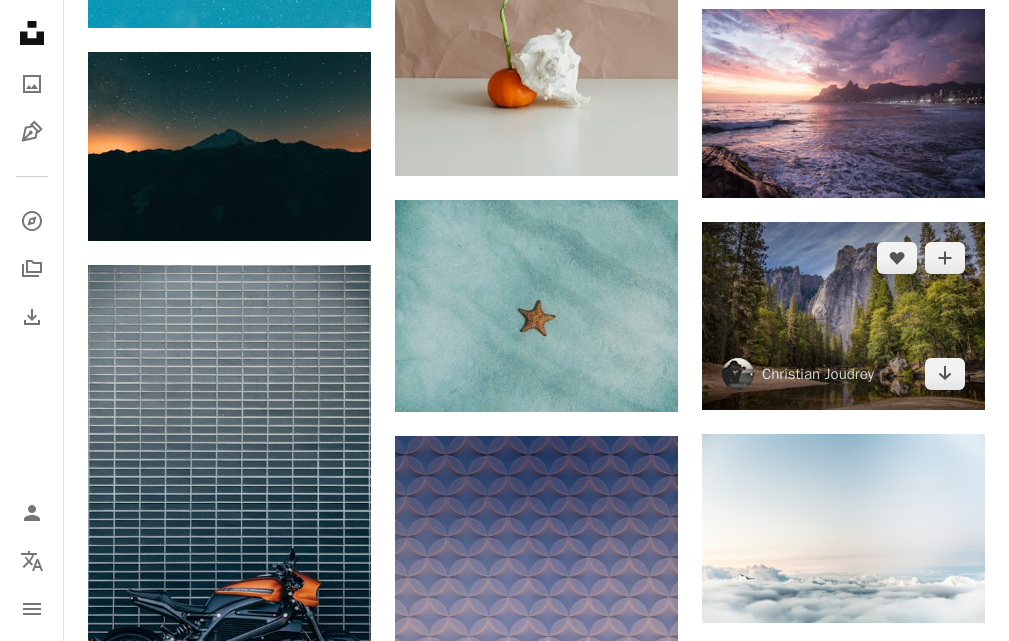 scroll, scrollTop: 27100, scrollLeft: 0, axis: vertical 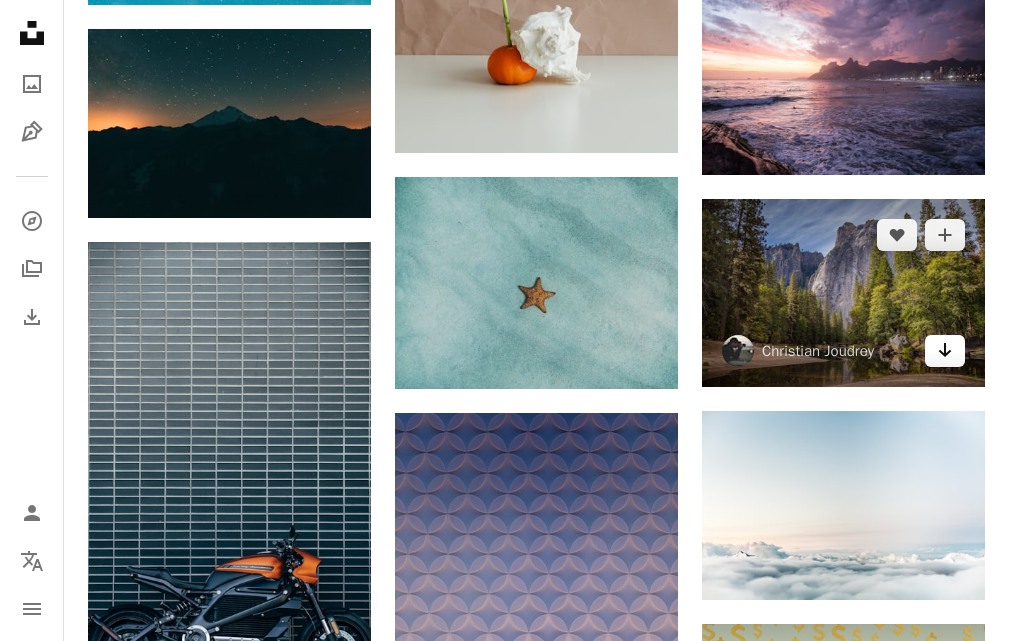 click on "Arrow pointing down" at bounding box center (945, 351) 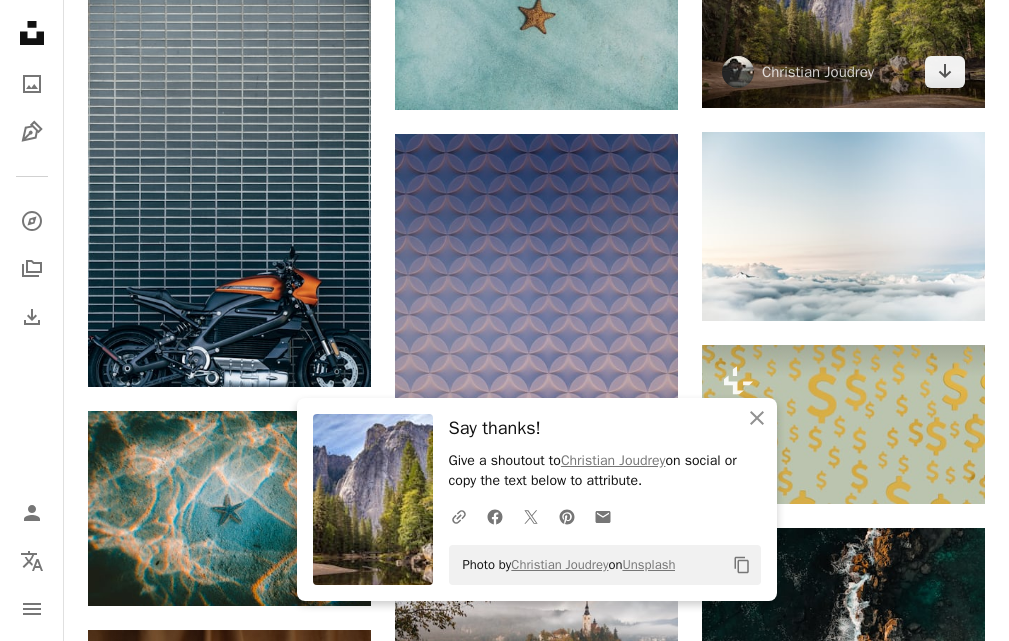 scroll, scrollTop: 27400, scrollLeft: 0, axis: vertical 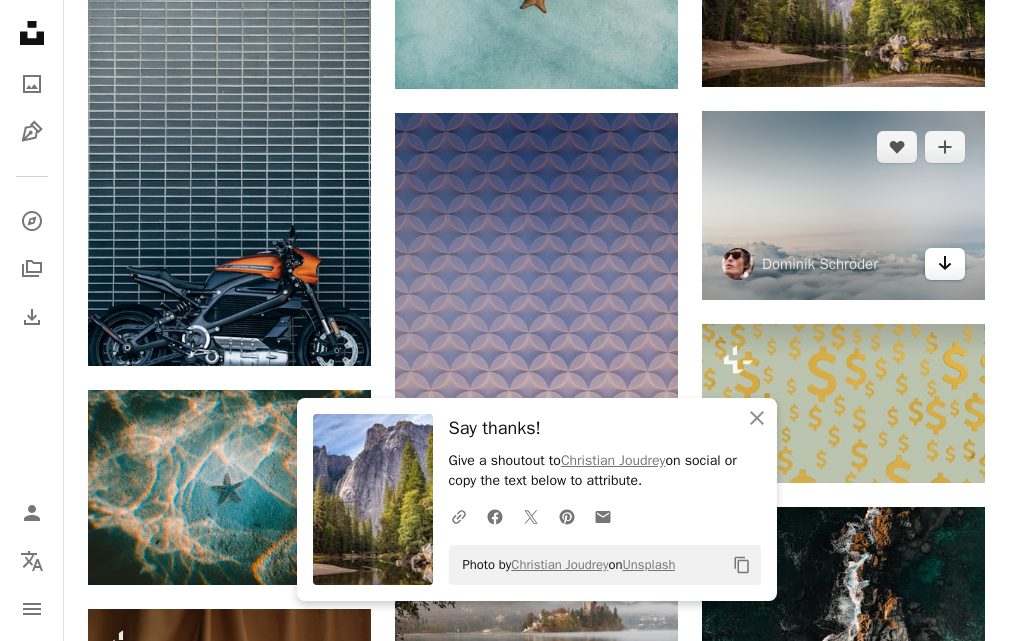 click on "Arrow pointing down" at bounding box center (945, 264) 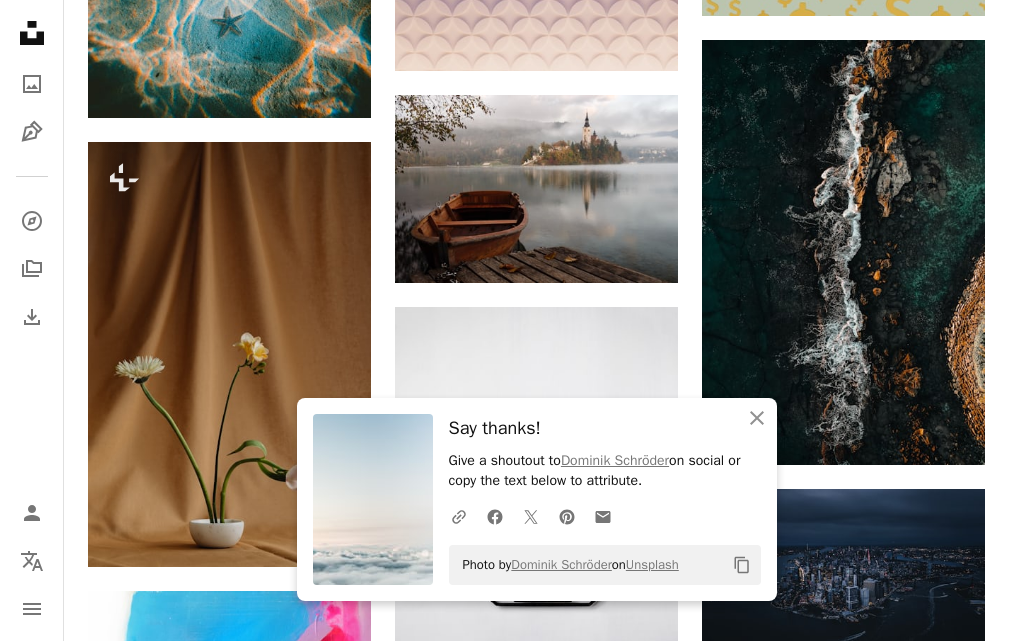 scroll, scrollTop: 27900, scrollLeft: 0, axis: vertical 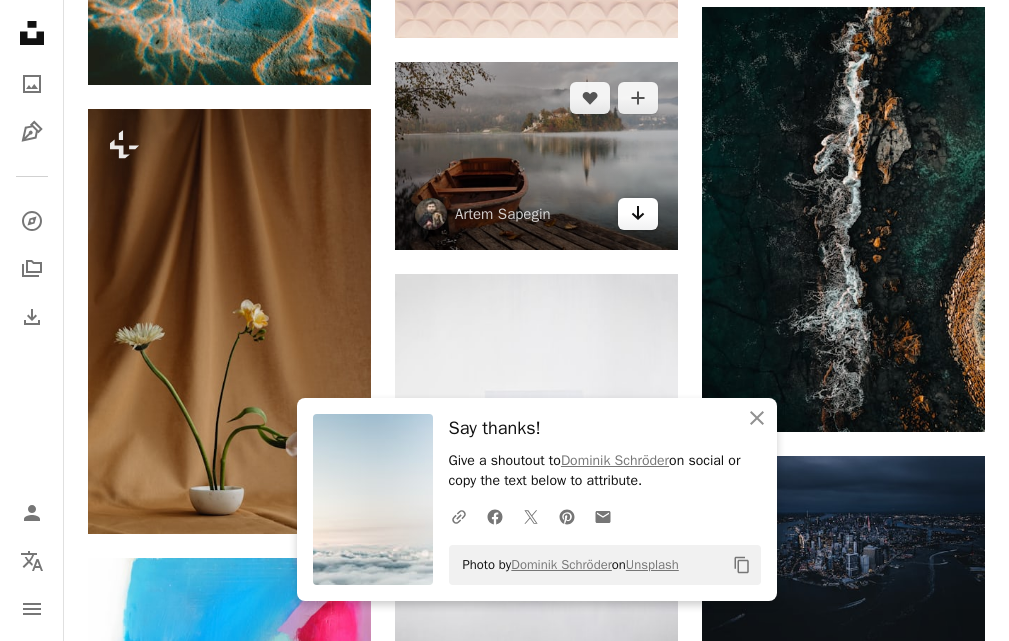 click on "Arrow pointing down" 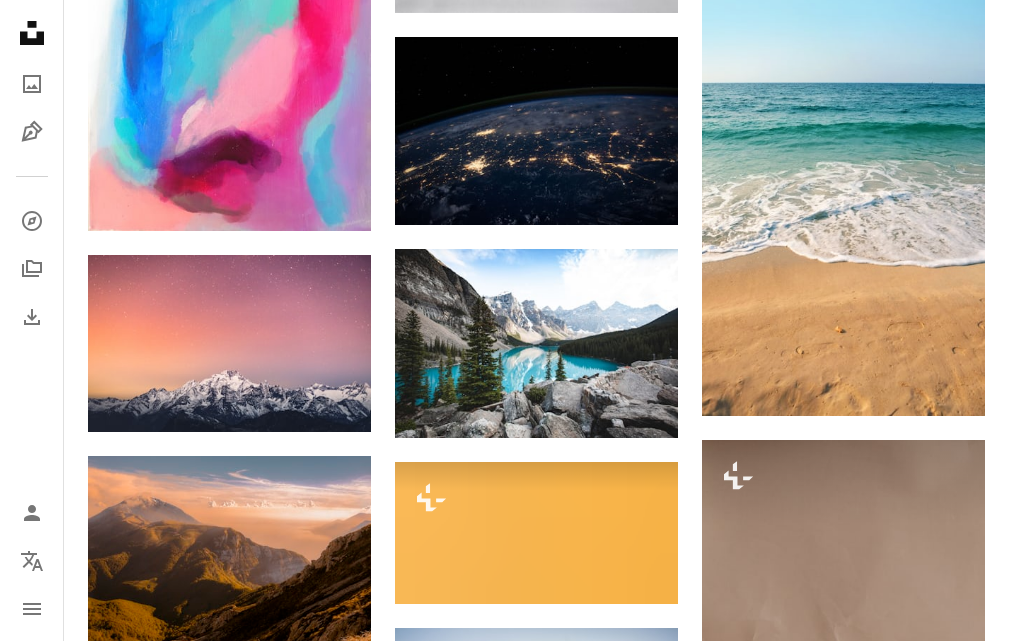 scroll, scrollTop: 28600, scrollLeft: 0, axis: vertical 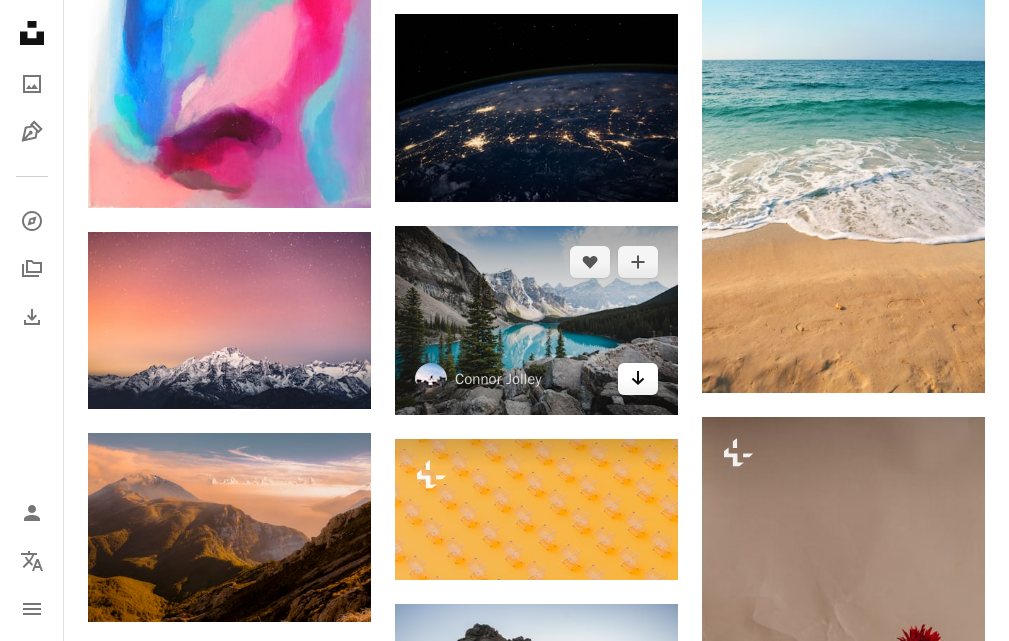click on "Arrow pointing down" at bounding box center (638, 379) 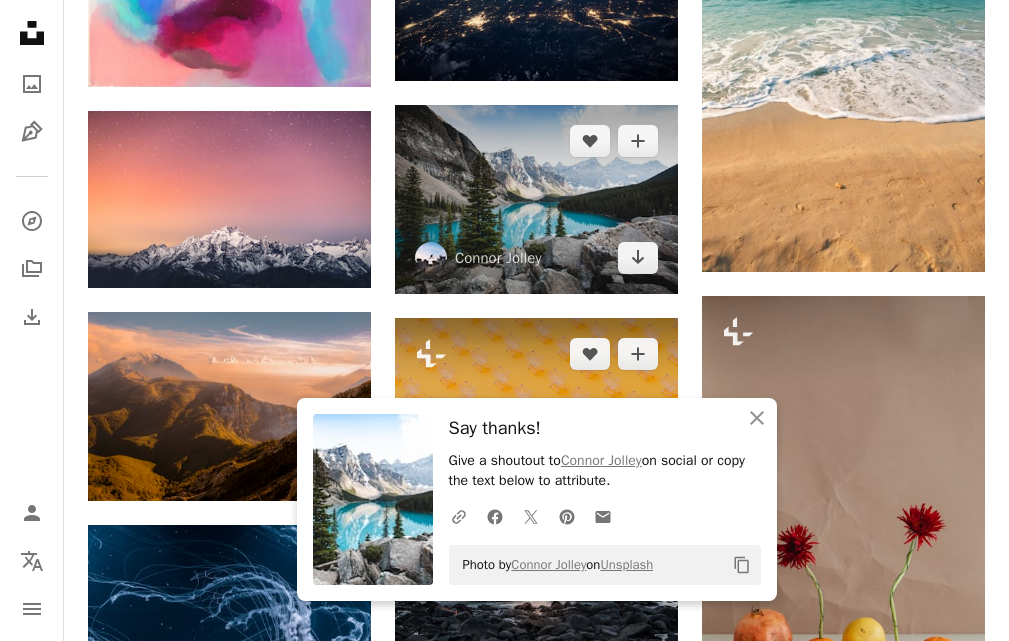 scroll, scrollTop: 28700, scrollLeft: 0, axis: vertical 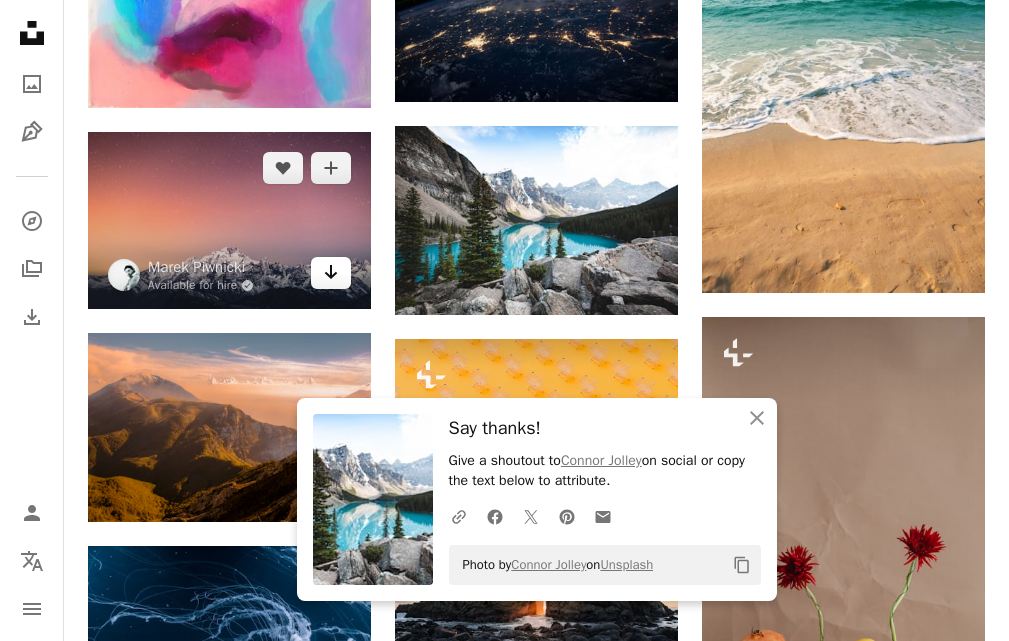 click on "Arrow pointing down" at bounding box center [331, 273] 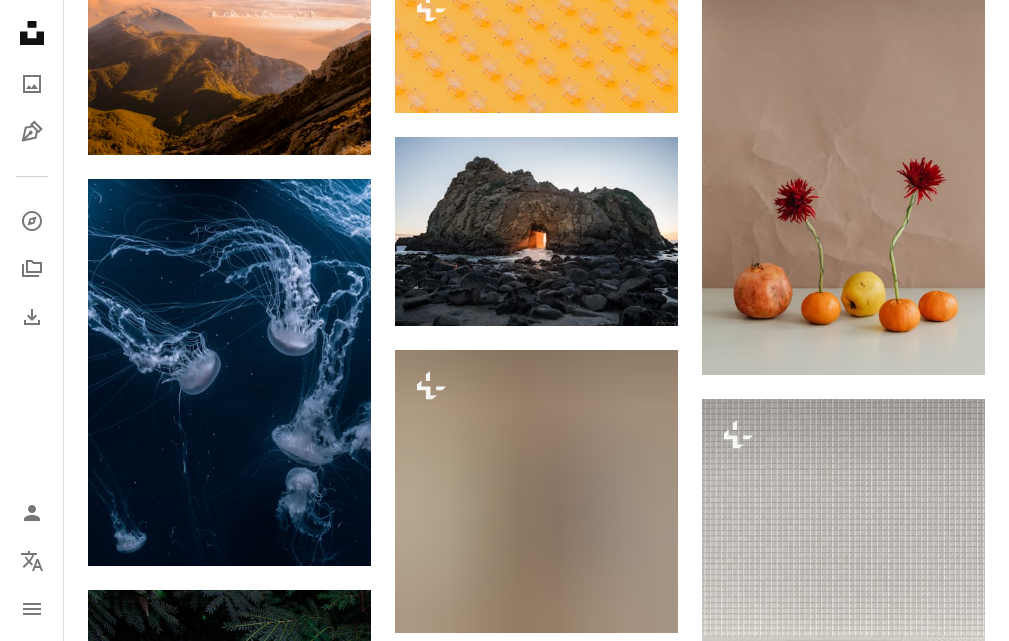scroll, scrollTop: 29800, scrollLeft: 0, axis: vertical 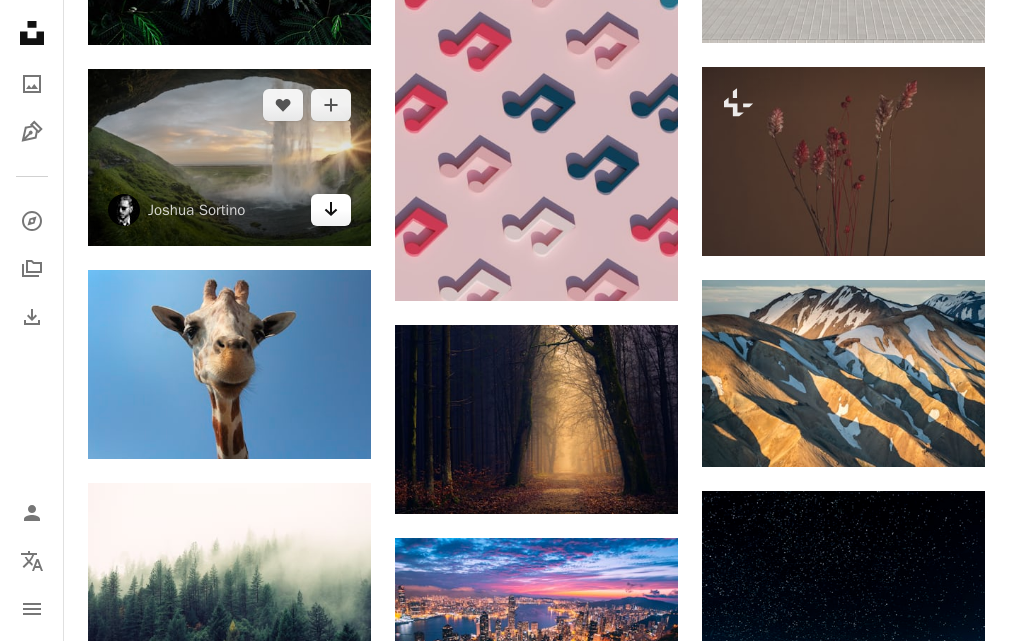 click on "Arrow pointing down" at bounding box center (331, 210) 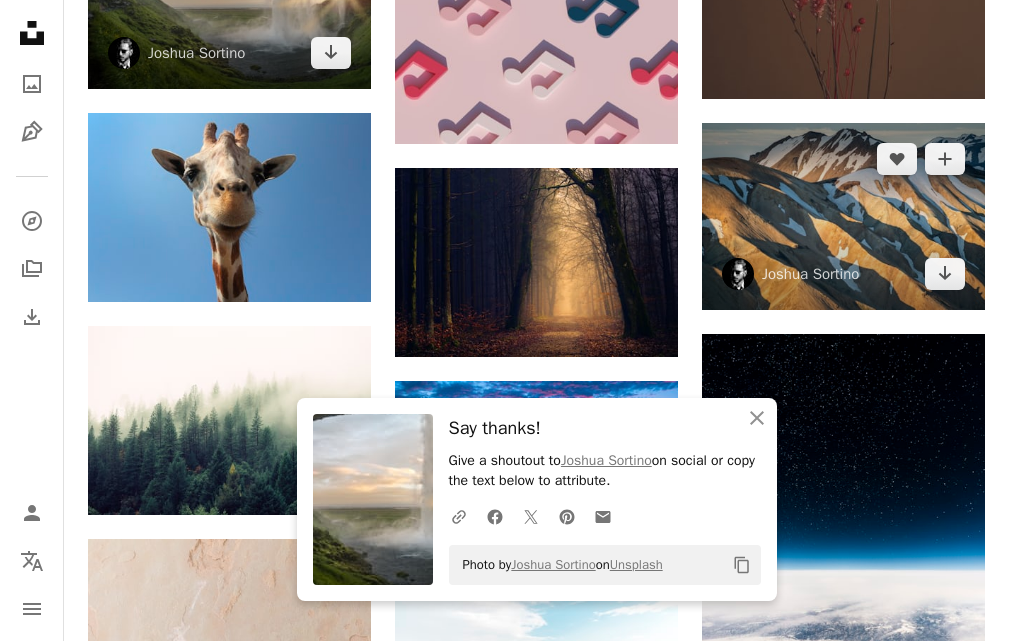 scroll, scrollTop: 29900, scrollLeft: 0, axis: vertical 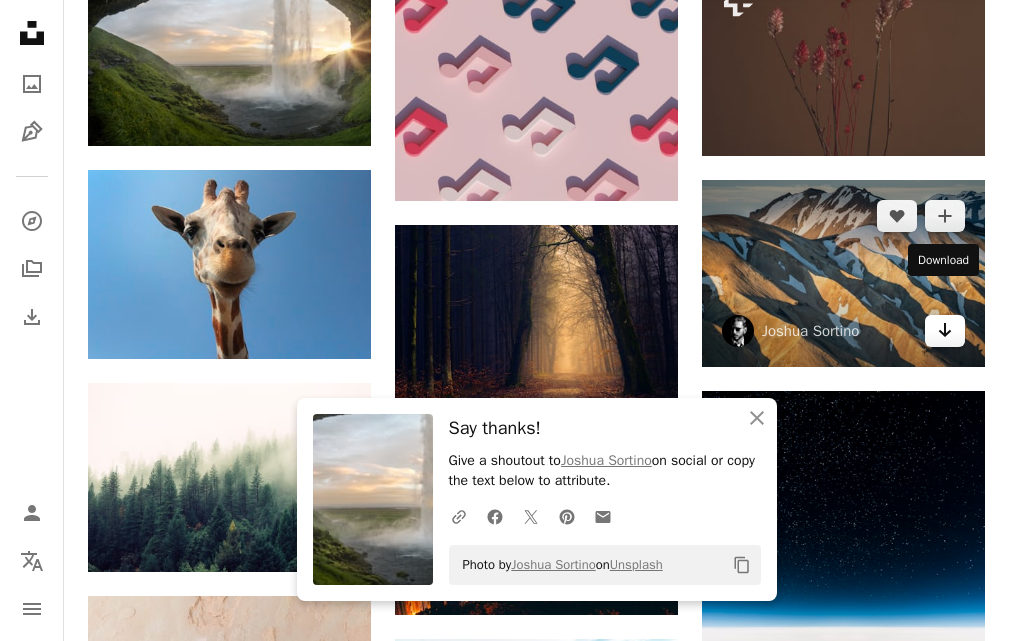 click on "Arrow pointing down" 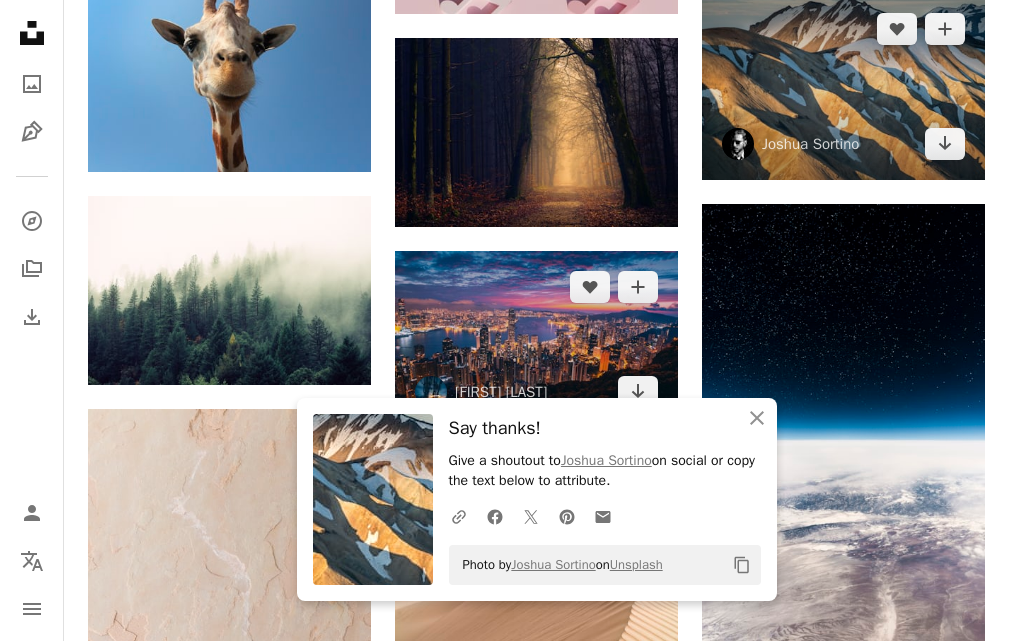 scroll, scrollTop: 30200, scrollLeft: 0, axis: vertical 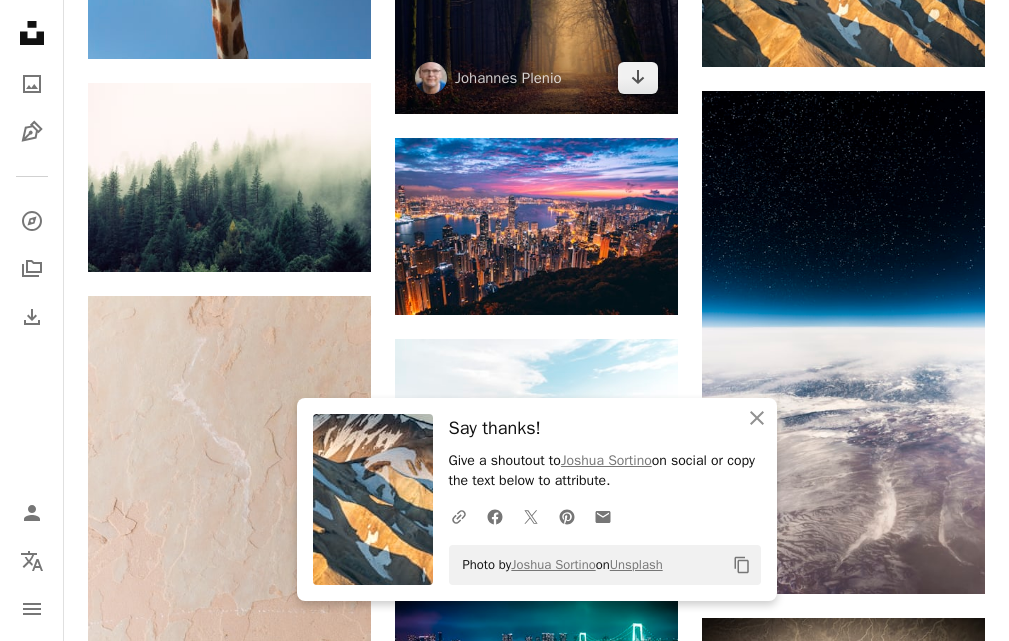 click at bounding box center [536, 19] 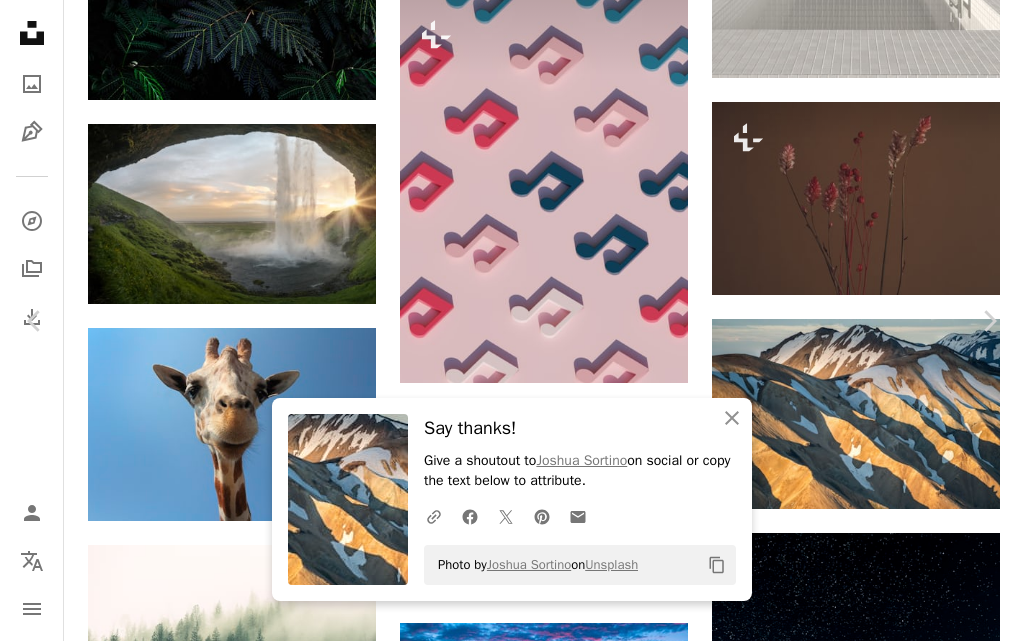 click on "Download free" at bounding box center [825, 4165] 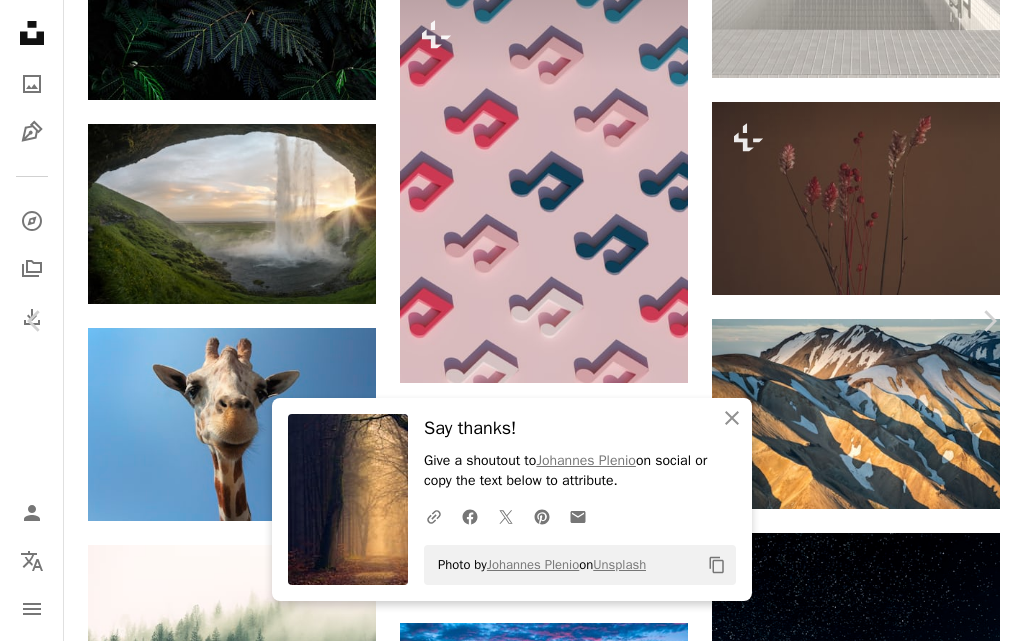 click on "Unsplash logo Unsplash Home A photo Pen Tool A compass A stack of folders Download Person Localization icon navigation menu A magnifying glass ********* An X shape Visual search Get Unsplash+ Log in Submit an image Browse premium images on iStock  |  20% off at iStock  ↗ Browse premium images on iStock 20% off at iStock  ↗ View more  ↗ View more on iStock  ↗ A photo Photos   246k Pen Tool Illustrations   8.4k A stack of folders Collections   1.1M A group of people Users   443 A copyright icon © License Arrow down Aspect ratio Orientation Arrow down Unfold Sort by  Relevance Arrow down Filters Filters Wallpaper Chevron left Chevron right car wallpaper animal desktop wallpapers wallpaper desktop triple monitor wallpaper flower wallpaper 4k pink wallpaper wallpaper white windows 10 wallpaper beach gradient background Plus sign for Unsplash+ A heart A plus sign Karolina Grabowska For  Unsplash+ A lock Download A heart A plus sign Jonatan Pie Arrow pointing down A heart A plus sign Milad Fakurian For" at bounding box center [512, -13041] 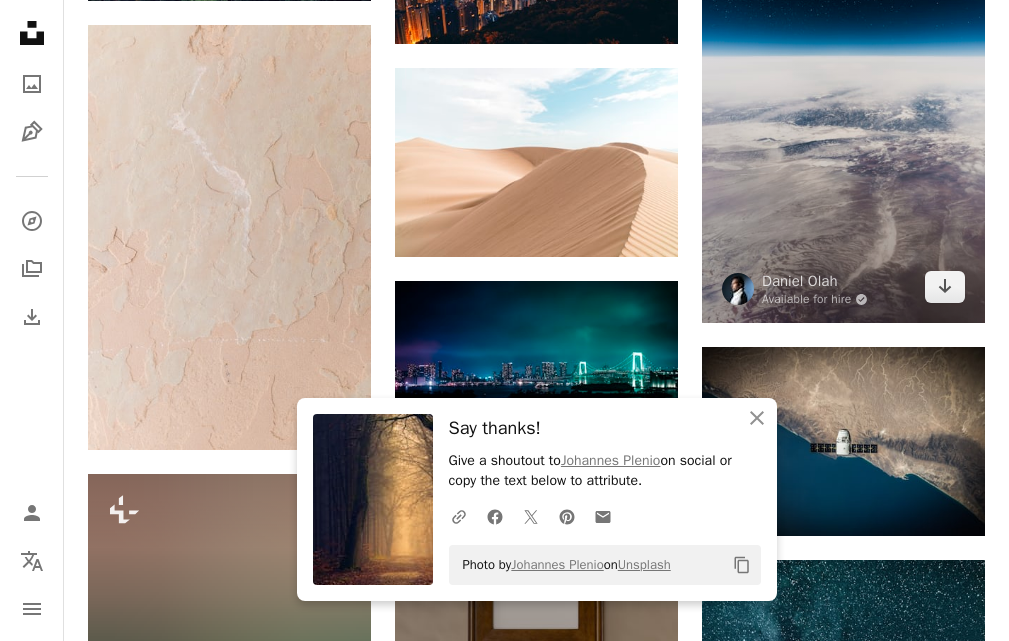 scroll, scrollTop: 30500, scrollLeft: 0, axis: vertical 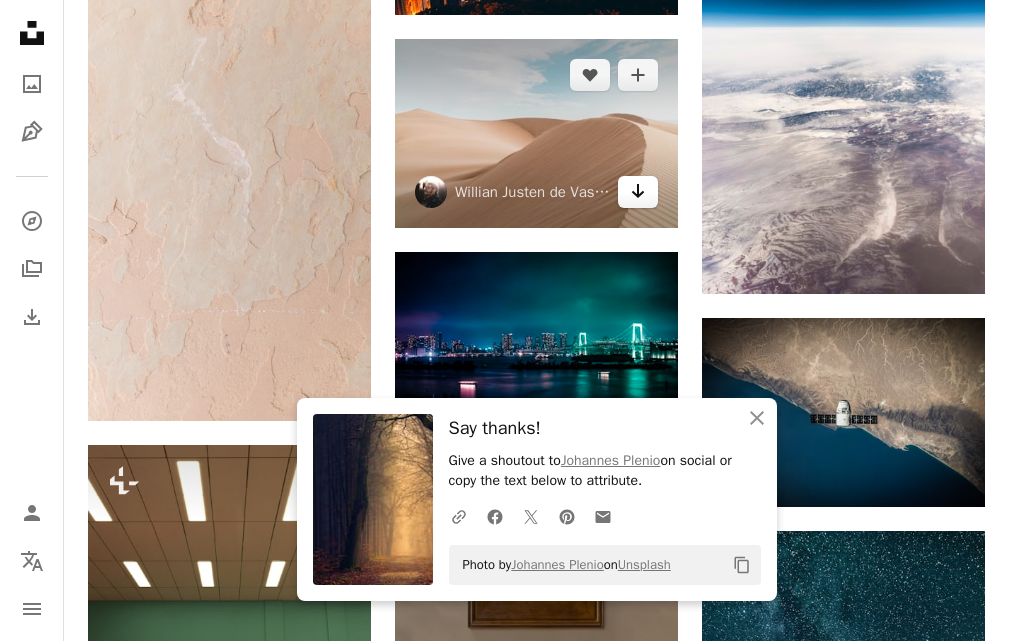 click on "Arrow pointing down" at bounding box center (638, 192) 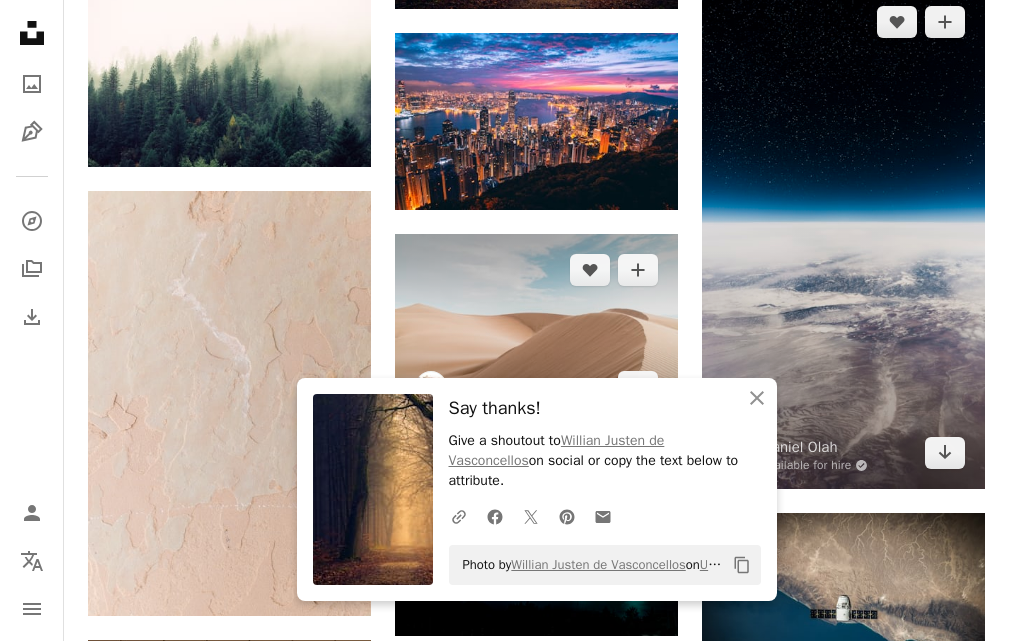 scroll, scrollTop: 30300, scrollLeft: 0, axis: vertical 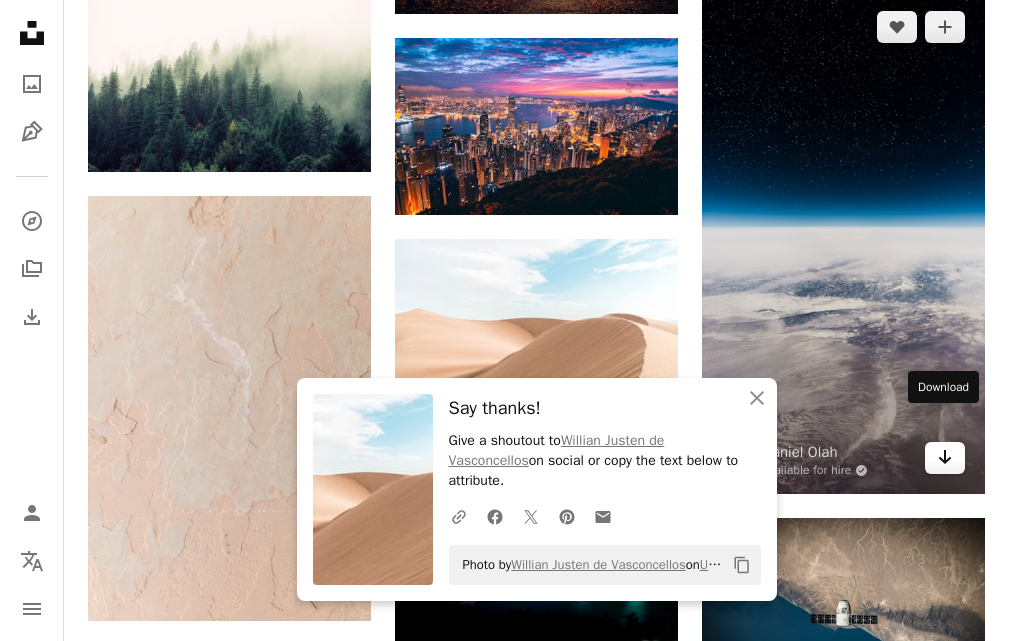 click on "Arrow pointing down" 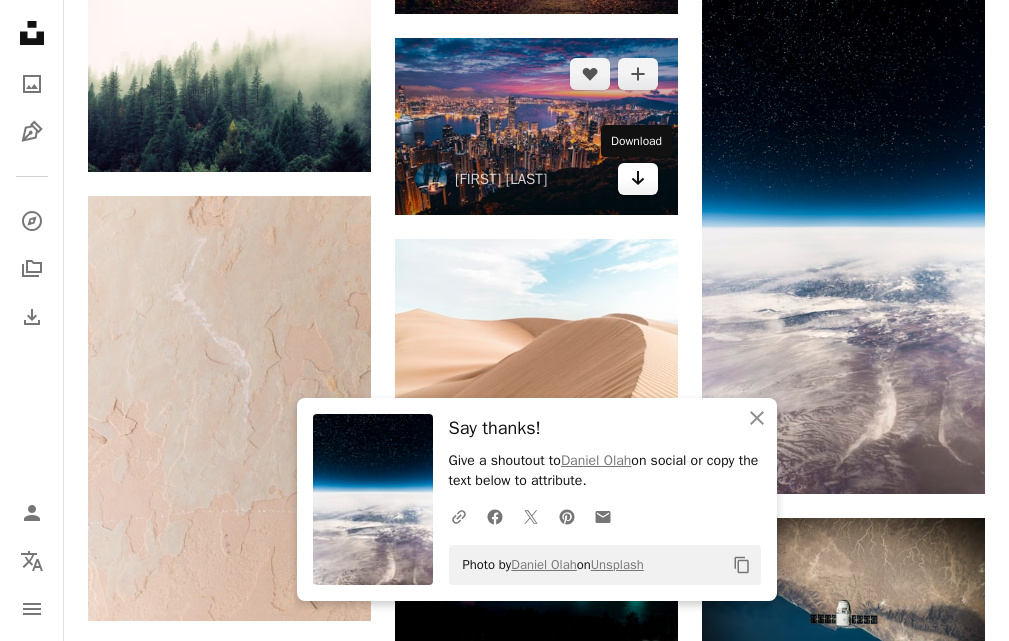 click 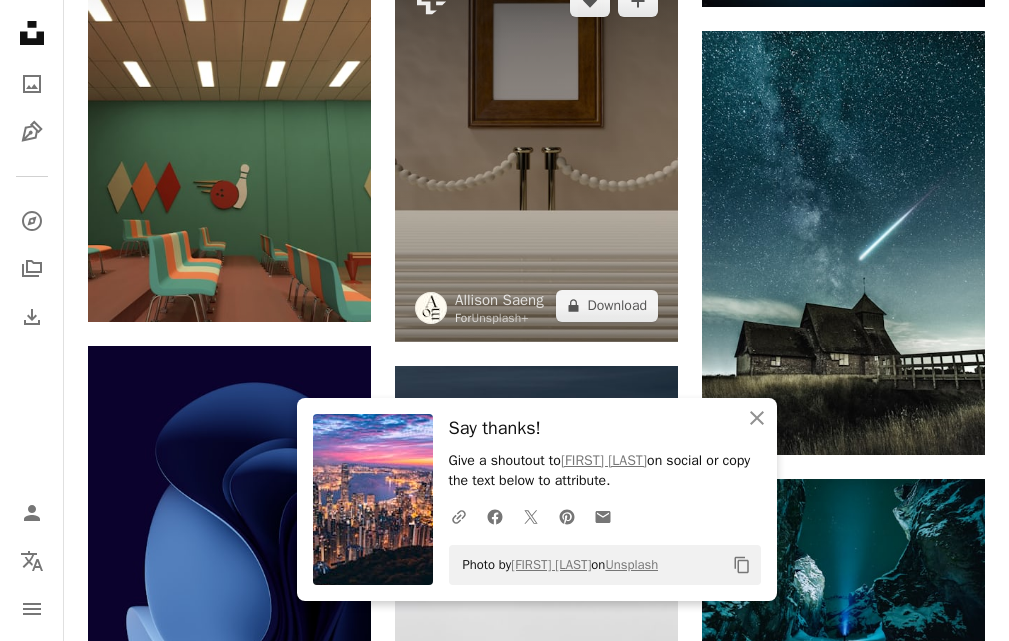 scroll, scrollTop: 31100, scrollLeft: 0, axis: vertical 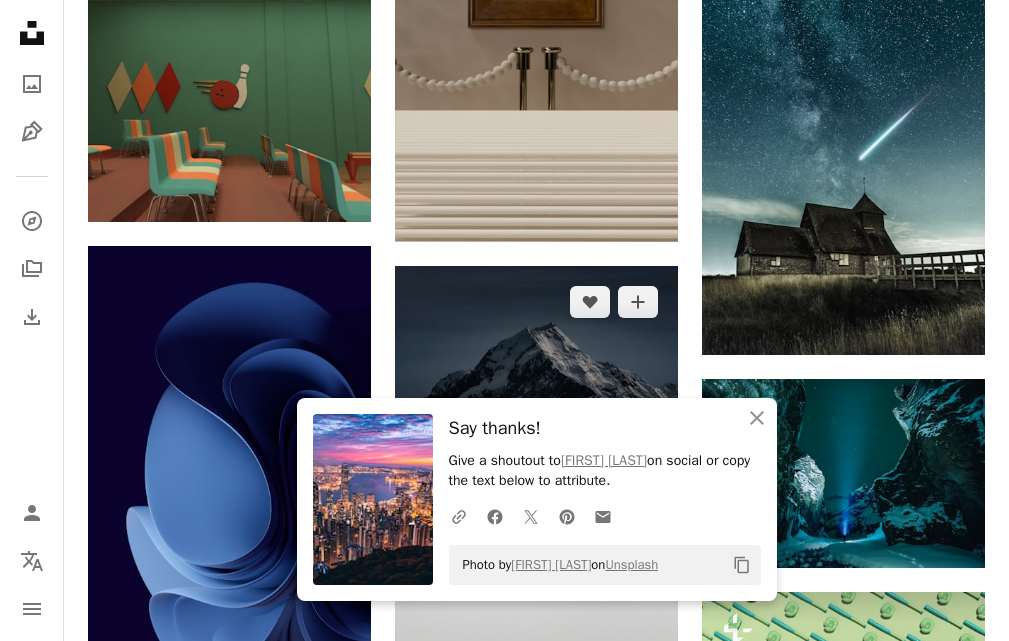 click at bounding box center (536, 366) 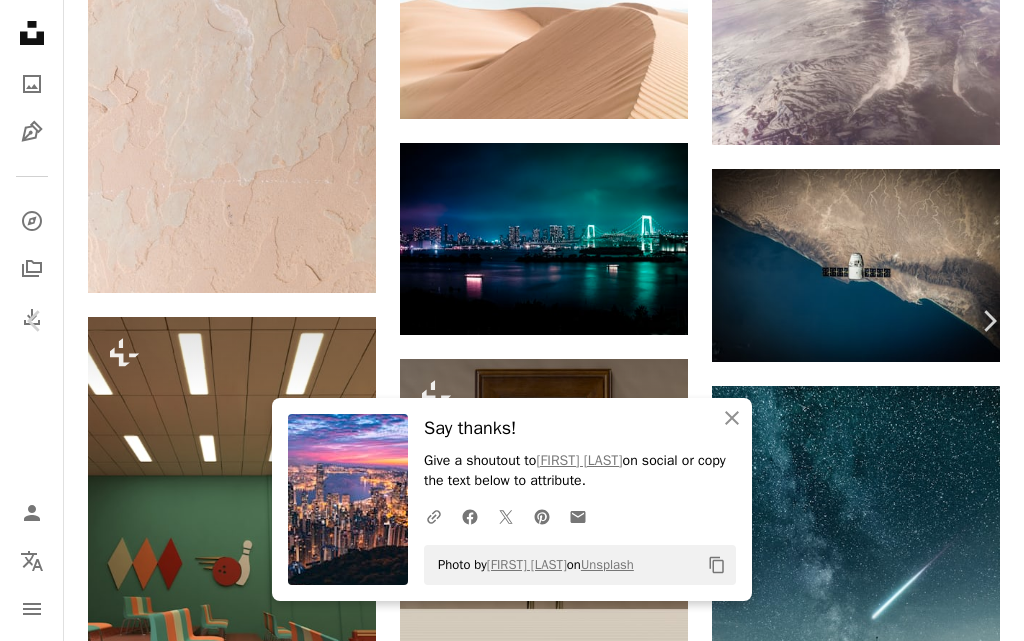 click on "Download free" at bounding box center (825, 3265) 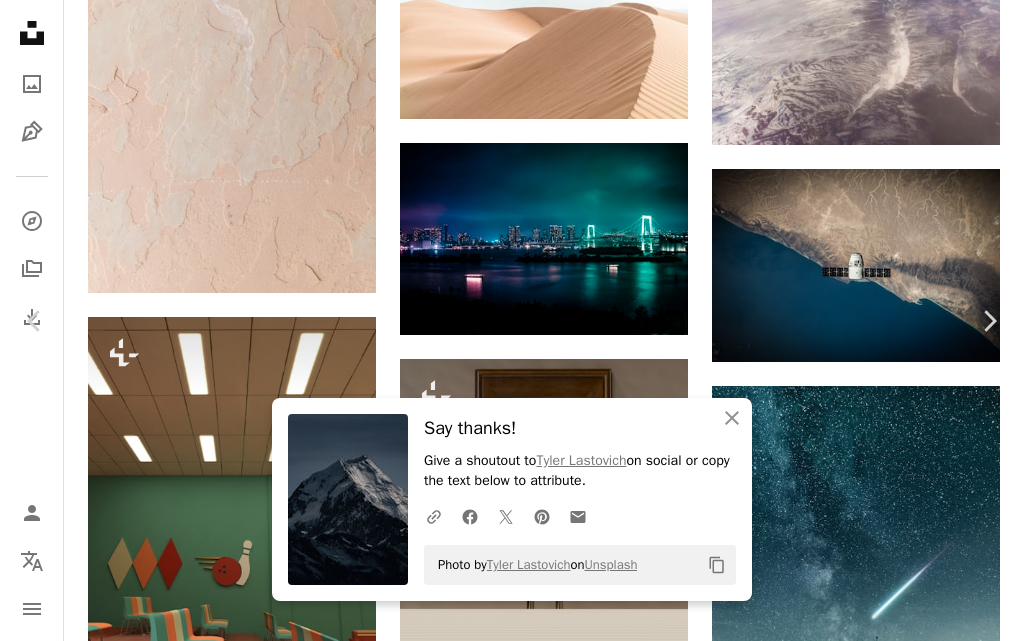 click on "Unsplash logo Unsplash Home A photo Pen Tool A compass A stack of folders Download Person Localization icon navigation menu A magnifying glass ********* An X shape Visual search Get Unsplash+ Log in Submit an image Browse premium images on iStock  |  20% off at iStock  ↗ Browse premium images on iStock 20% off at iStock  ↗ View more  ↗ View more on iStock  ↗ A photo Photos   246k Pen Tool Illustrations   8.4k A stack of folders Collections   1.1M A group of people Users   443 A copyright icon © License Arrow down Aspect ratio Orientation Arrow down Unfold Sort by  Relevance Arrow down Filters Filters Wallpaper Chevron left Chevron right car wallpaper animal desktop wallpapers wallpaper desktop triple monitor wallpaper flower wallpaper 4k pink wallpaper wallpaper white windows 10 wallpaper beach gradient background Plus sign for Unsplash+ A heart A plus sign Karolina Grabowska For  Unsplash+ A lock Download A heart A plus sign Jonatan Pie Arrow pointing down A heart A plus sign Milad Fakurian For" at bounding box center [512, -13941] 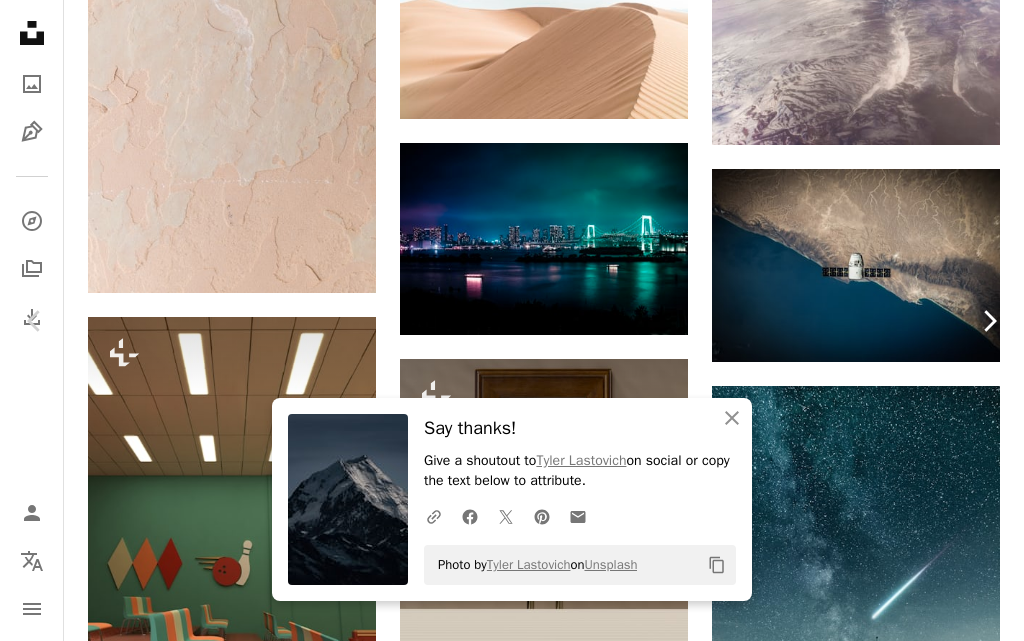 click on "Chevron right" at bounding box center [989, 321] 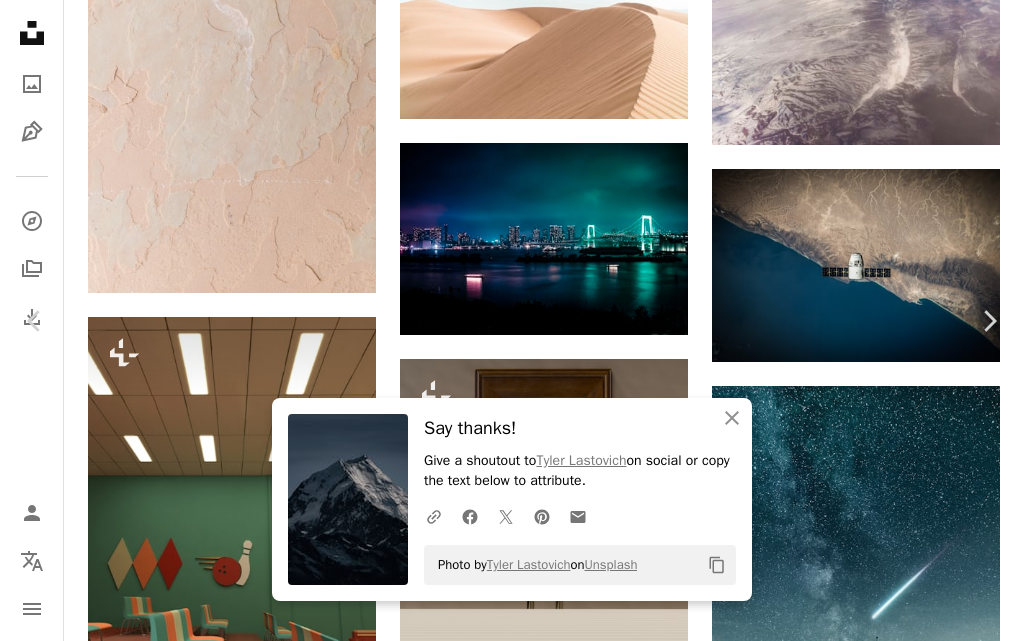 click on "Download free" at bounding box center (825, 3265) 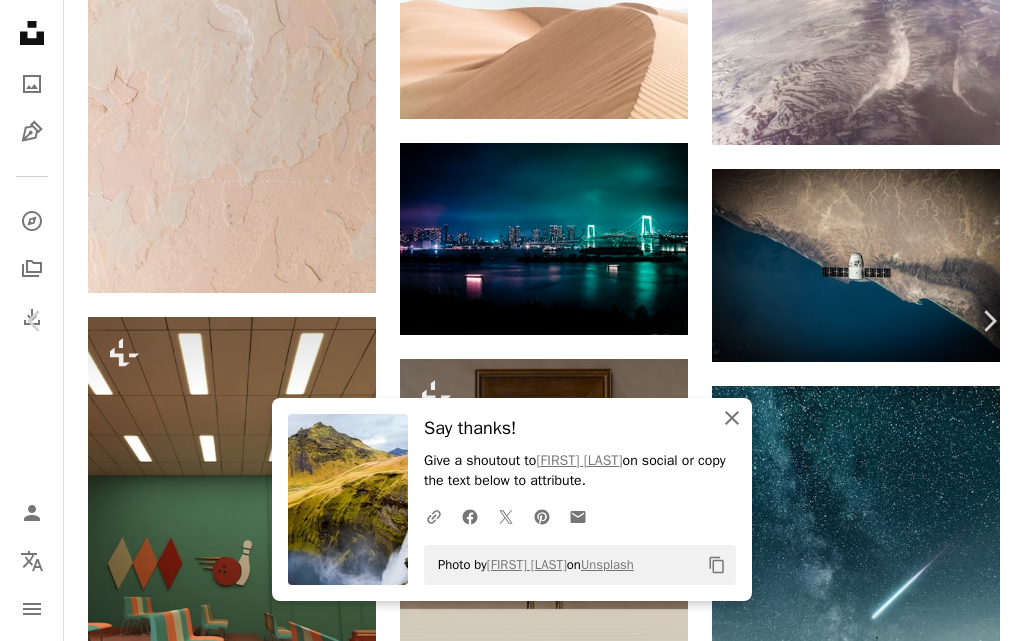 click on "An X shape" 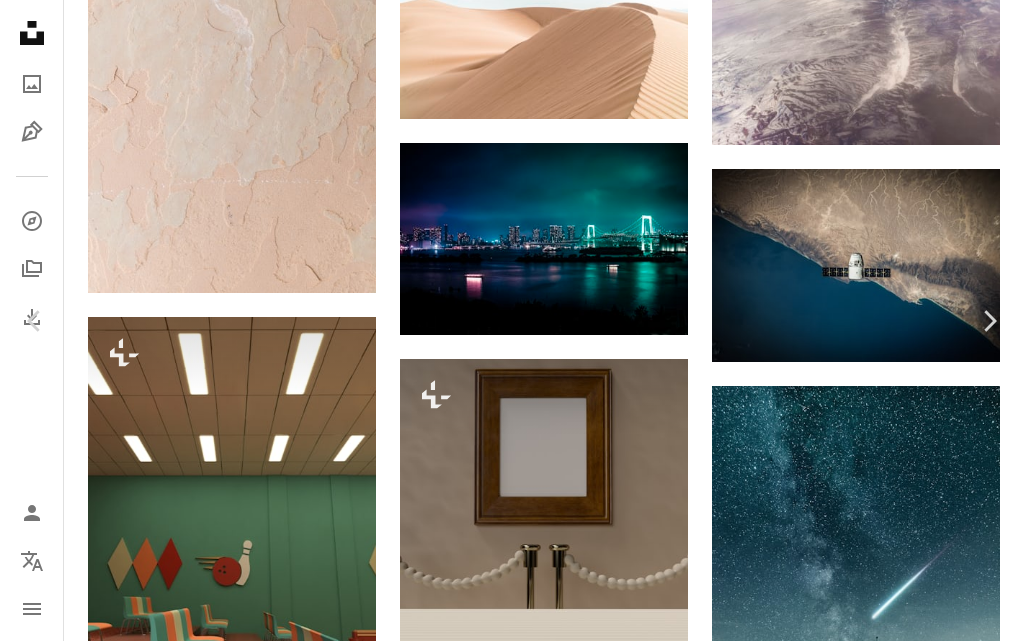 click on "An X shape Chevron left Chevron right [PERSON] cdr6934 A heart A plus sign Download free Chevron down Zoom in Views 21,795,198 Downloads 587,799 Featured in Photos ,  Nature ,  Wallpapers A forward-right arrow Share Info icon Info More Actions A map marker Iceland Calendar outlined Published on  January 15, 2018 Camera NIKON CORPORATION, NIKON D610 Safety Free to use under the  Unsplash License green cloud waterfall grass river iceland scenery field backgrounds hill stream mist tundra spray computer backgrounds wallpaper outdoors grassland mountain range crest Free pictures Browse premium related images on iStock  |  Save 20% with code UNSPLASH20 View more on iStock  ↗ Related images A heart A plus sign Piotr Musioł Arrow pointing down Plus sign for Unsplash+ A heart A plus sign Getty Images For  Unsplash+ A lock Download A heart A plus sign Mitch de Klein Arrow pointing down Plus sign for Unsplash+ A heart A plus sign Getty Images For  Unsplash+ A lock Download A heart A plus sign [PERSON] A heart" at bounding box center (512, 3538) 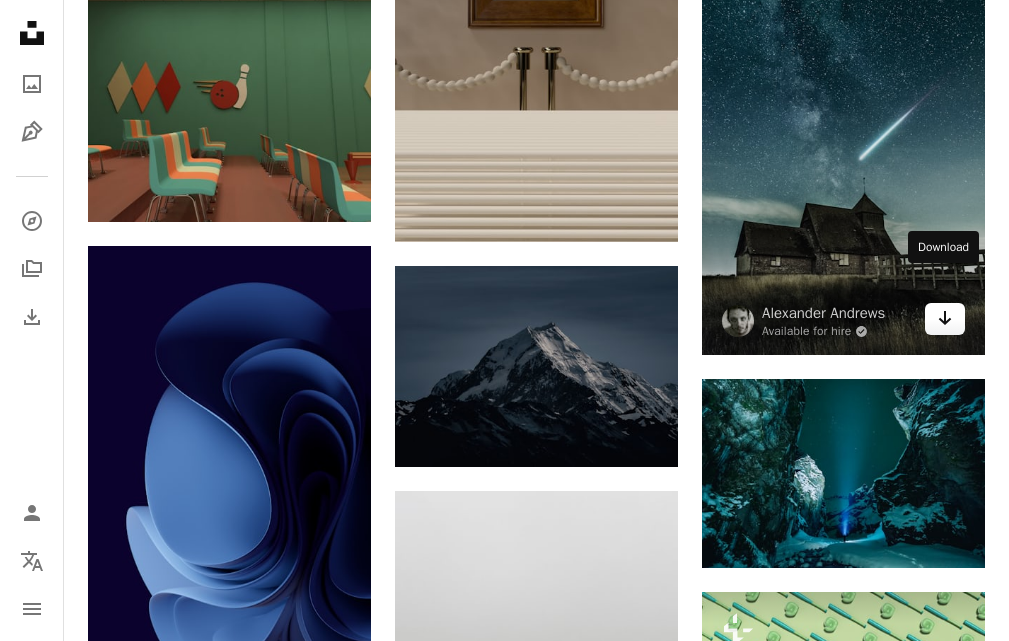click on "Arrow pointing down" at bounding box center [945, 319] 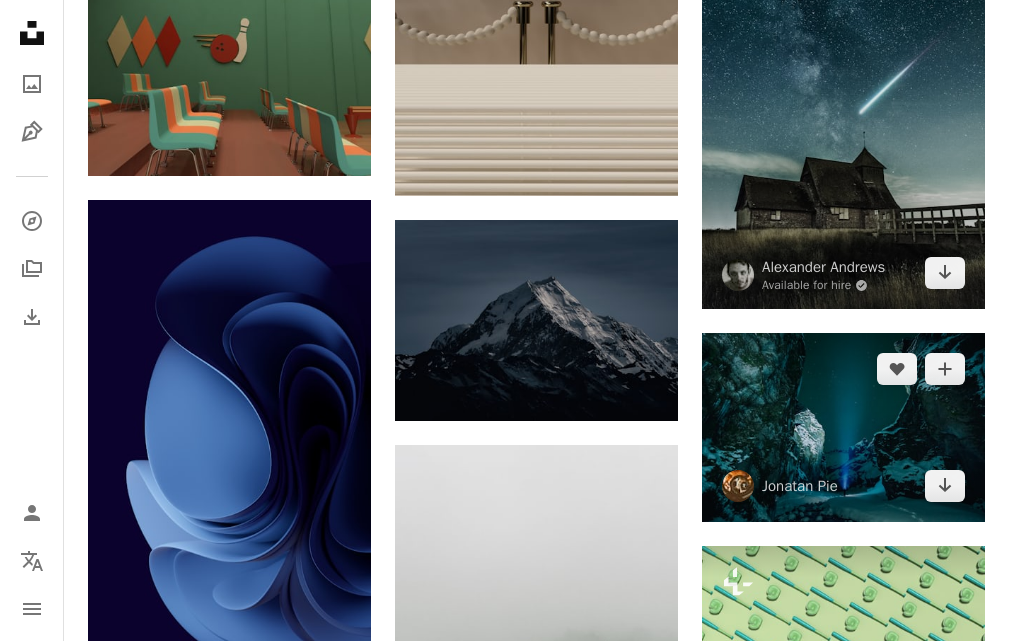scroll, scrollTop: 31200, scrollLeft: 0, axis: vertical 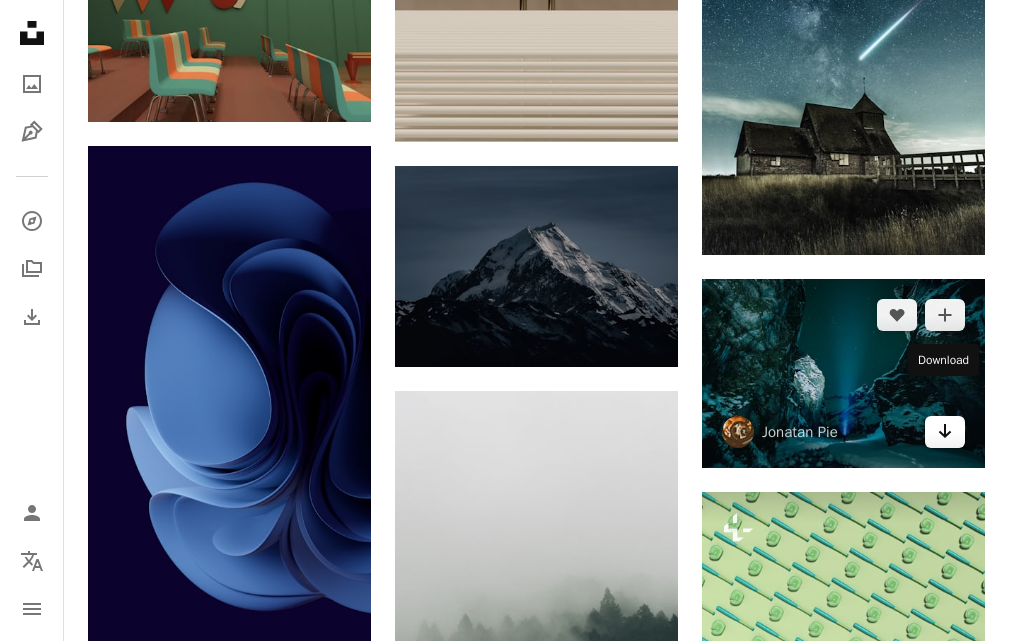 click on "Arrow pointing down" at bounding box center [945, 432] 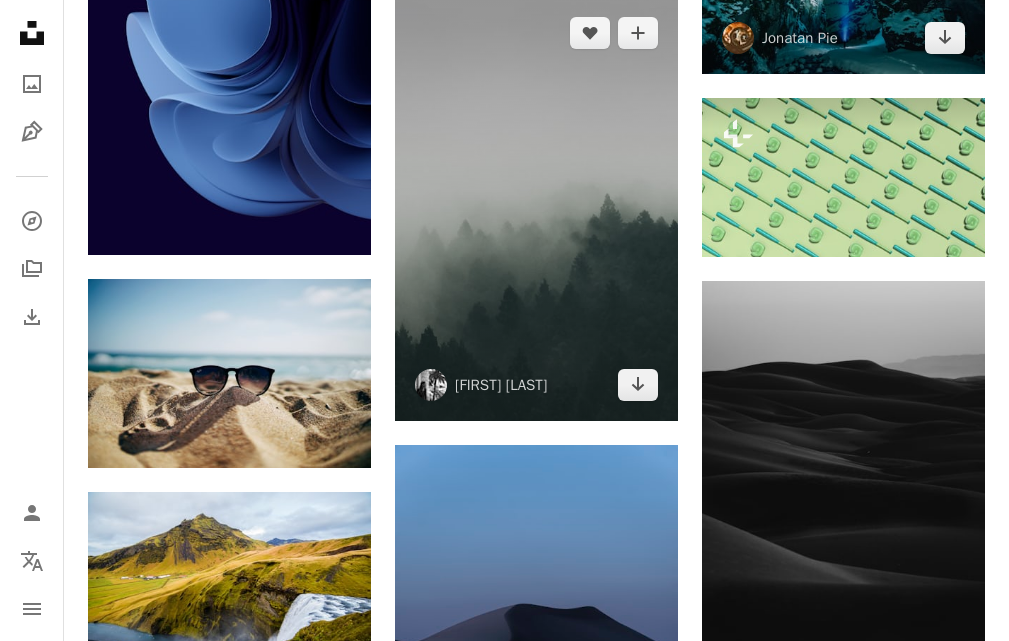 scroll, scrollTop: 31600, scrollLeft: 0, axis: vertical 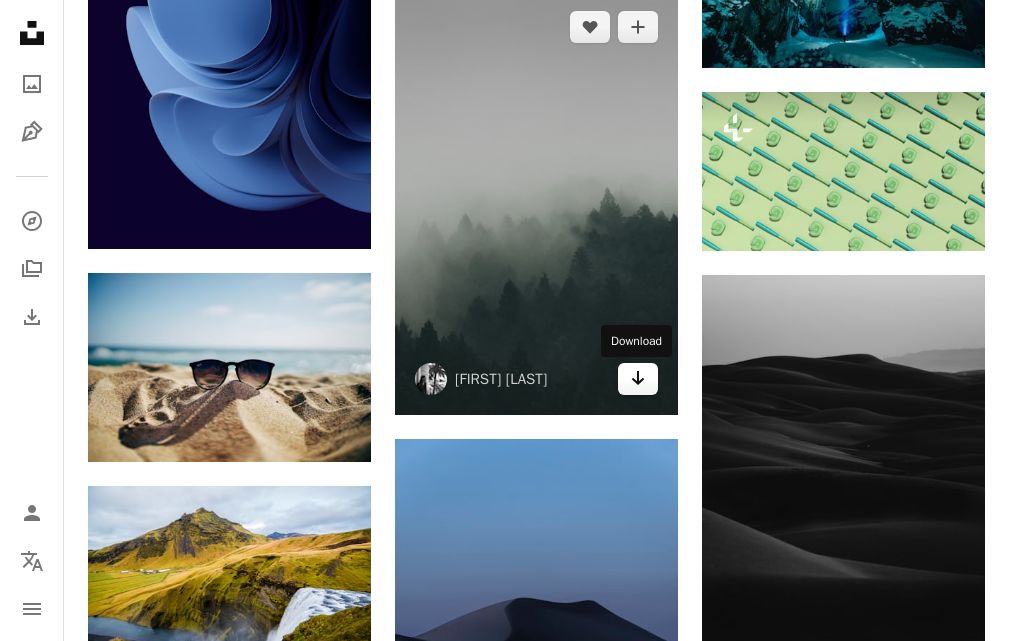 click on "Arrow pointing down" at bounding box center (638, 379) 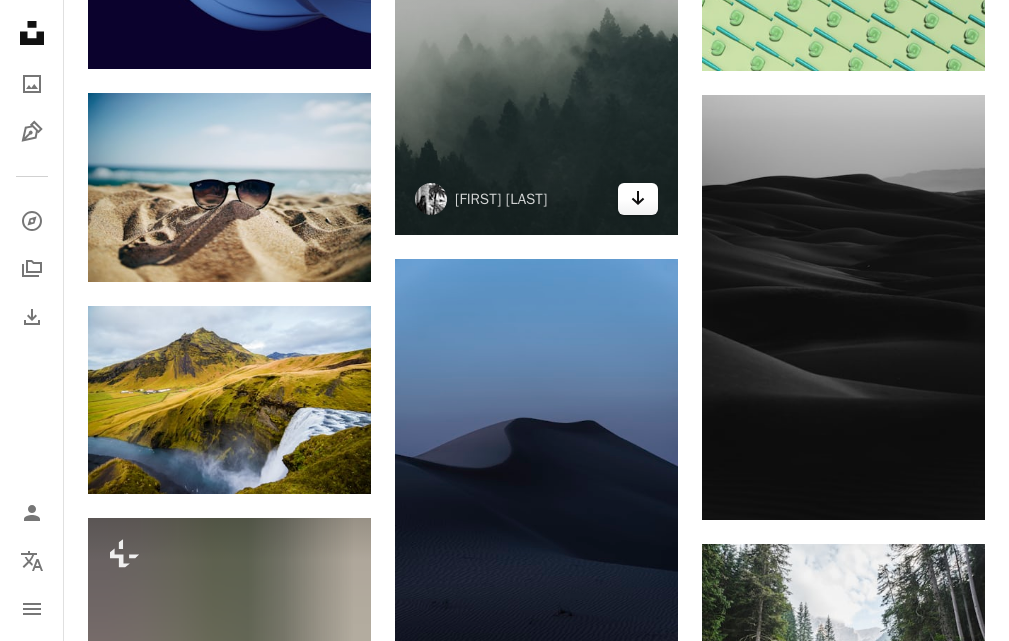 scroll, scrollTop: 31800, scrollLeft: 0, axis: vertical 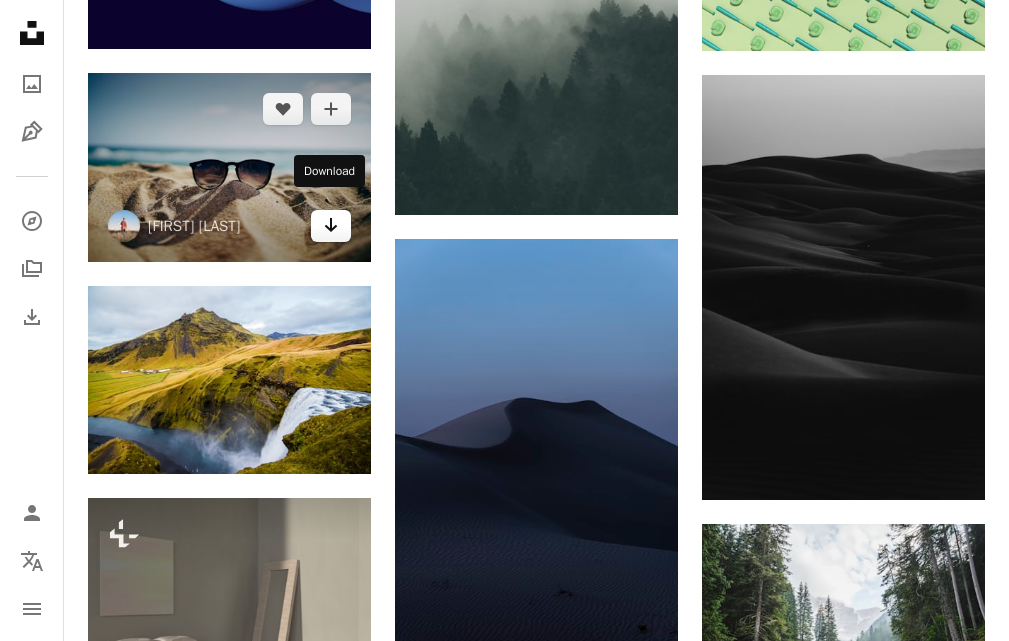 click on "Arrow pointing down" at bounding box center [331, 226] 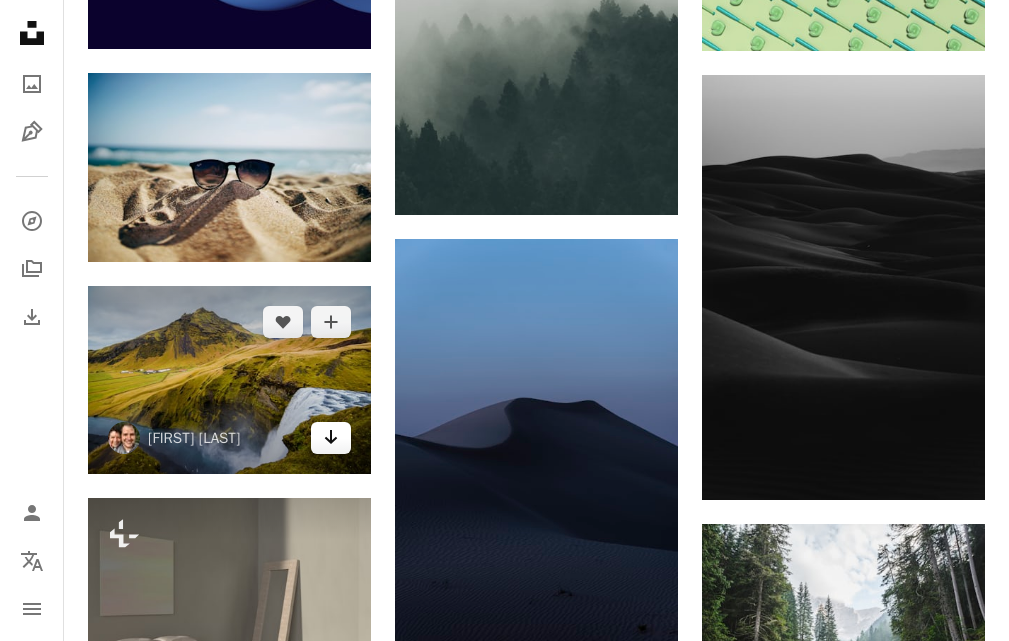 click on "Arrow pointing down" at bounding box center (331, 438) 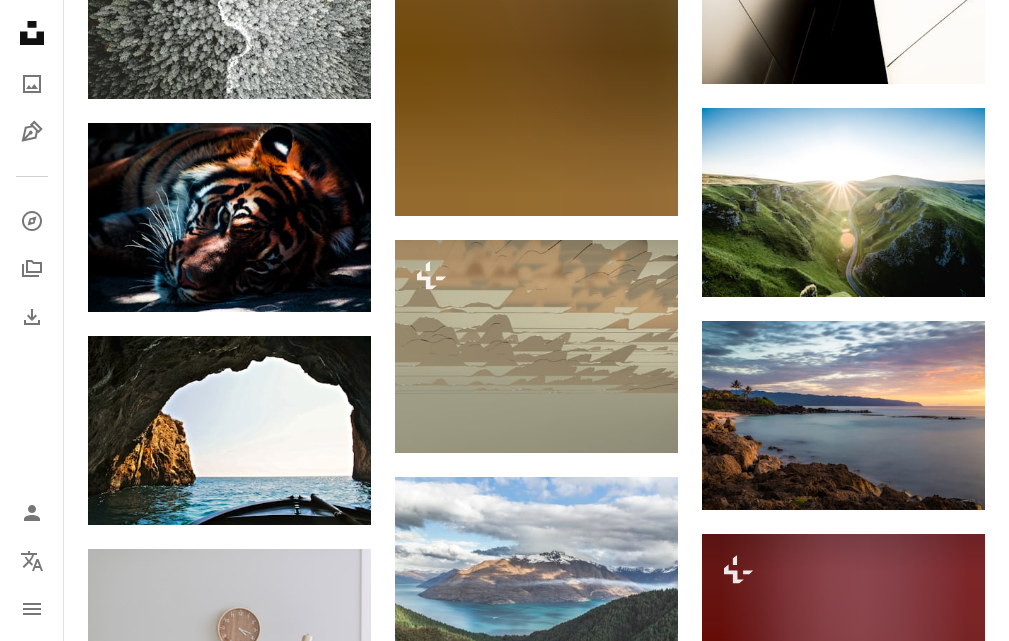 scroll, scrollTop: 32700, scrollLeft: 0, axis: vertical 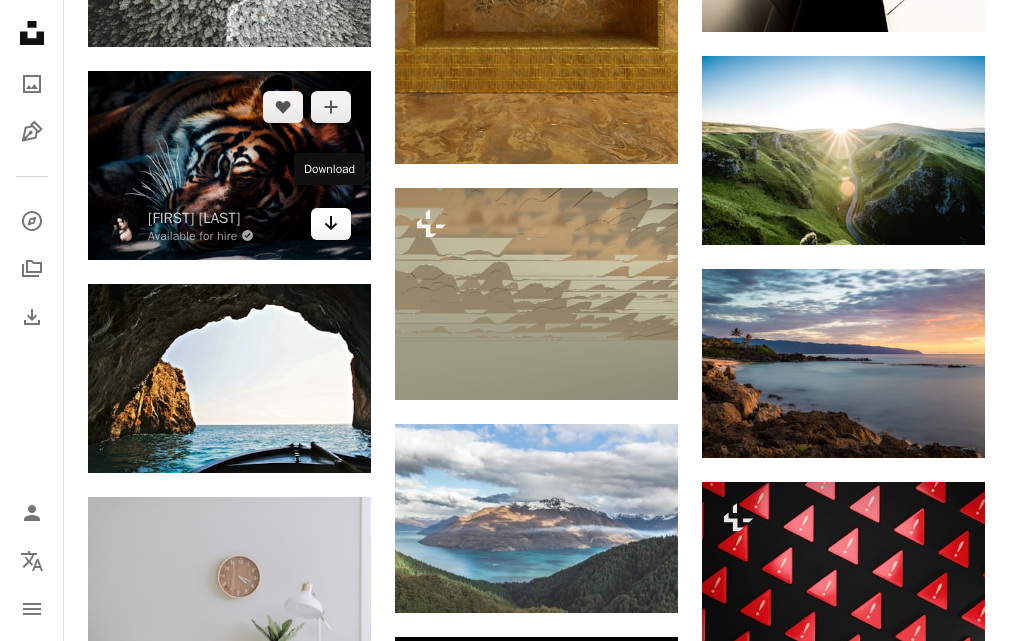 click on "Arrow pointing down" 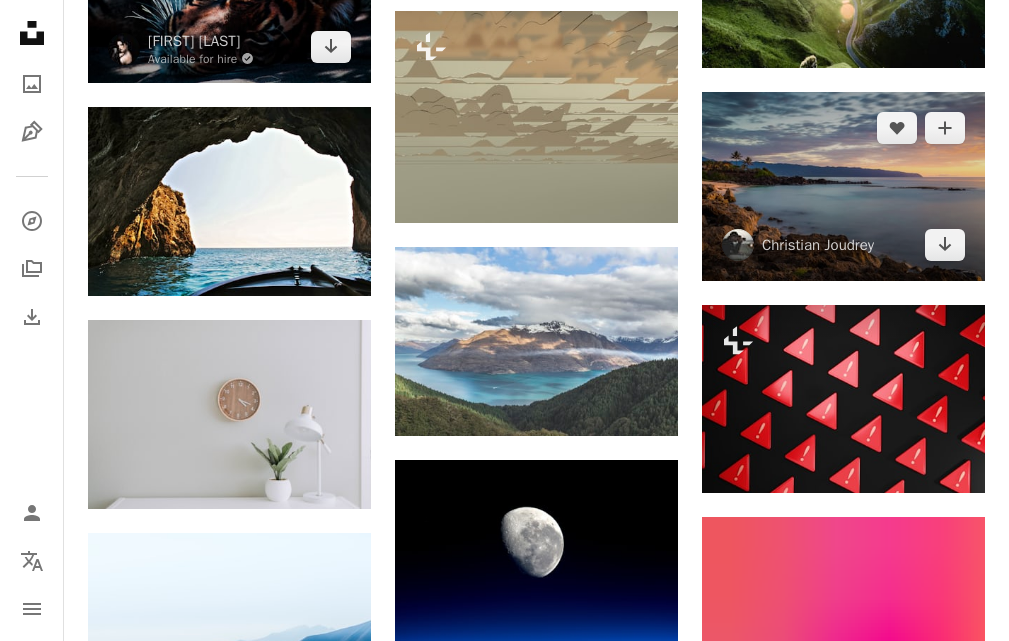 scroll, scrollTop: 32900, scrollLeft: 0, axis: vertical 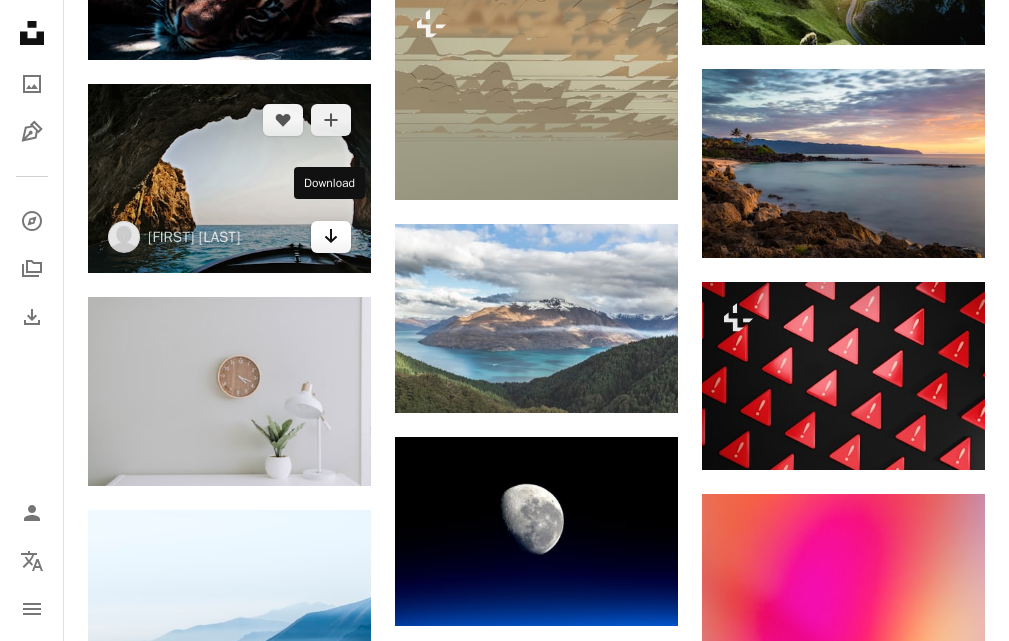 click on "Arrow pointing down" at bounding box center (331, 237) 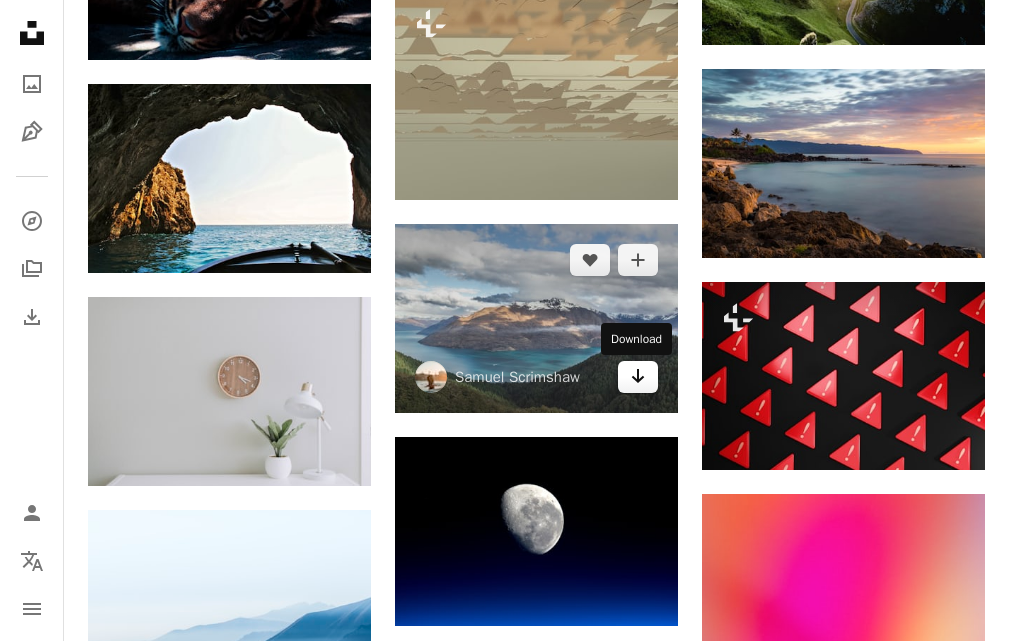 click on "Arrow pointing down" at bounding box center (638, 377) 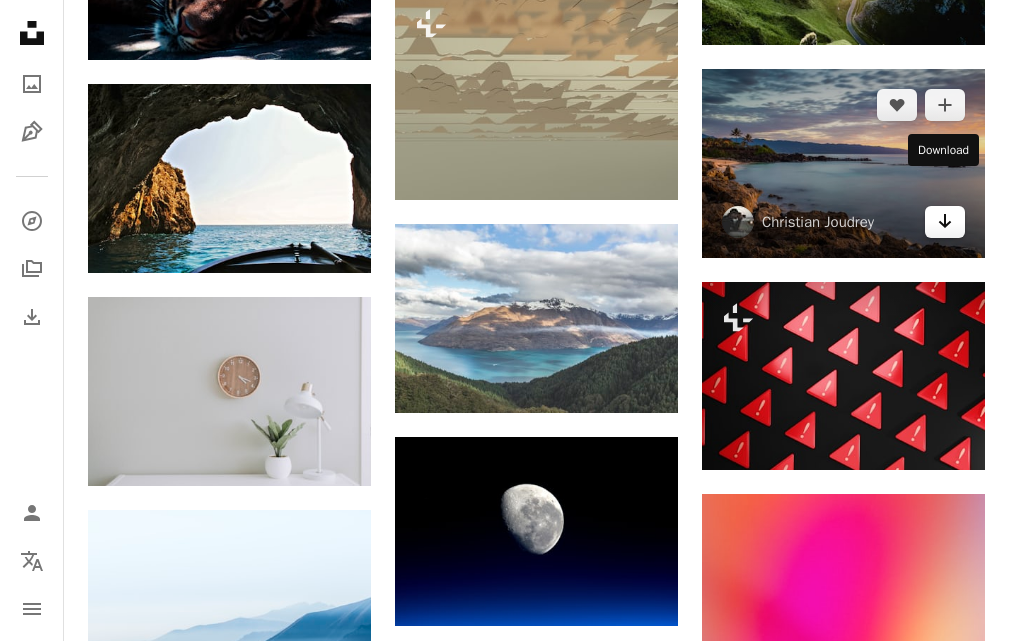 click on "Arrow pointing down" at bounding box center (945, 222) 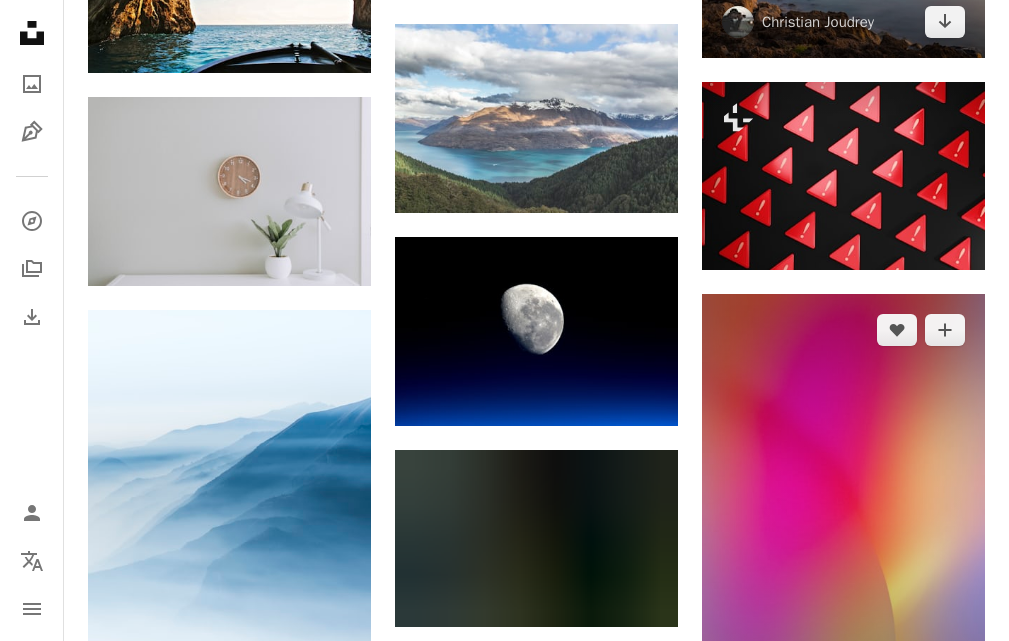 scroll, scrollTop: 34000, scrollLeft: 0, axis: vertical 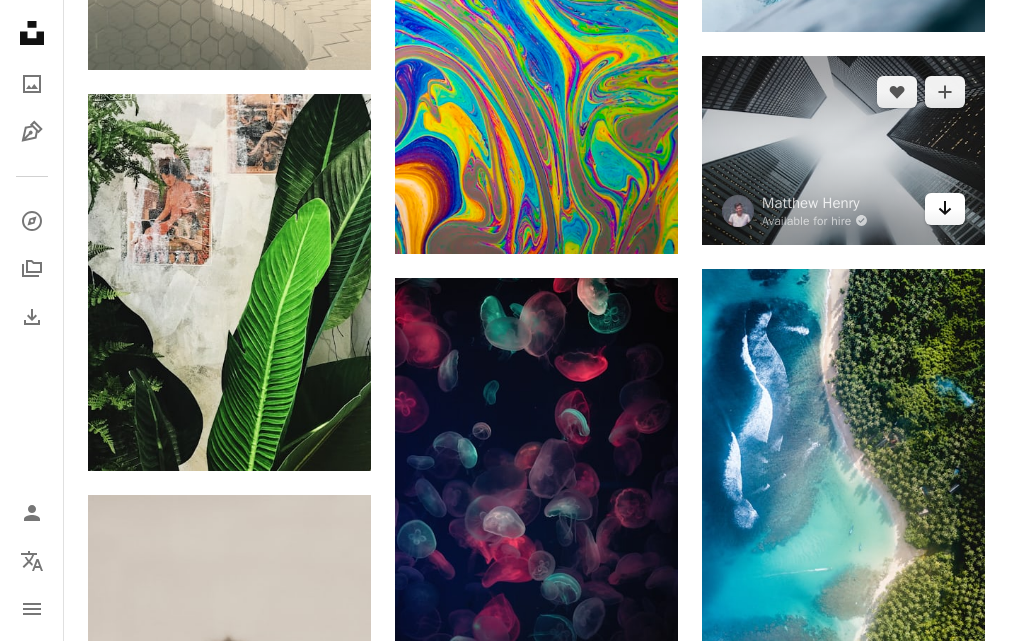 click on "Arrow pointing down" at bounding box center [945, 209] 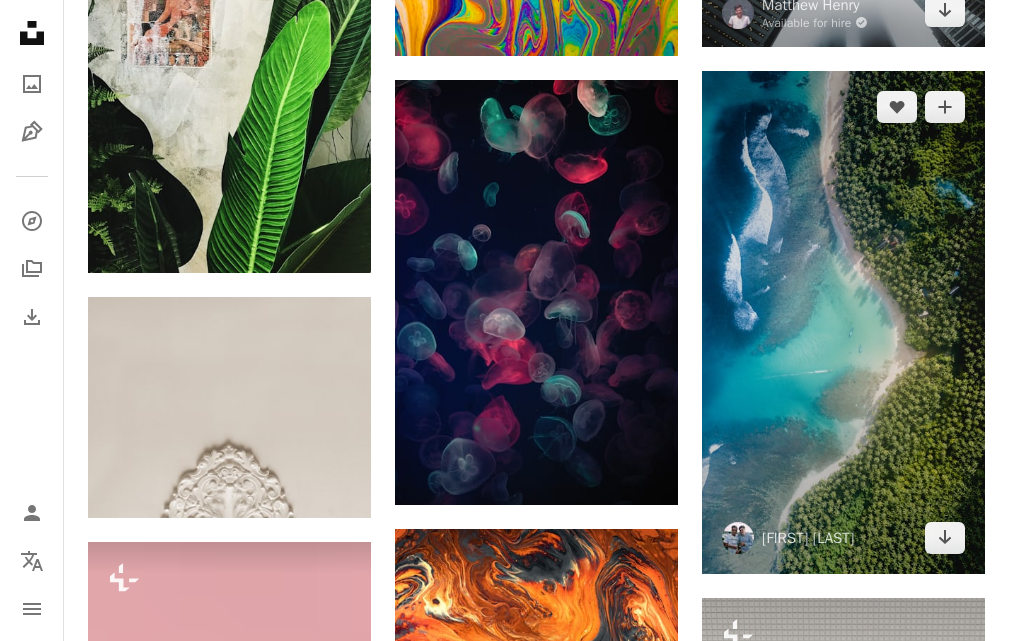 scroll, scrollTop: 34200, scrollLeft: 0, axis: vertical 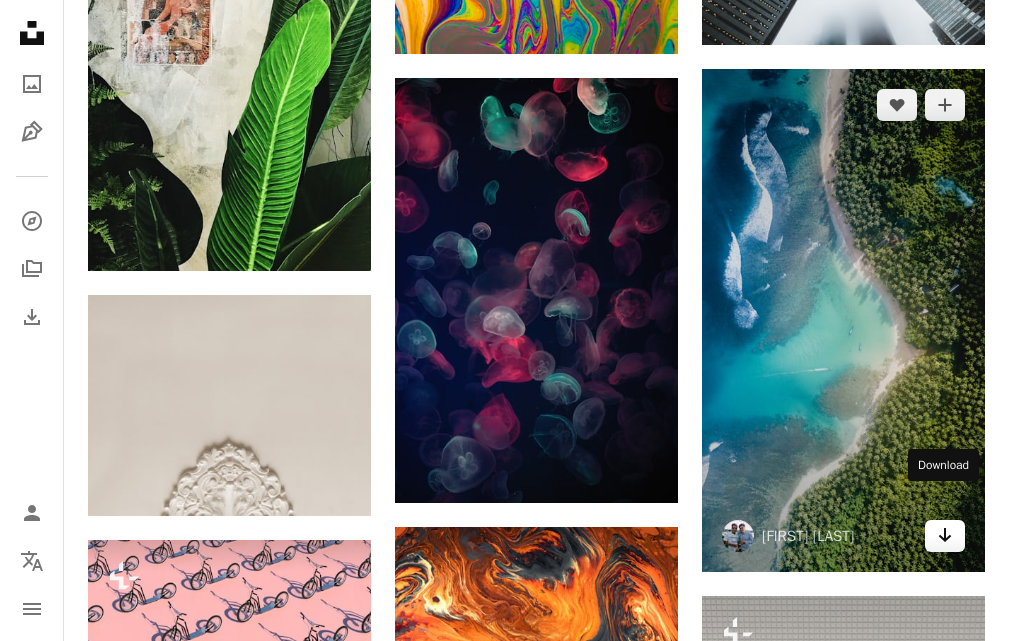 click on "Arrow pointing down" 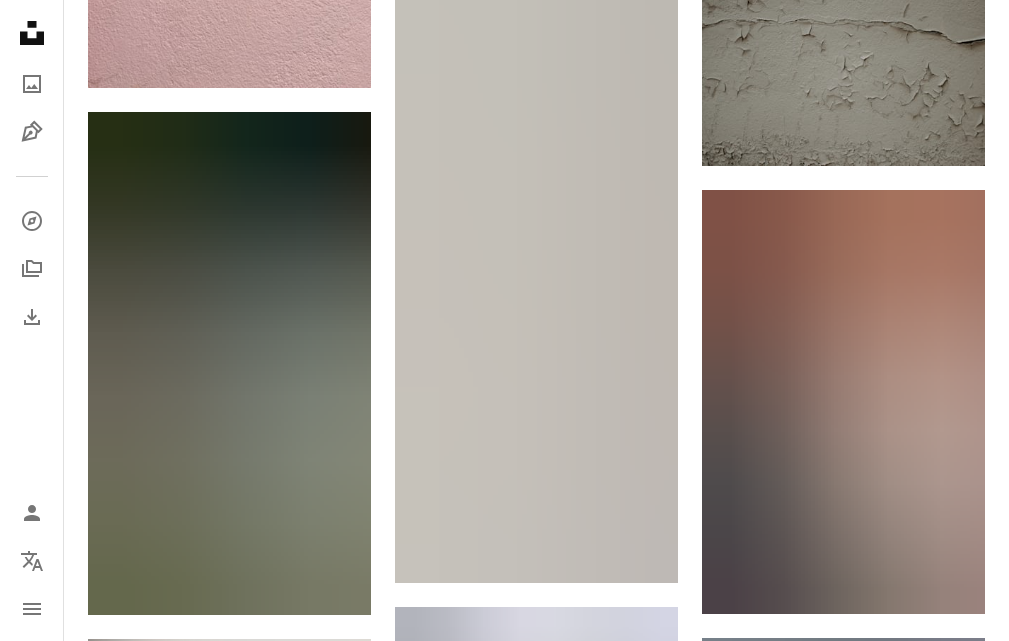 scroll, scrollTop: 45700, scrollLeft: 0, axis: vertical 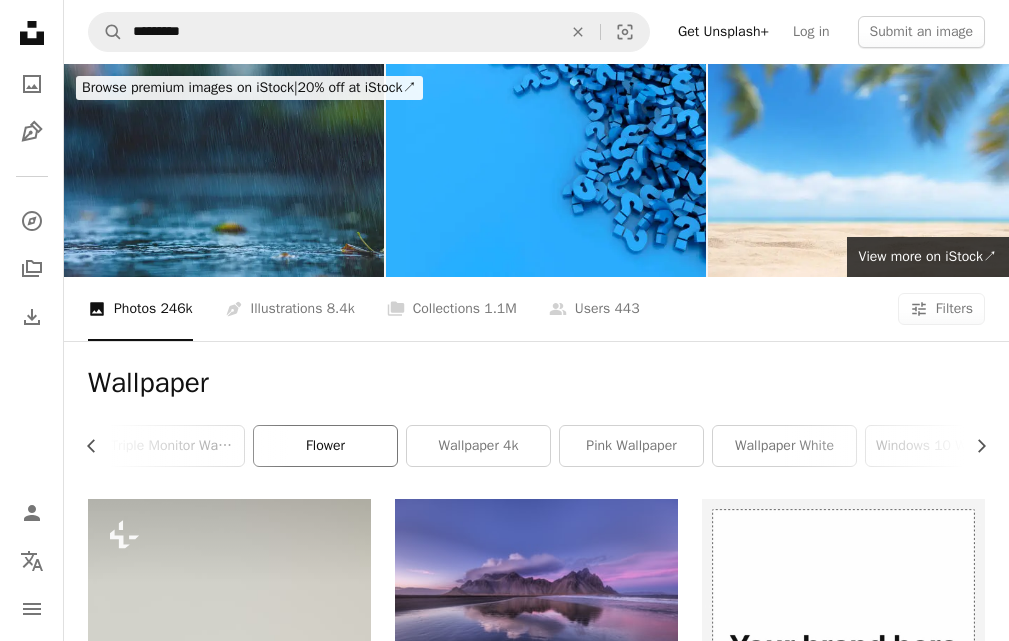 click on "flower" at bounding box center [325, 446] 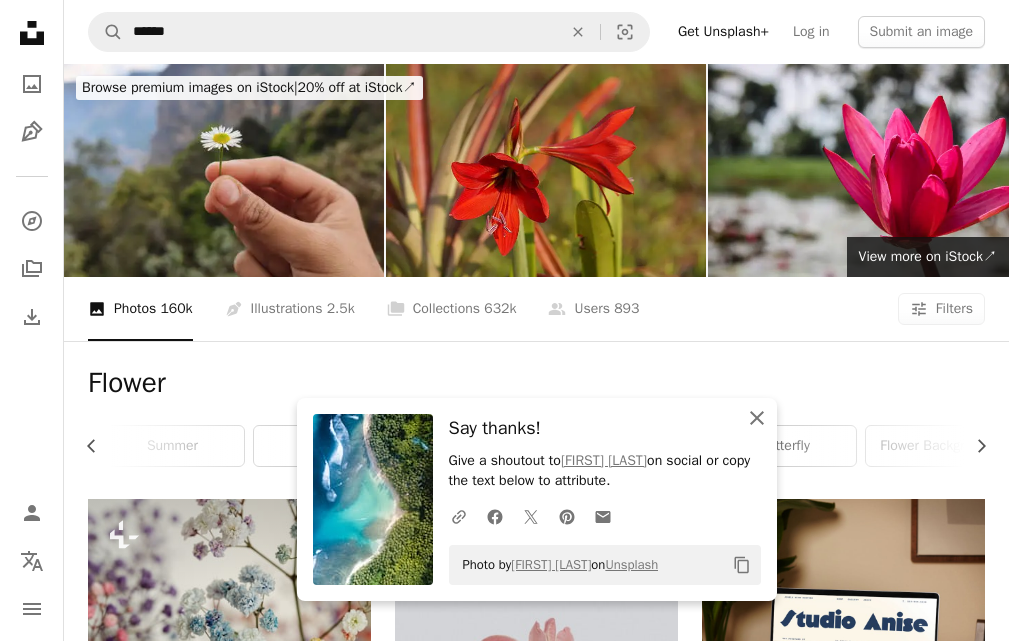 click on "An X shape" 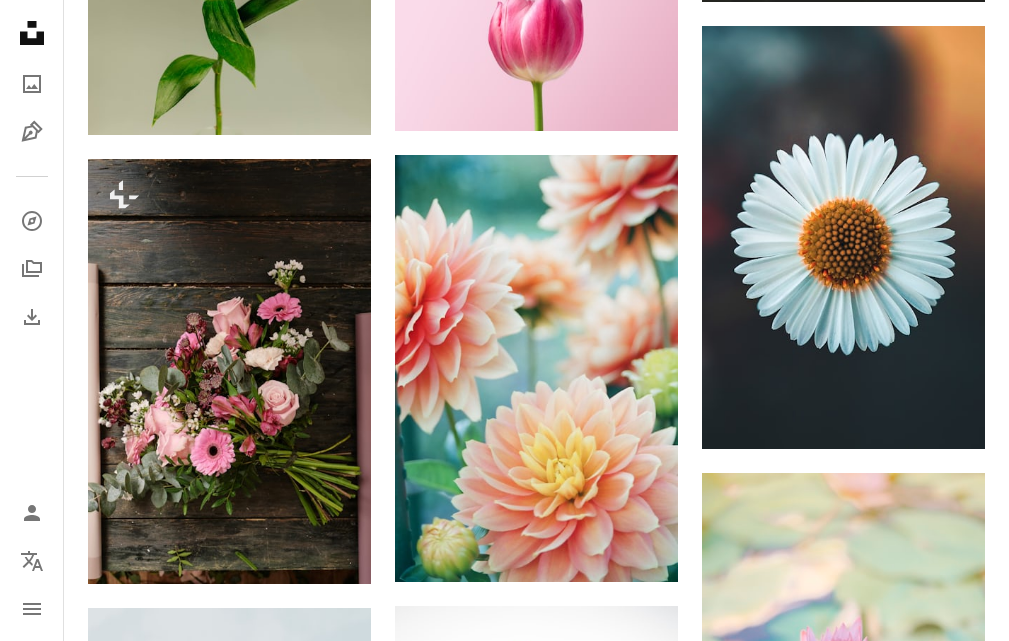 scroll, scrollTop: 1600, scrollLeft: 0, axis: vertical 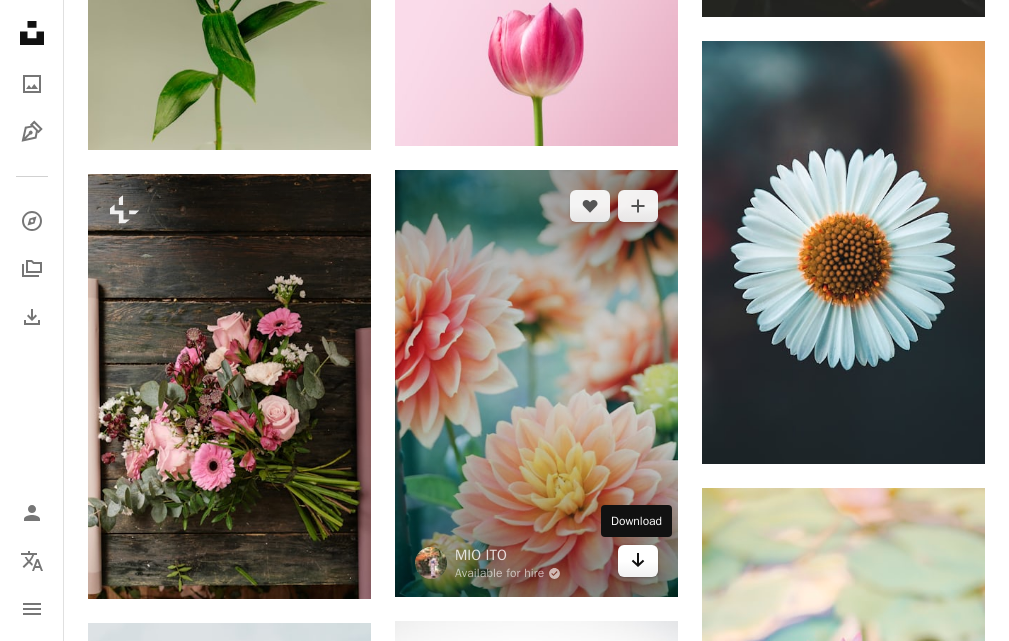 click on "Arrow pointing down" 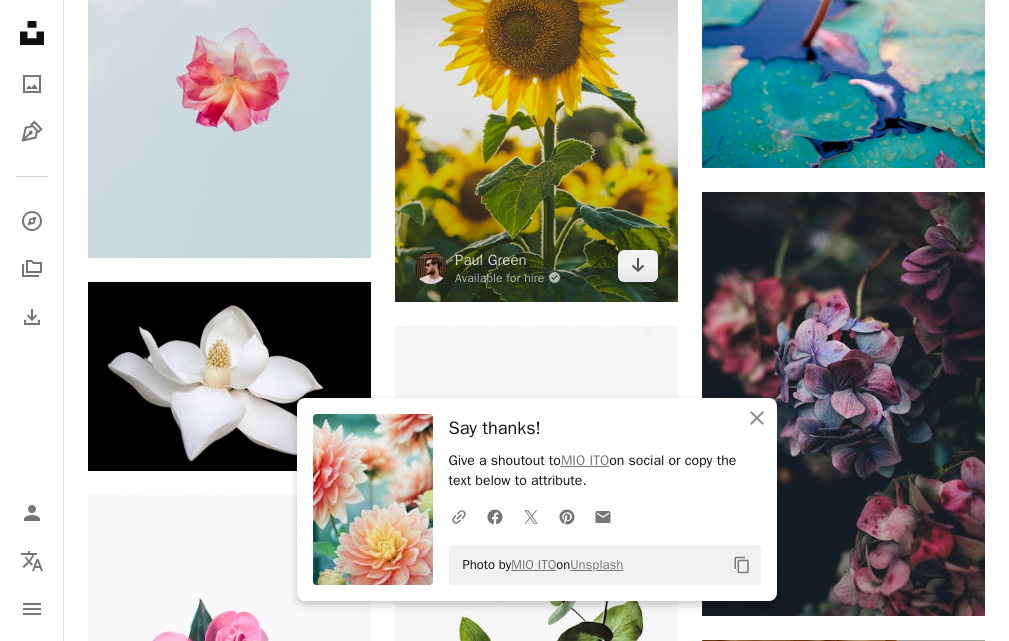 scroll, scrollTop: 2400, scrollLeft: 0, axis: vertical 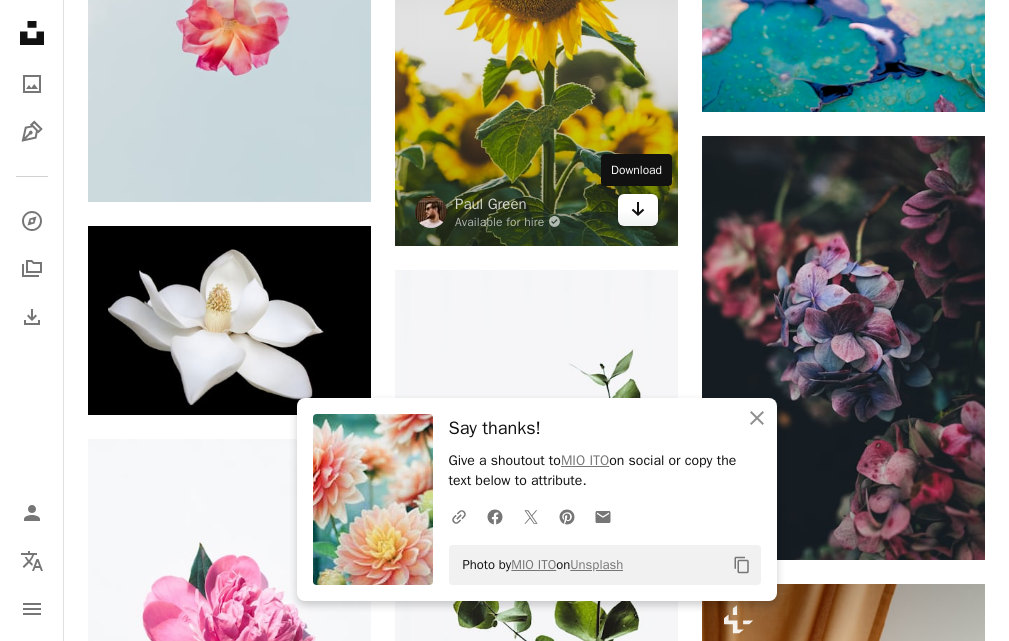 click on "Arrow pointing down" at bounding box center [638, 210] 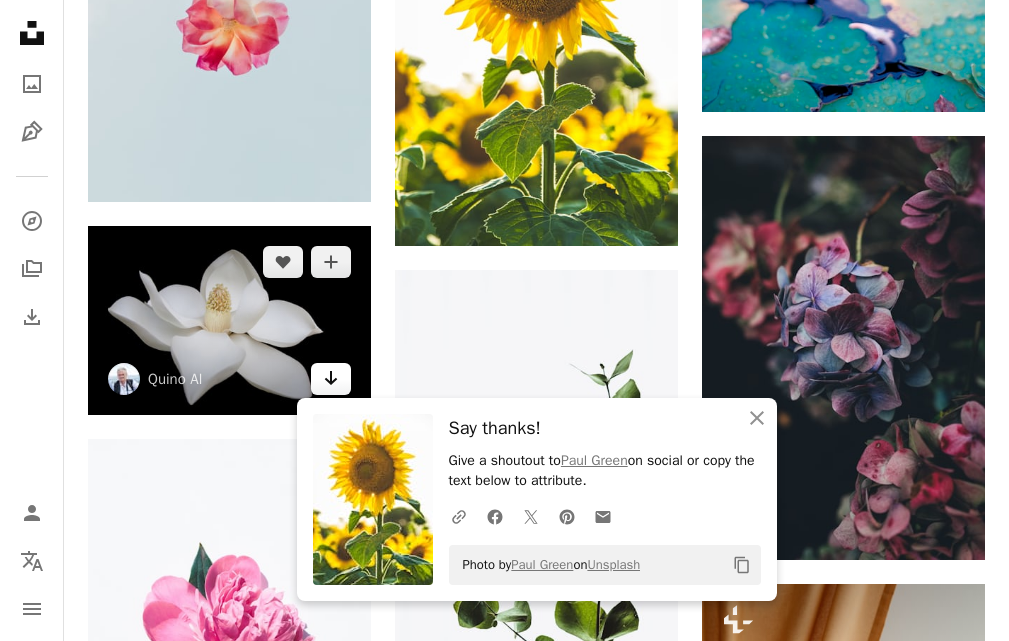 click on "Arrow pointing down" 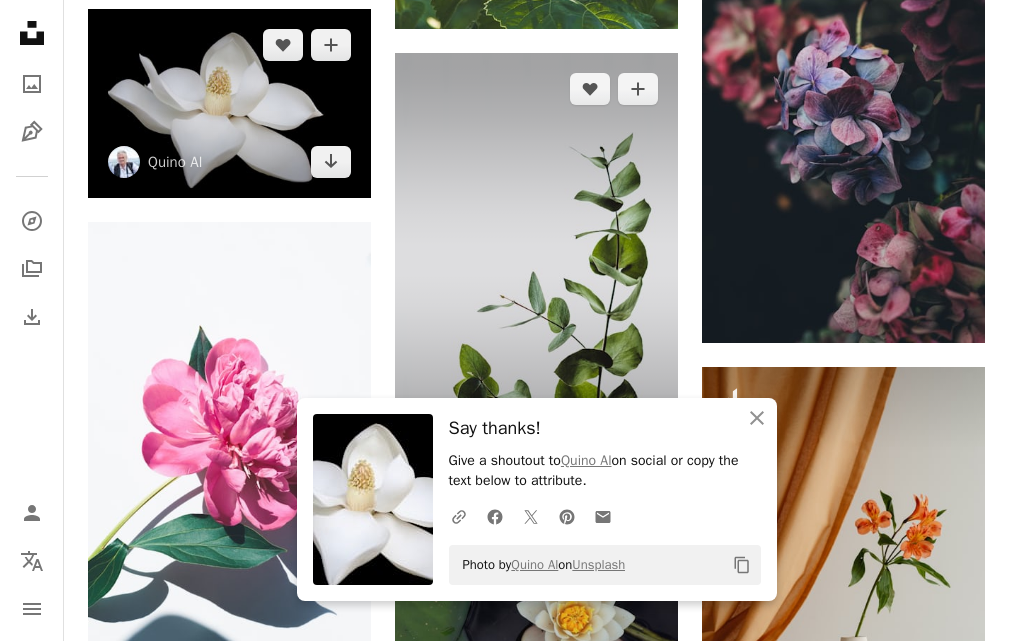 scroll, scrollTop: 2700, scrollLeft: 0, axis: vertical 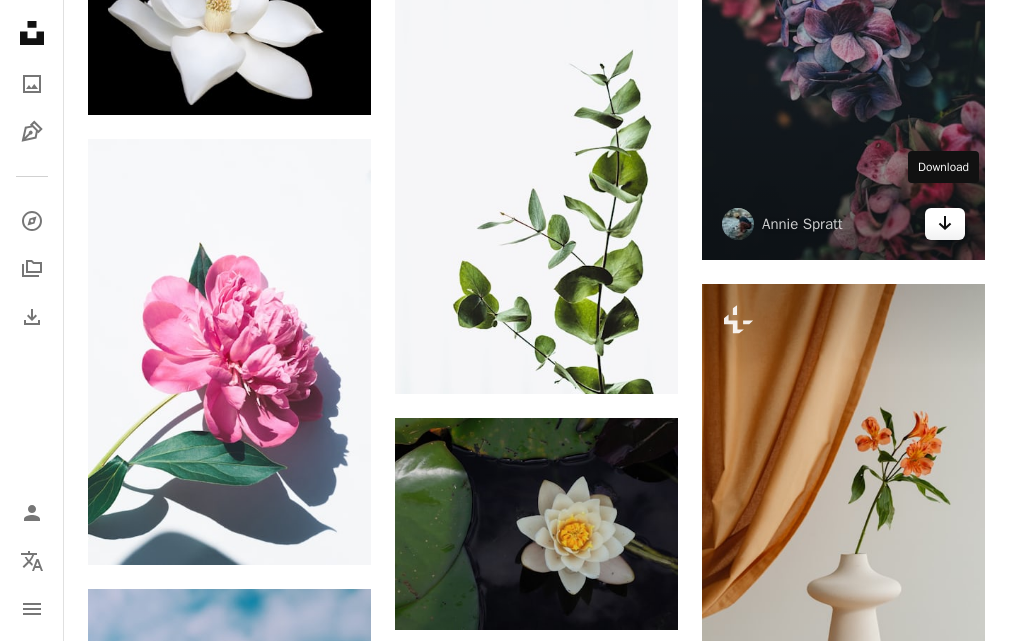 click on "Arrow pointing down" at bounding box center [945, 224] 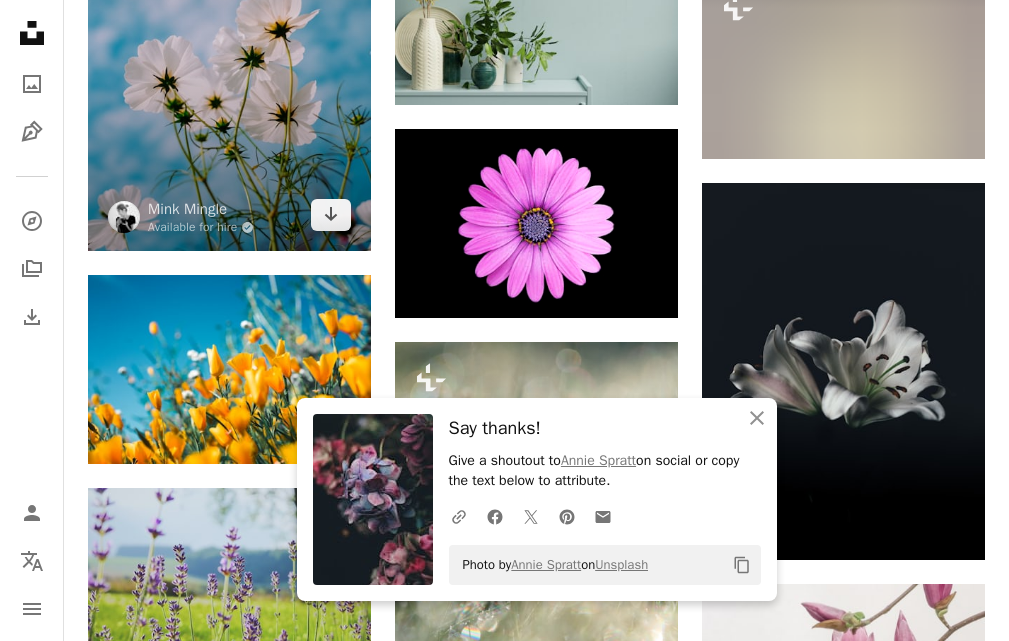 scroll, scrollTop: 3500, scrollLeft: 0, axis: vertical 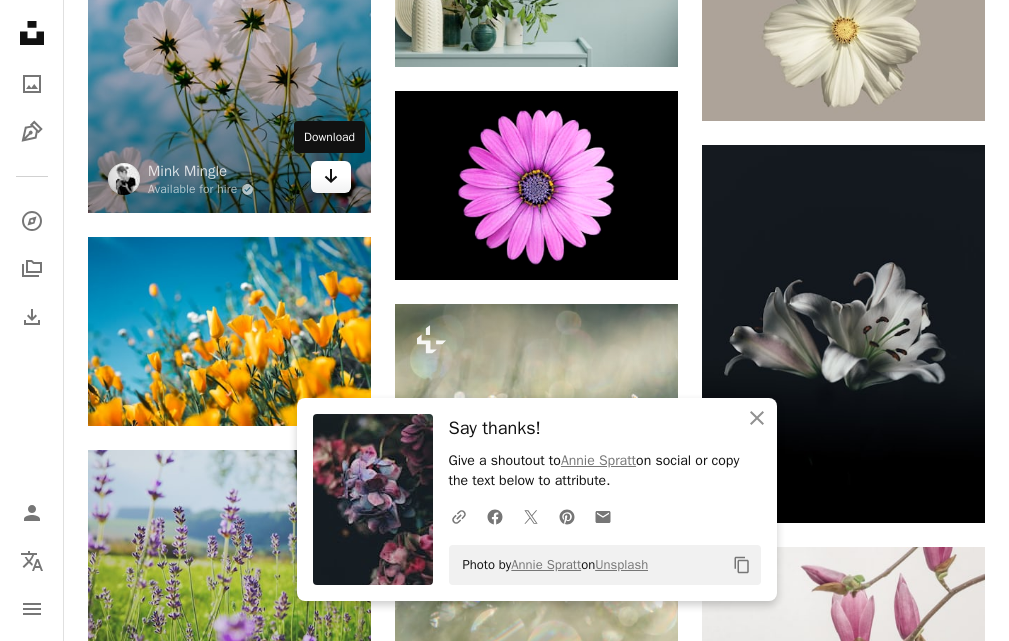 click on "Arrow pointing down" 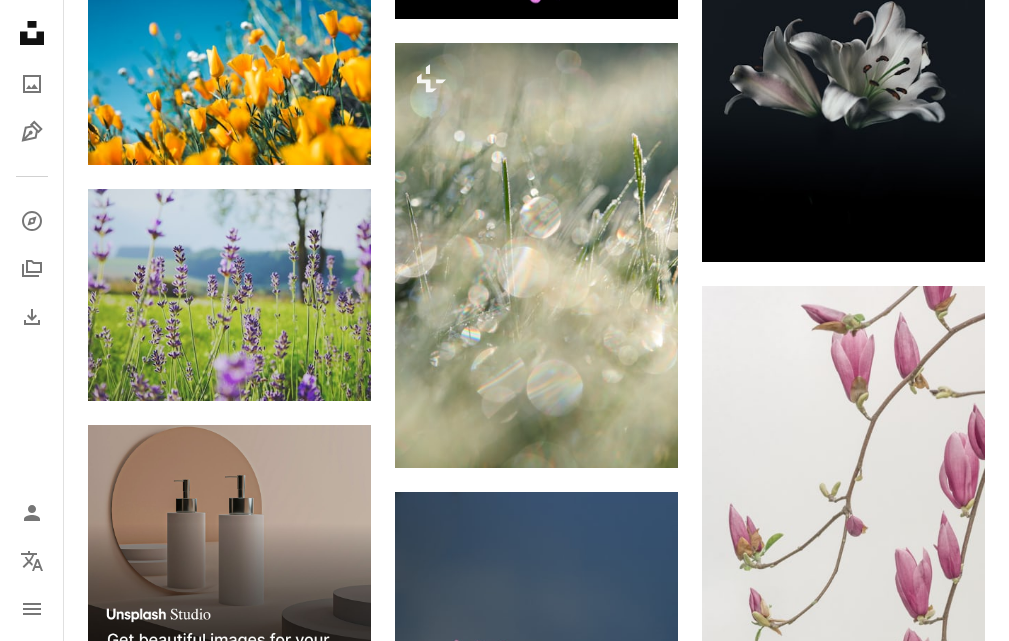 scroll, scrollTop: 3800, scrollLeft: 0, axis: vertical 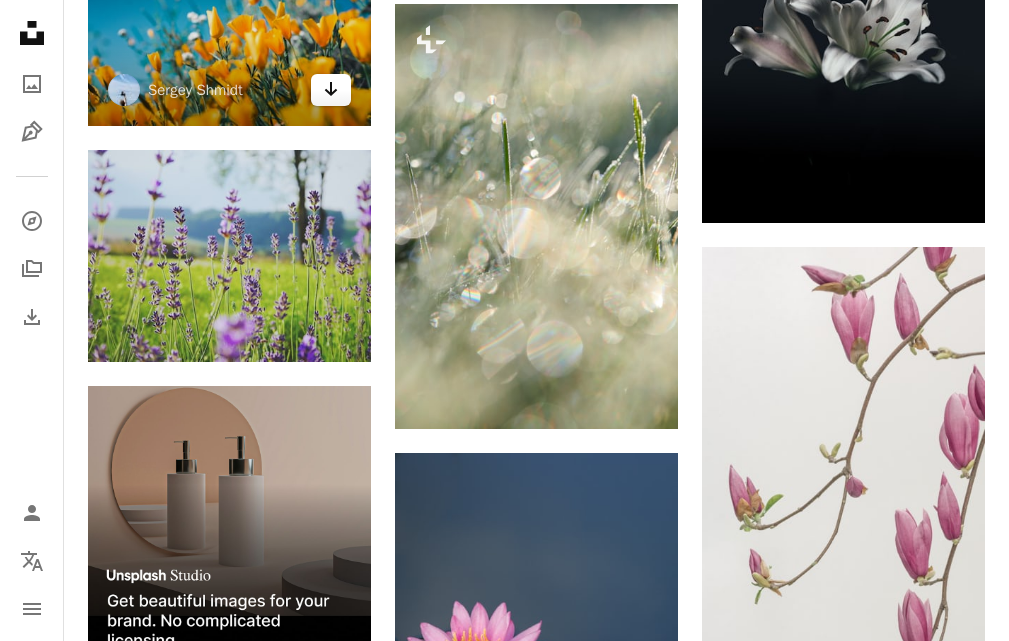 click on "Arrow pointing down" at bounding box center (331, 90) 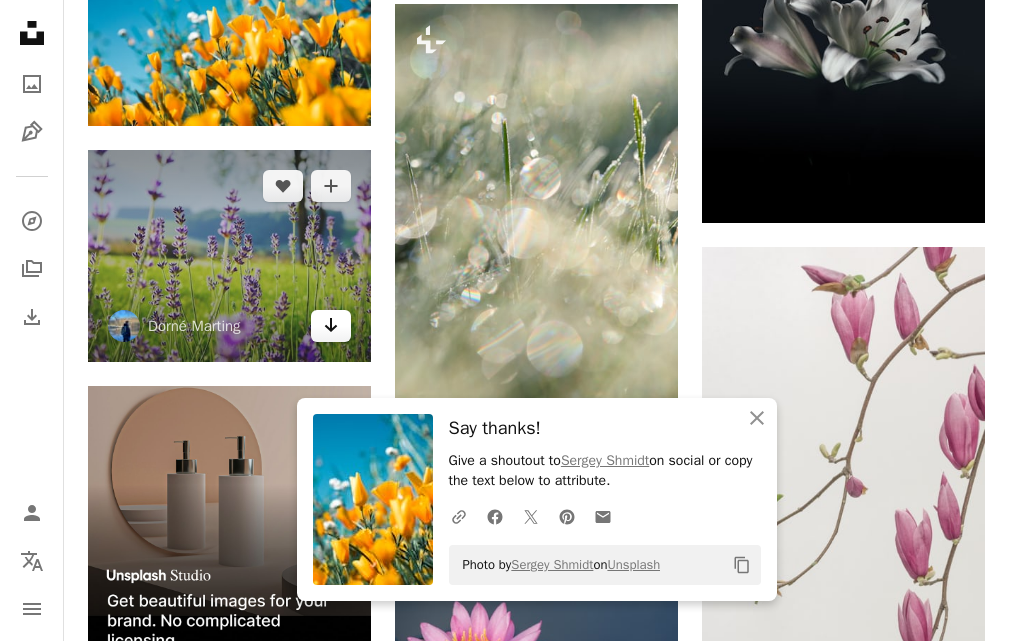 click on "Arrow pointing down" 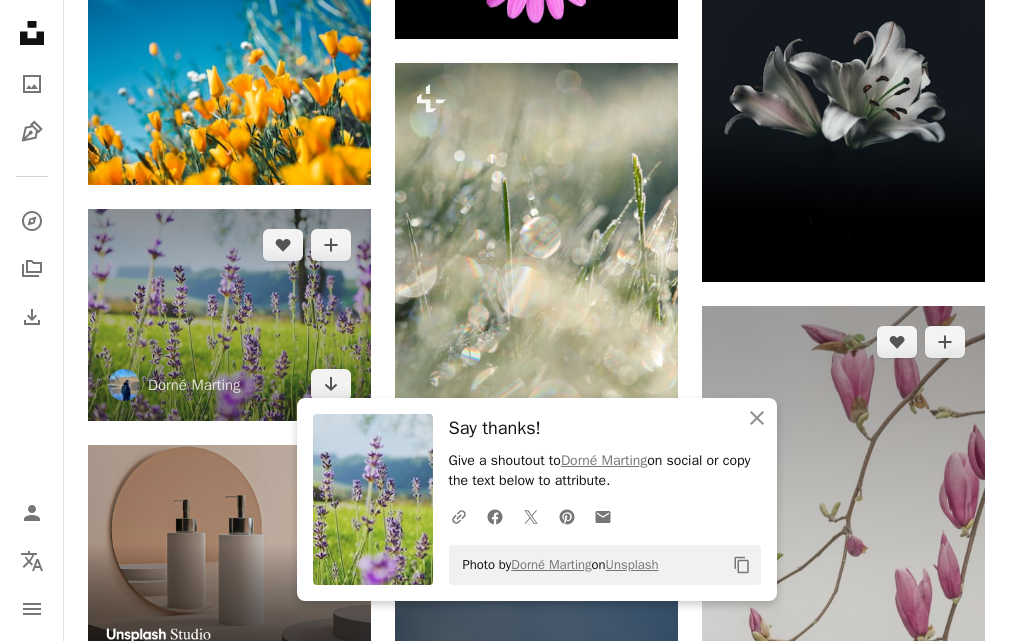 scroll, scrollTop: 3600, scrollLeft: 0, axis: vertical 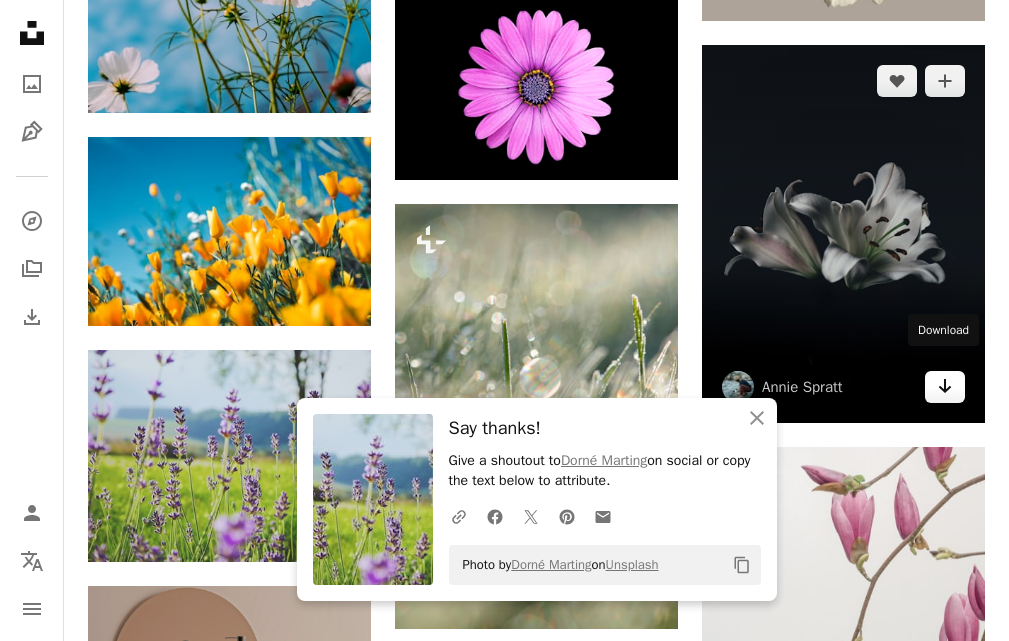click on "Arrow pointing down" 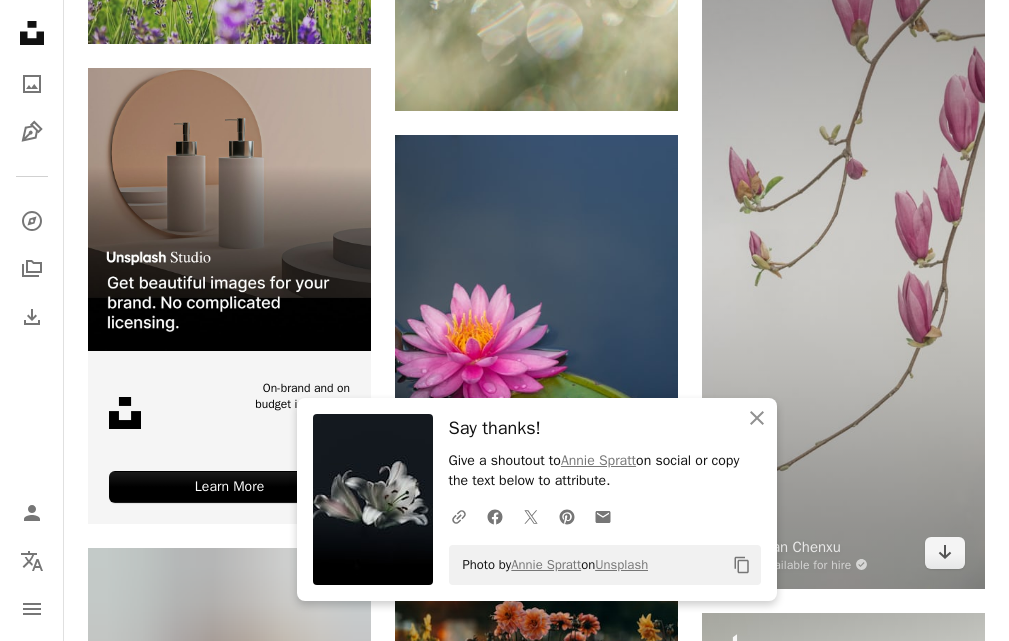 scroll, scrollTop: 4200, scrollLeft: 0, axis: vertical 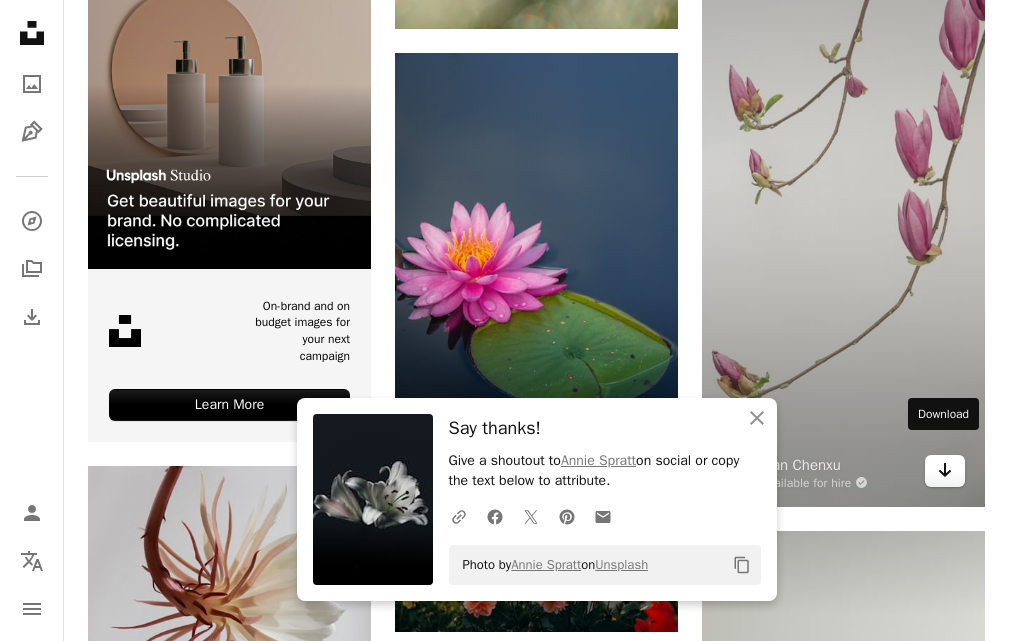 click 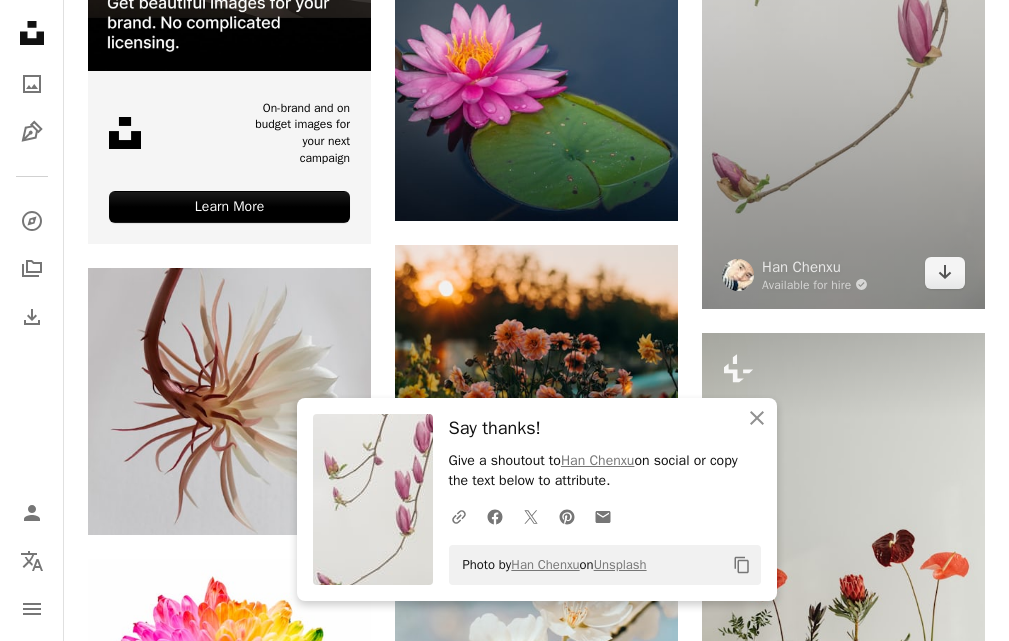scroll, scrollTop: 4400, scrollLeft: 0, axis: vertical 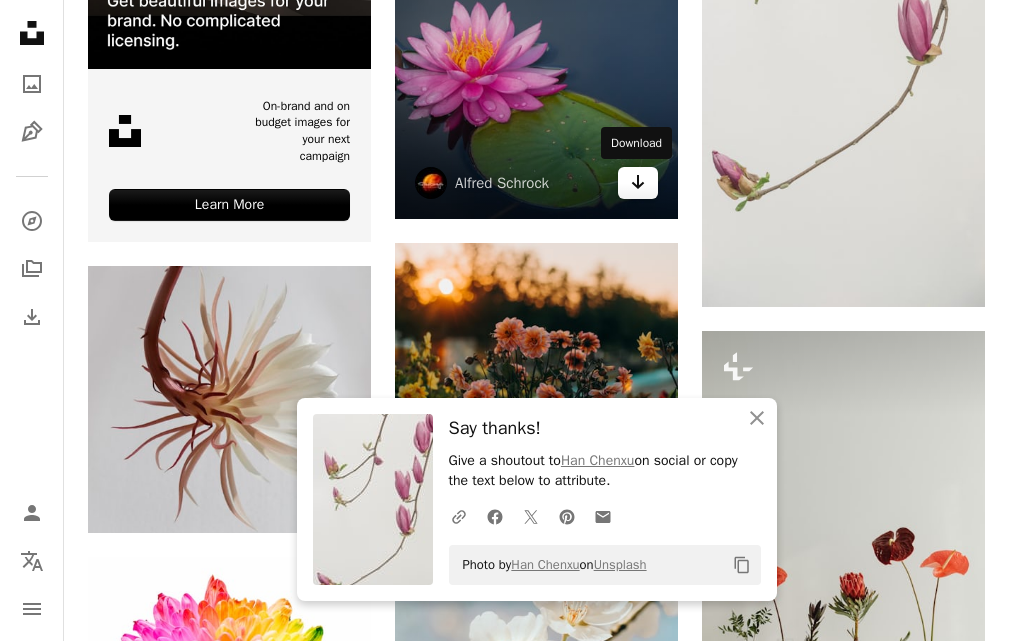 click on "Arrow pointing down" 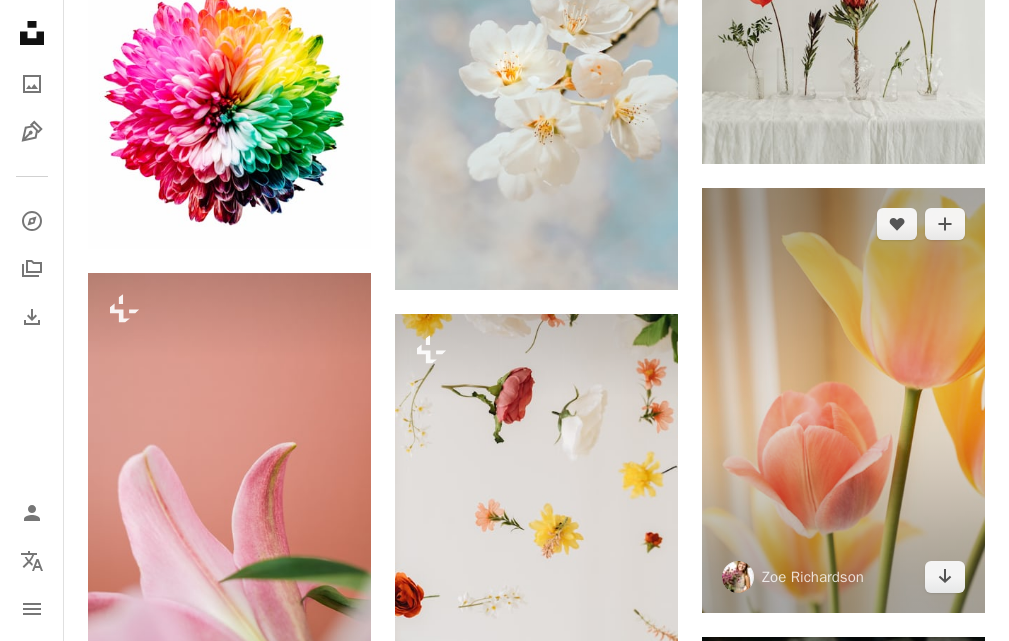 scroll, scrollTop: 5100, scrollLeft: 0, axis: vertical 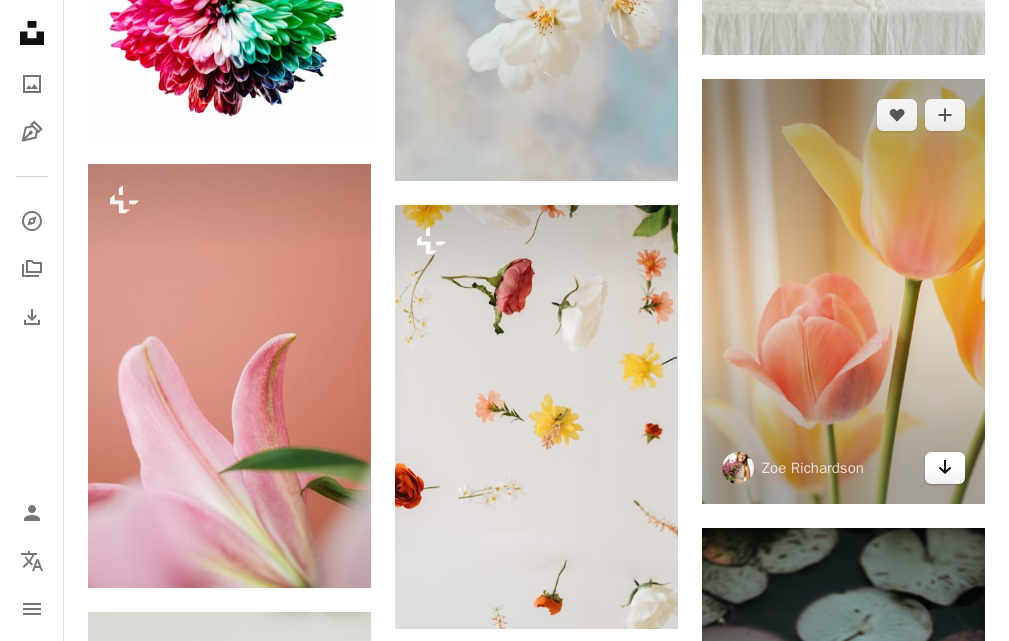 click on "Arrow pointing down" 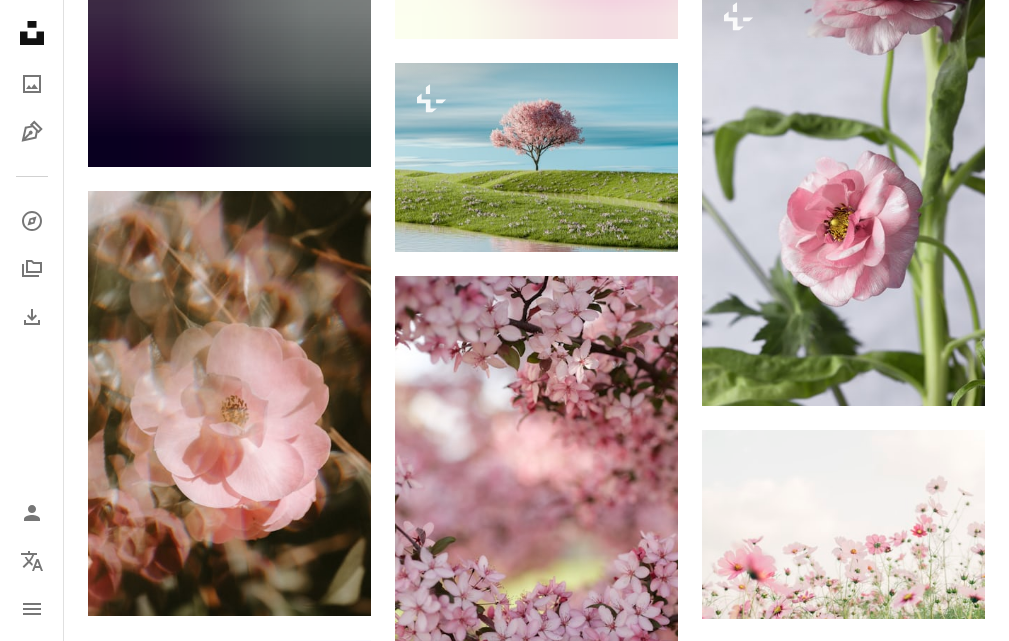 scroll, scrollTop: 6500, scrollLeft: 0, axis: vertical 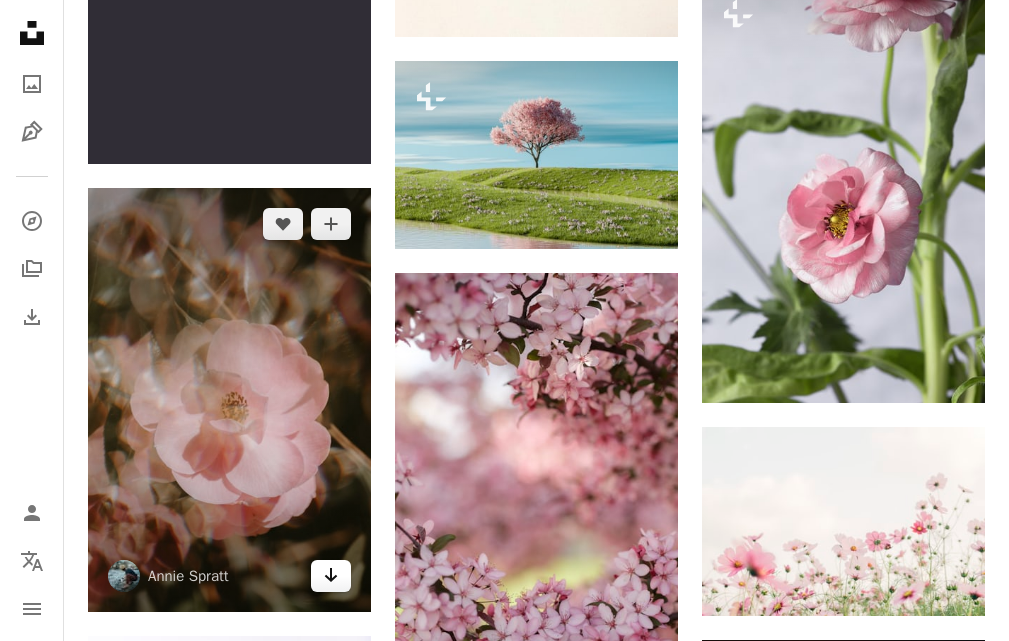 click 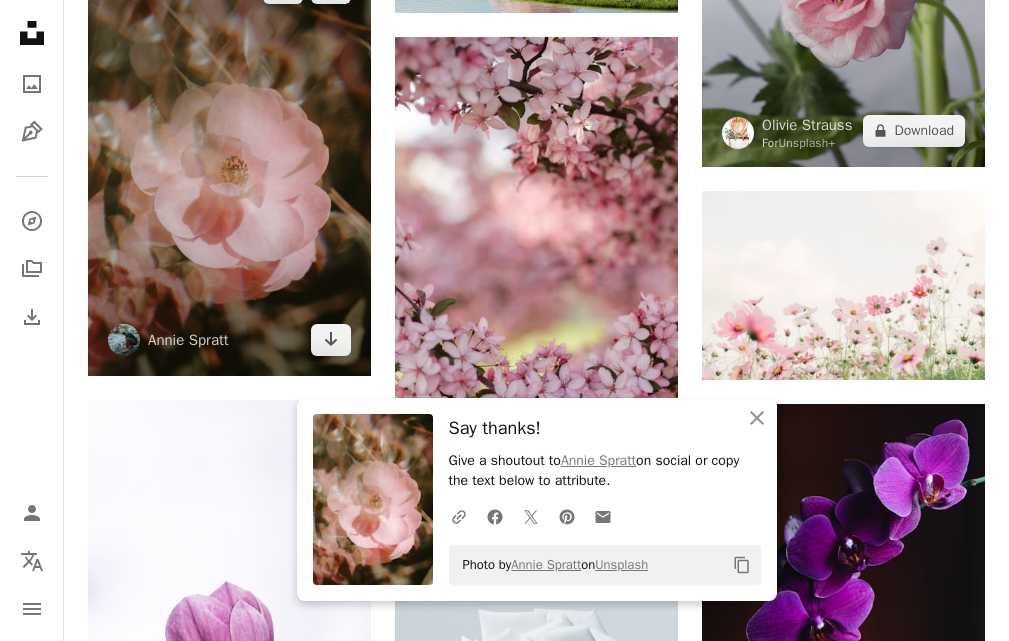 scroll, scrollTop: 6800, scrollLeft: 0, axis: vertical 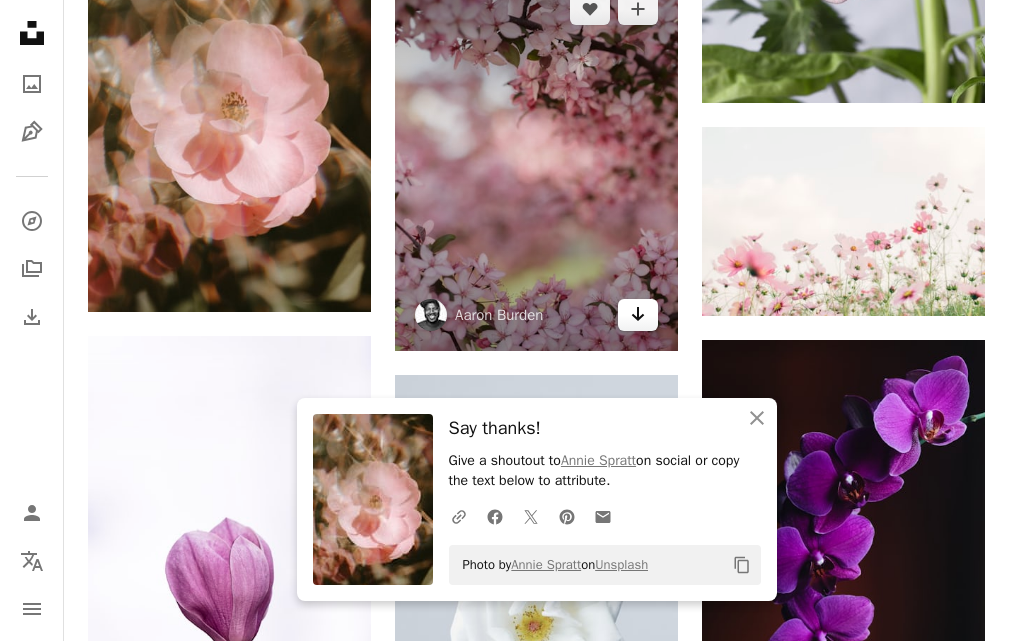 click on "Arrow pointing down" at bounding box center [638, 315] 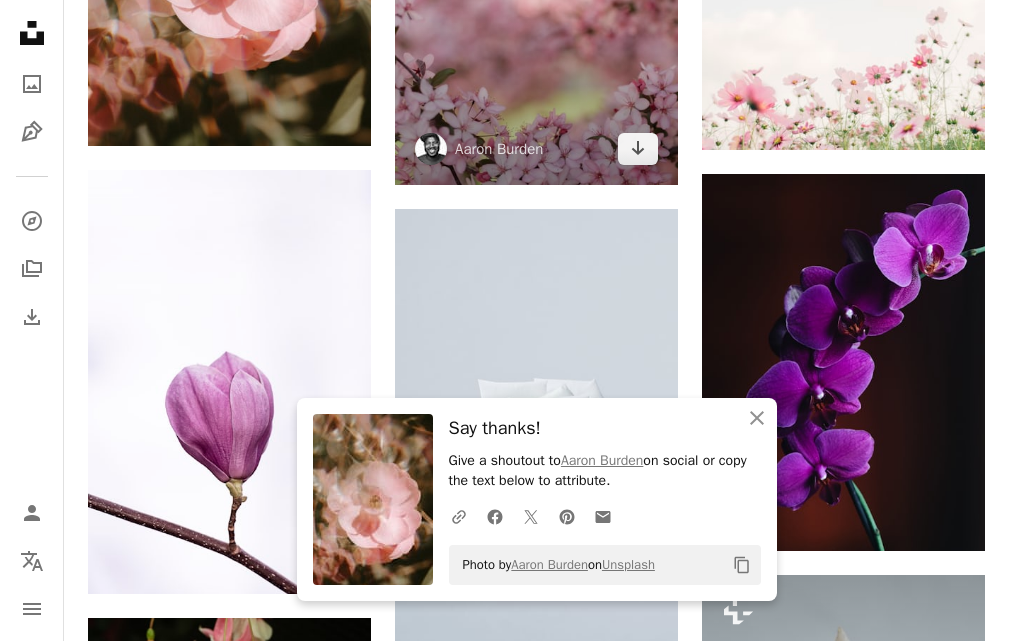 scroll, scrollTop: 7000, scrollLeft: 0, axis: vertical 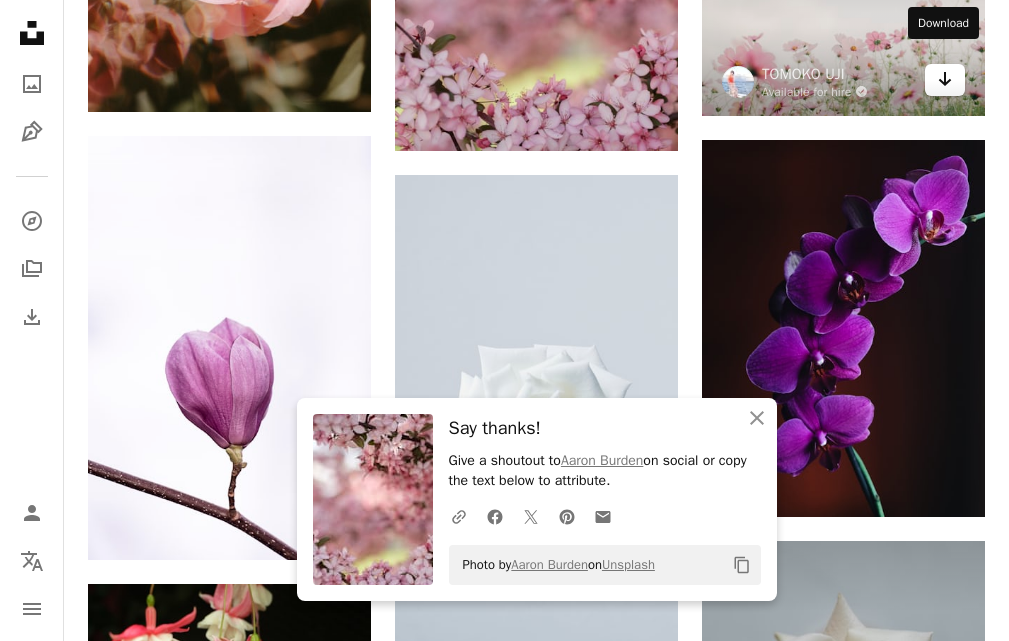 click 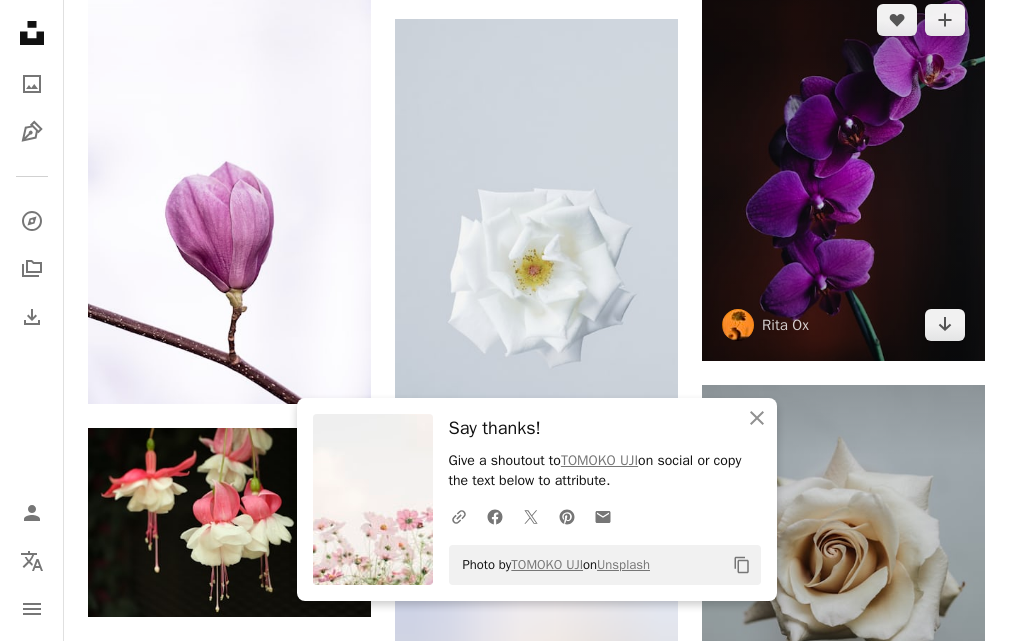 scroll, scrollTop: 7200, scrollLeft: 0, axis: vertical 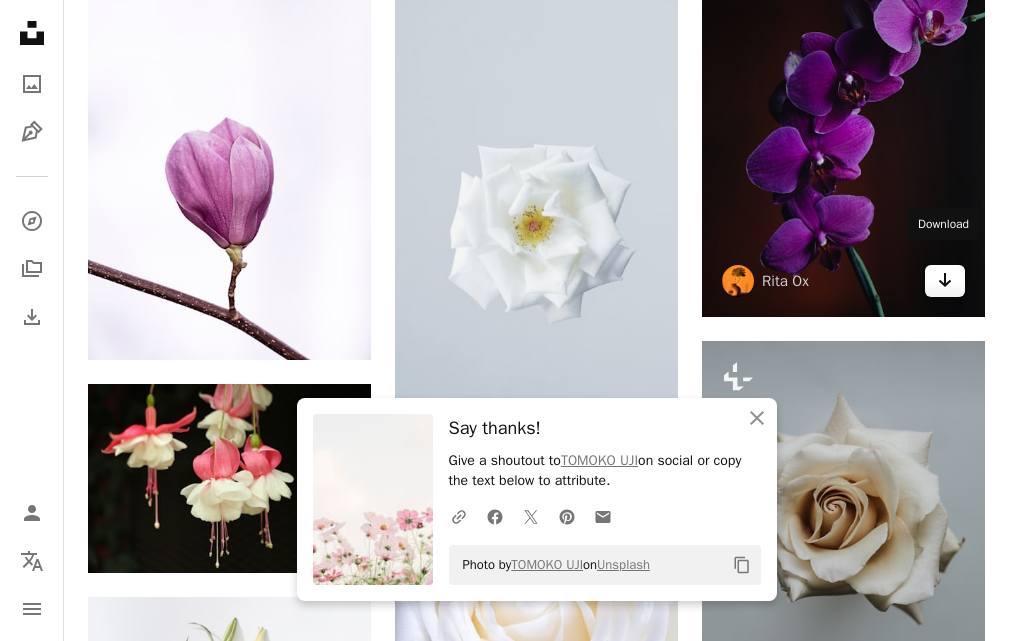 click on "Arrow pointing down" 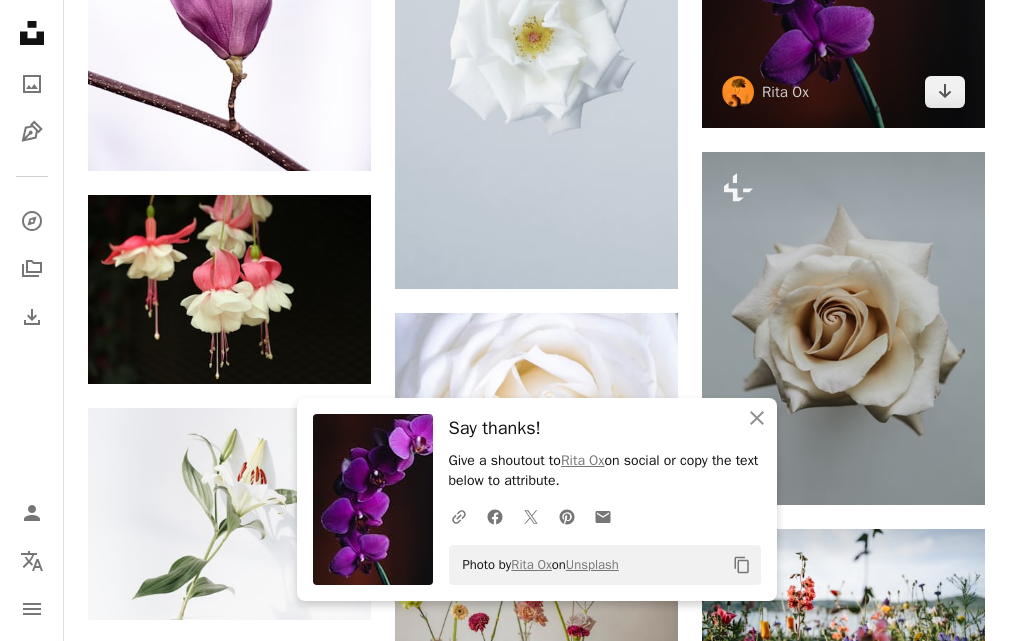 scroll, scrollTop: 7400, scrollLeft: 0, axis: vertical 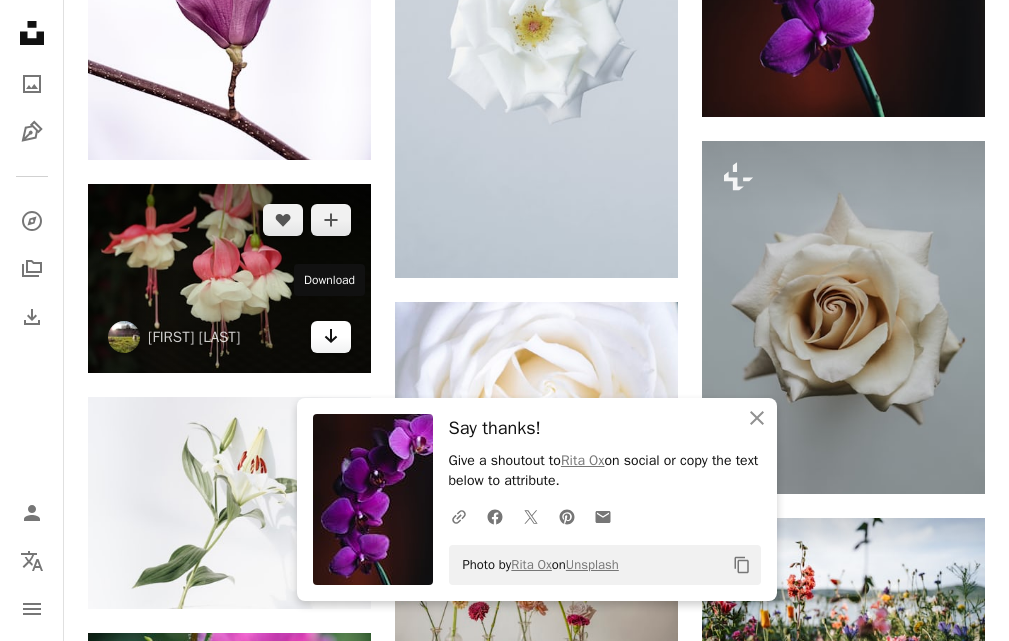 click on "Arrow pointing down" 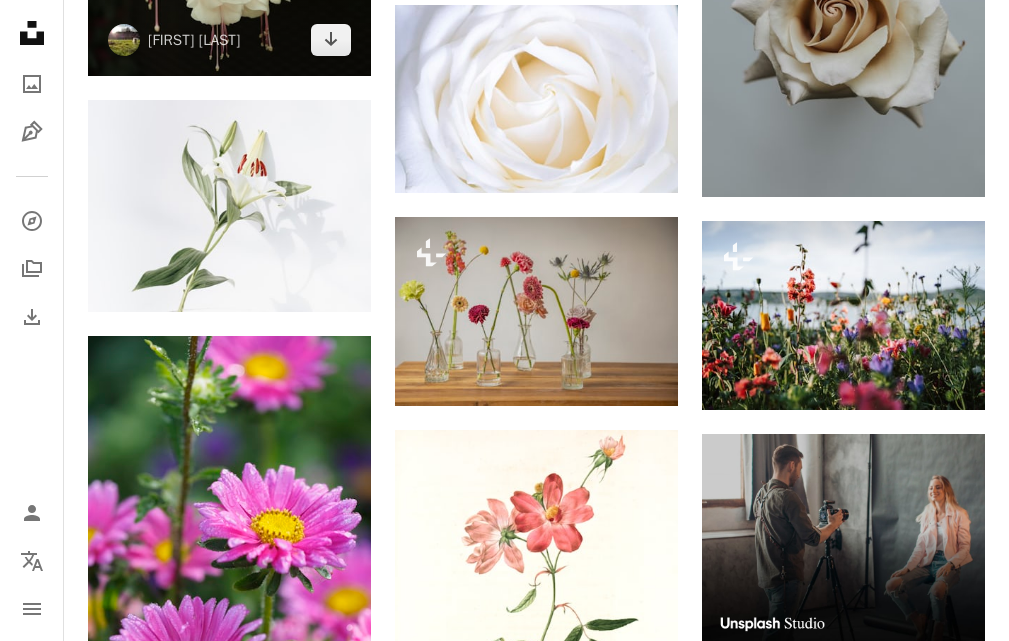 scroll, scrollTop: 7700, scrollLeft: 0, axis: vertical 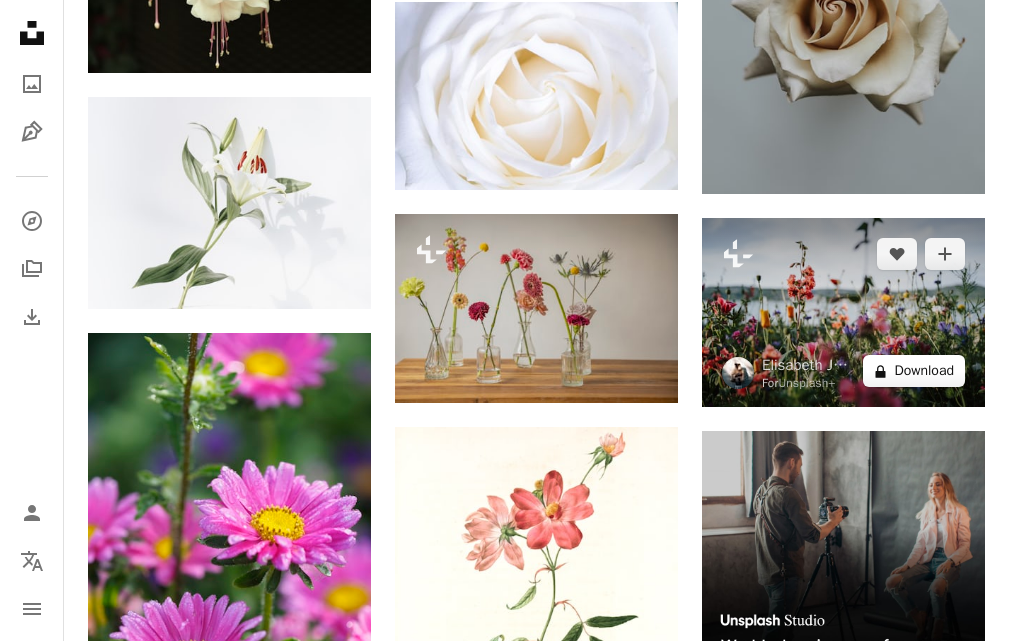 click on "A lock Download" at bounding box center [914, 371] 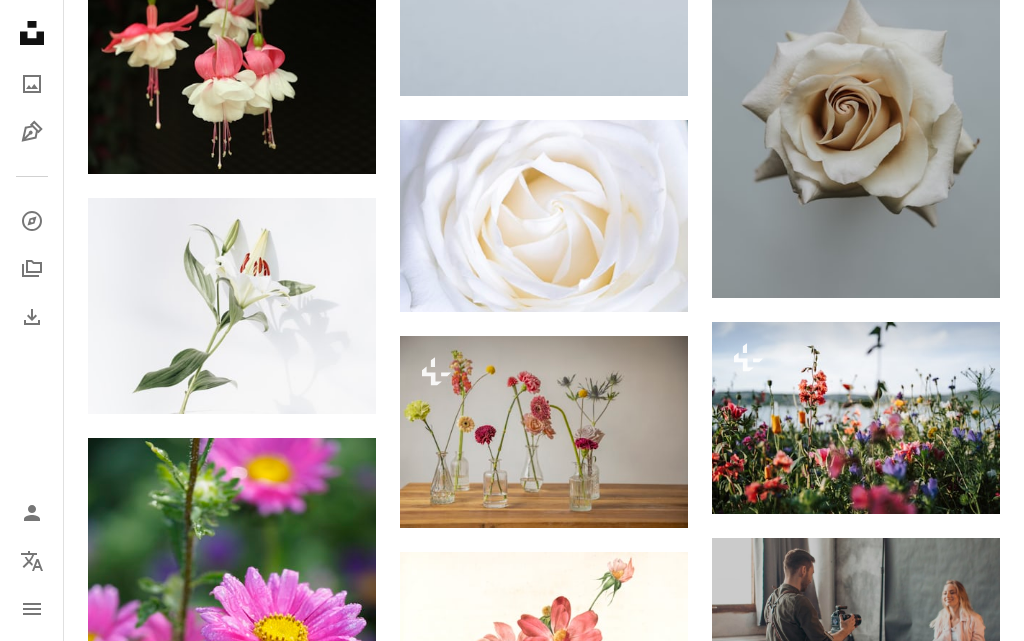 click on "Premium, ready to use images. Get unlimited access. A plus sign Members-only content added monthly A plus sign Unlimited royalty-free downloads A plus sign Illustrations  New A plus sign Enhanced legal protections yearly 66%  off monthly $12   $4 USD per month * Get  Unsplash+ * When paid annually, billed upfront  $48 Taxes where applicable. Renews automatically. Cancel anytime." at bounding box center [690, 4237] 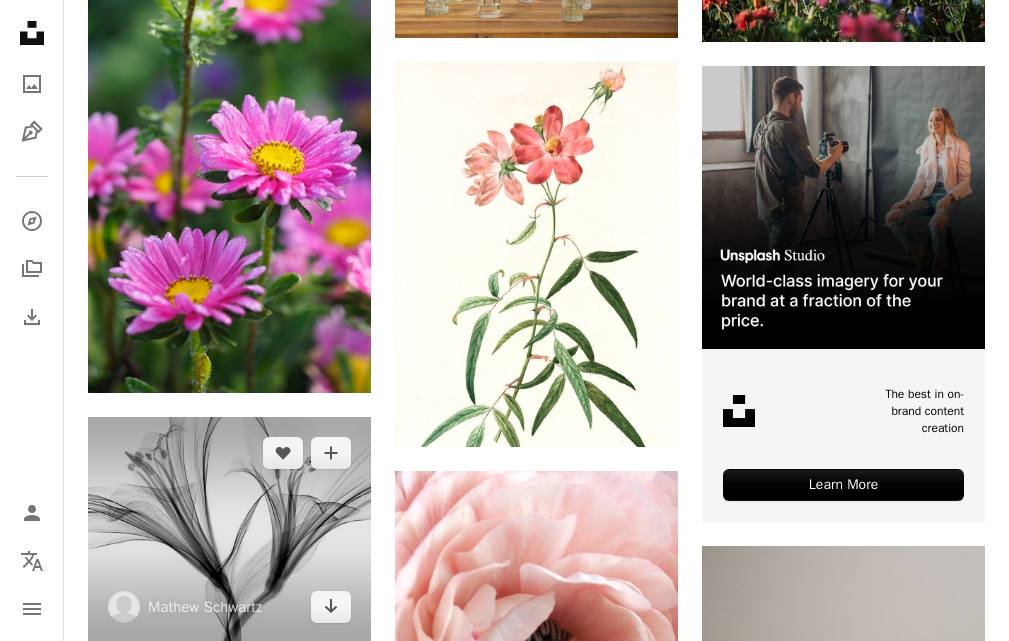 scroll, scrollTop: 8100, scrollLeft: 0, axis: vertical 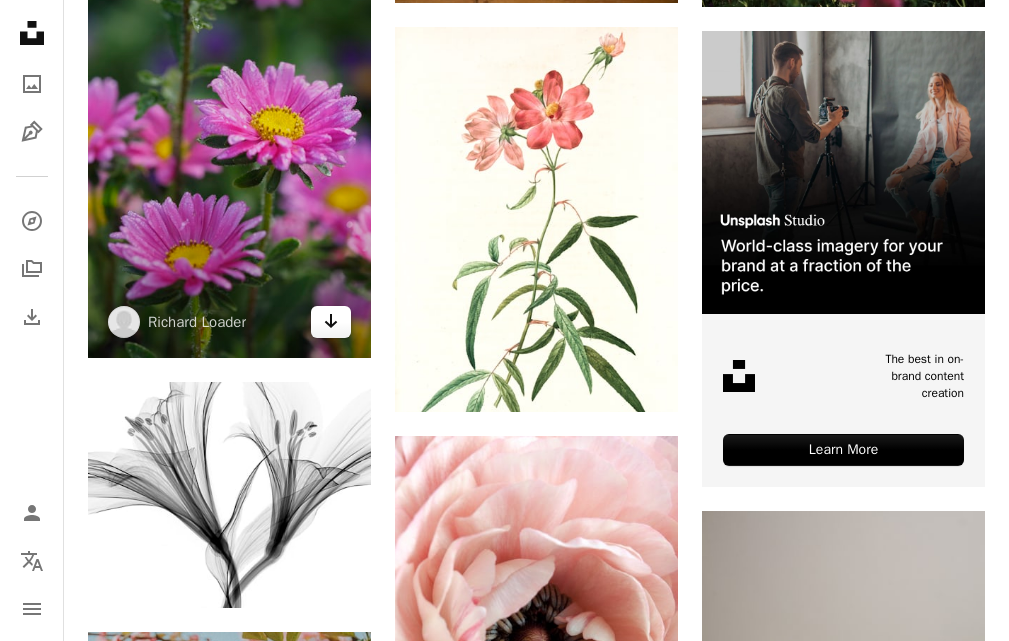 click on "Arrow pointing down" at bounding box center [331, 322] 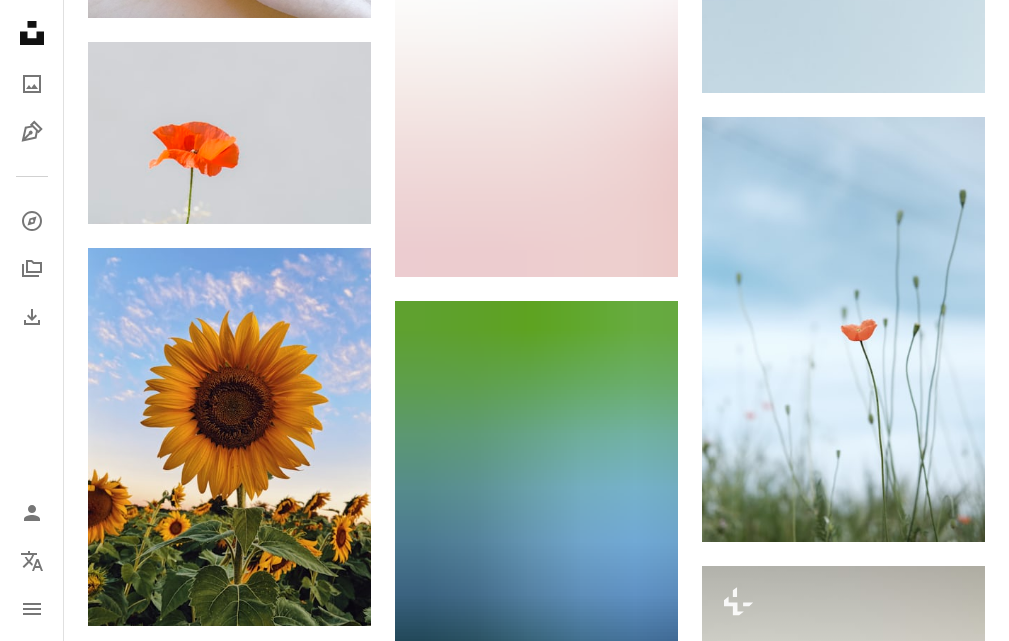 scroll, scrollTop: 10400, scrollLeft: 0, axis: vertical 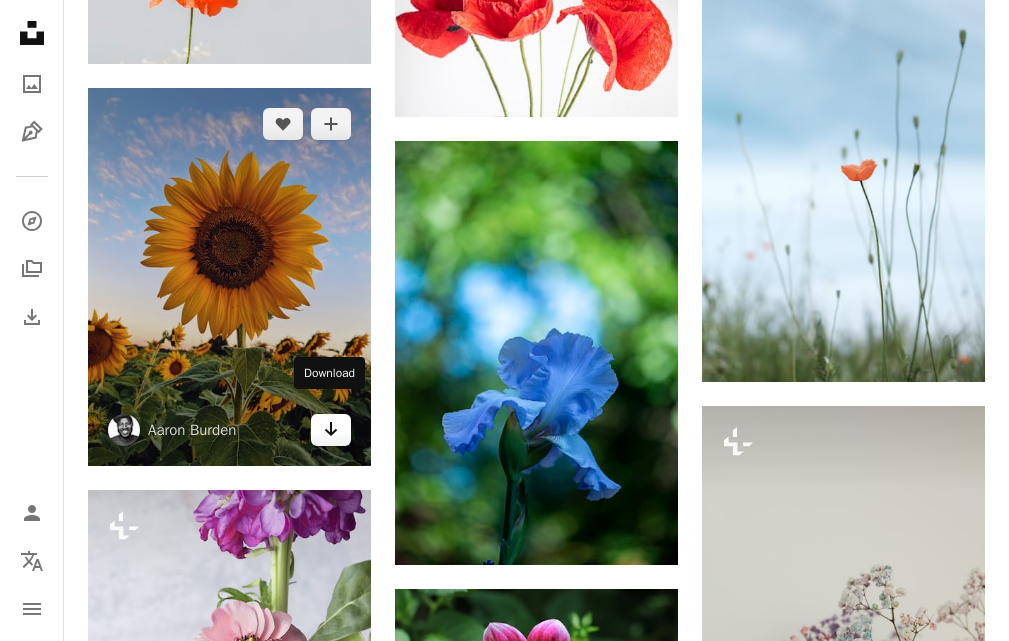 click 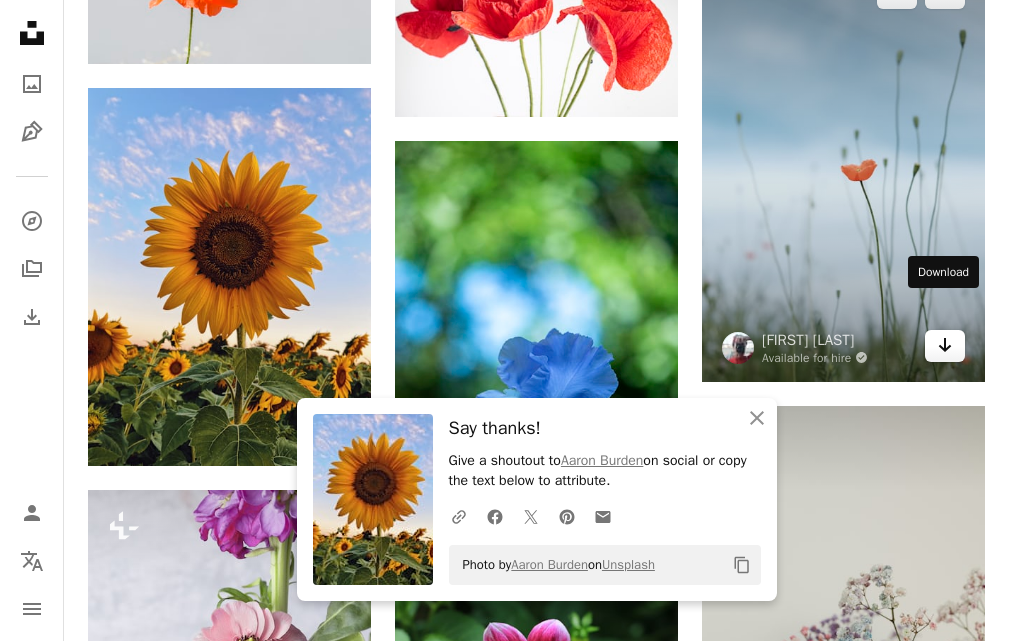 click on "Arrow pointing down" 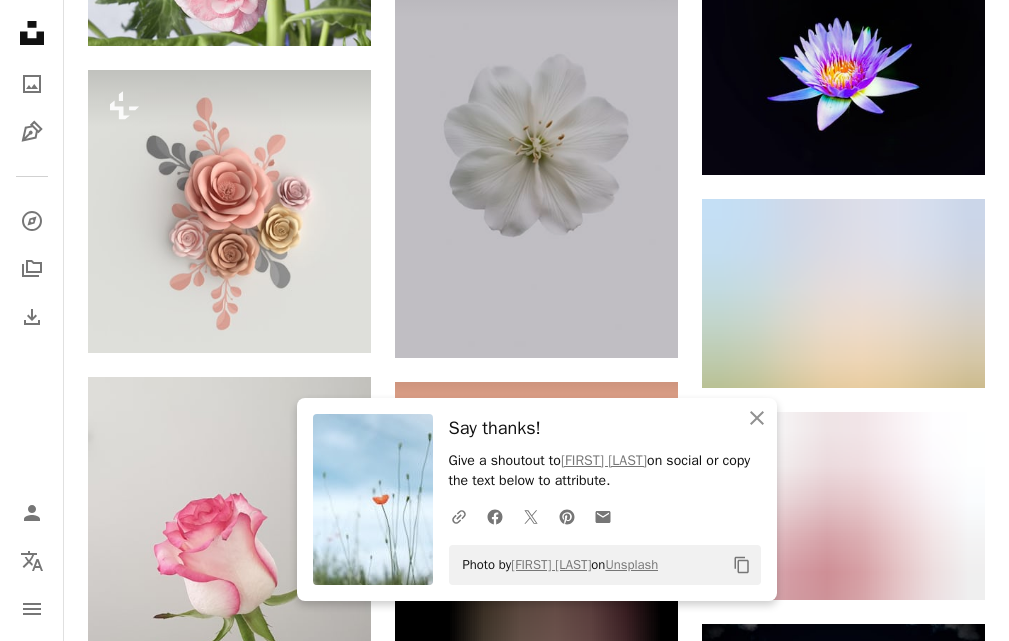 scroll, scrollTop: 11300, scrollLeft: 0, axis: vertical 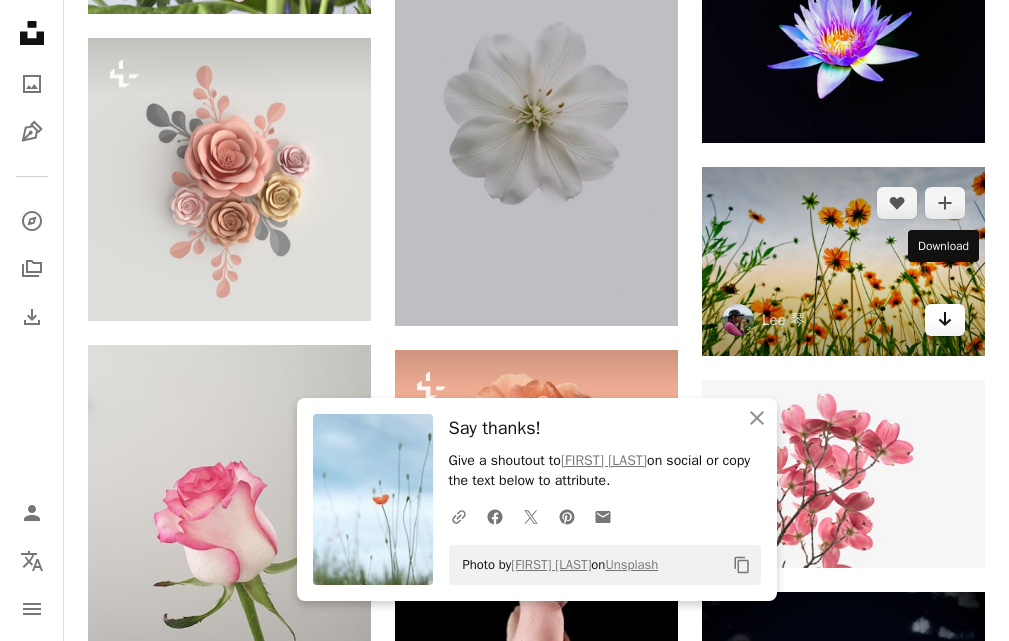 click on "Arrow pointing down" at bounding box center (945, 320) 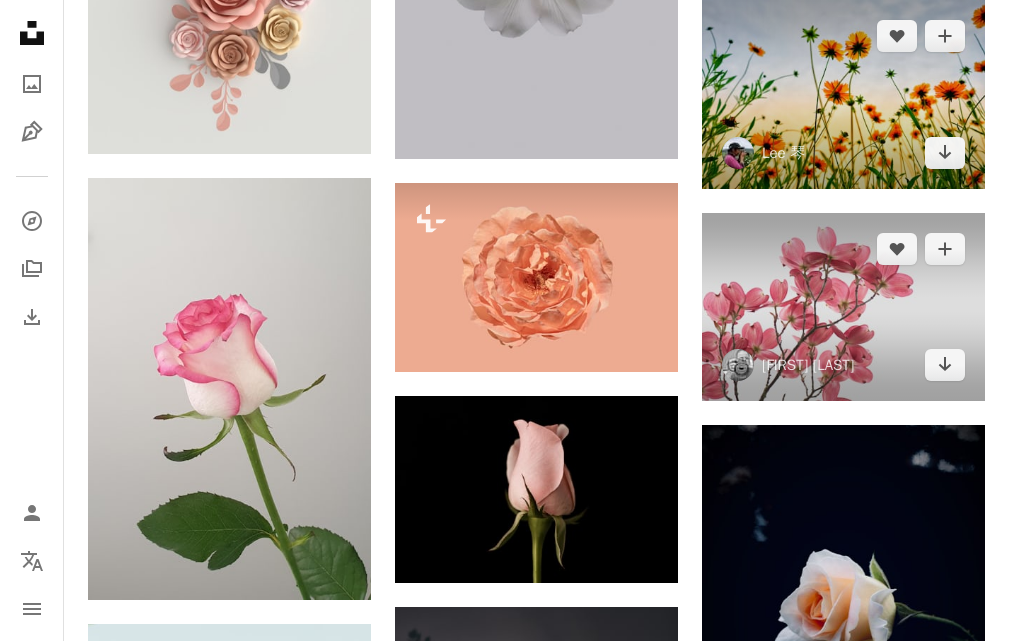 scroll, scrollTop: 11500, scrollLeft: 0, axis: vertical 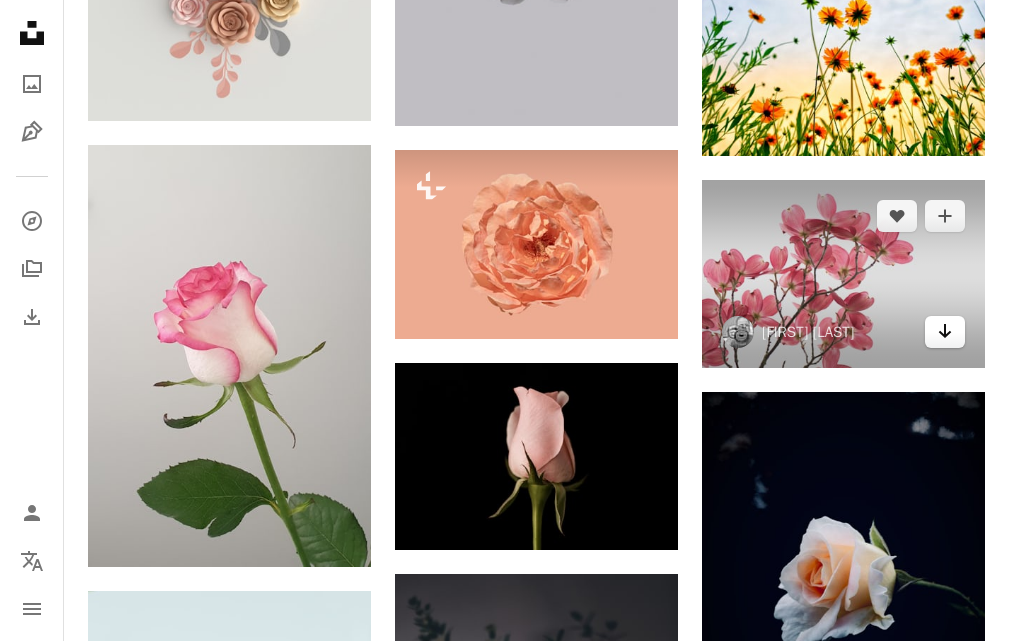 click 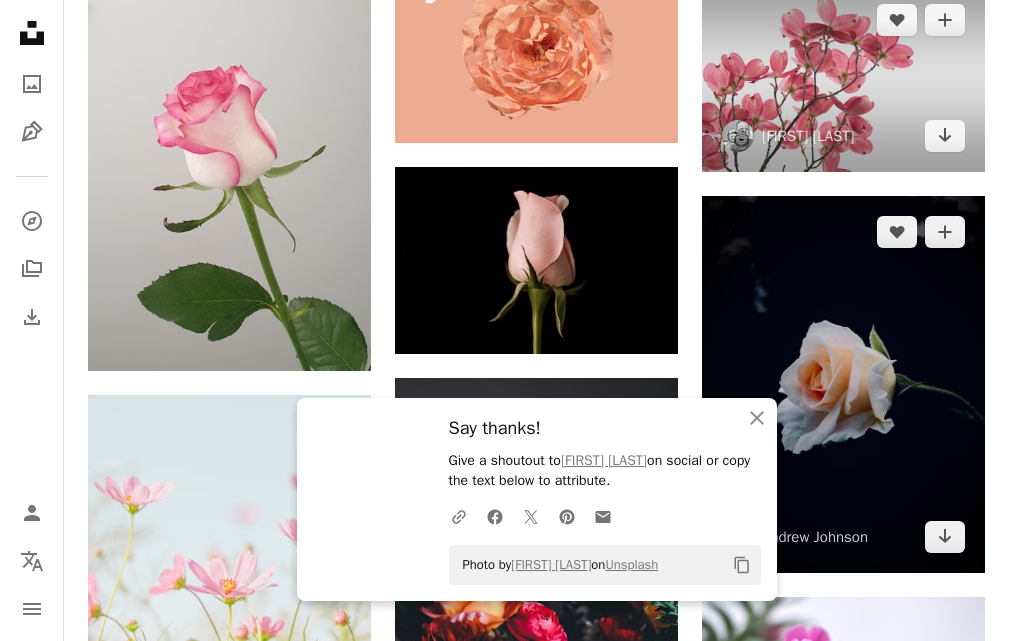 scroll, scrollTop: 11700, scrollLeft: 0, axis: vertical 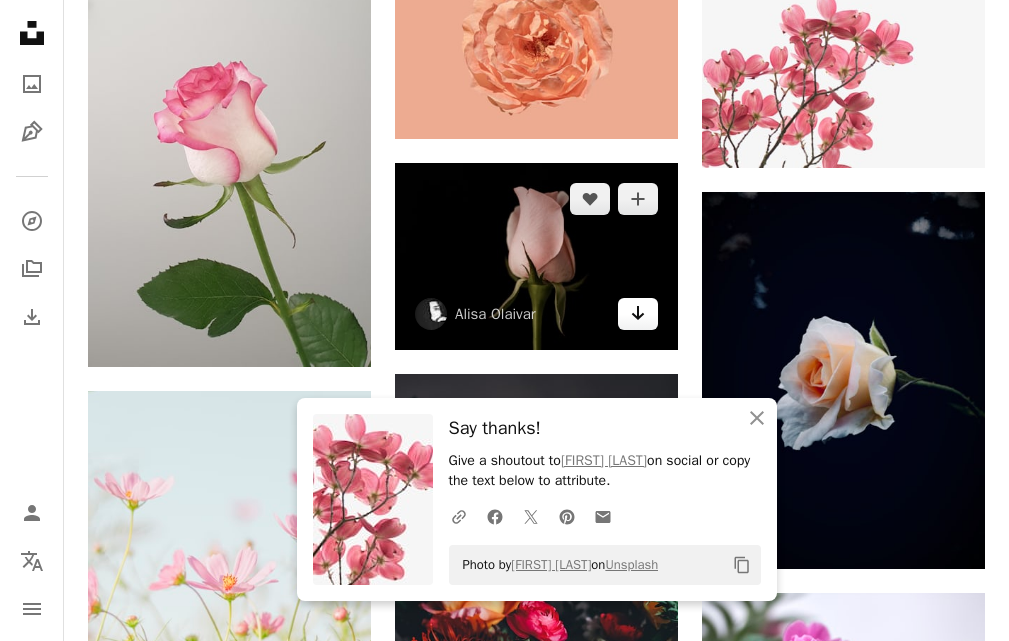 click on "Arrow pointing down" 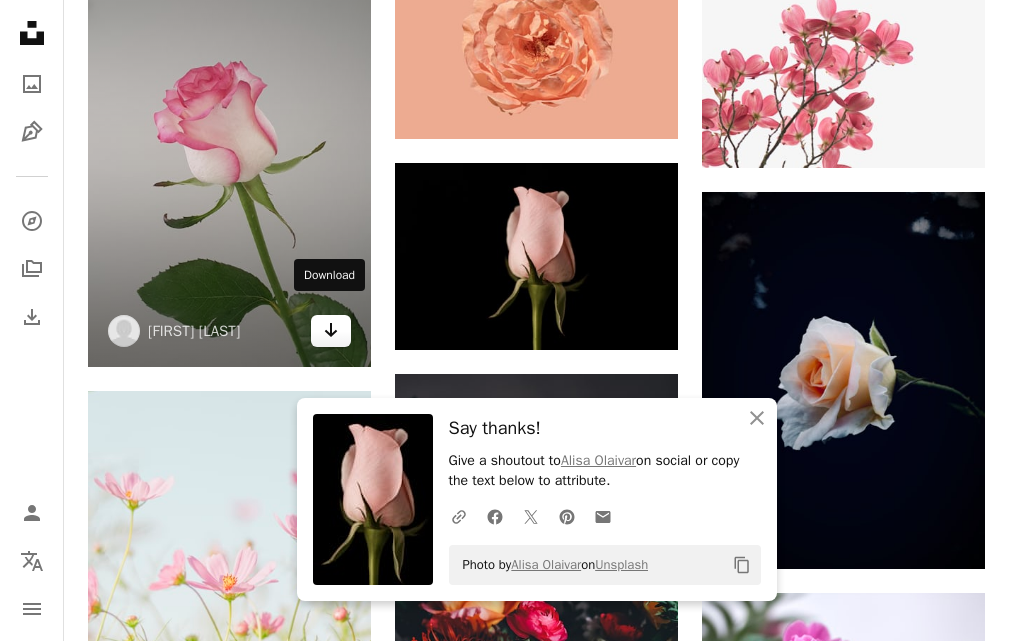 click on "Arrow pointing down" at bounding box center [331, 331] 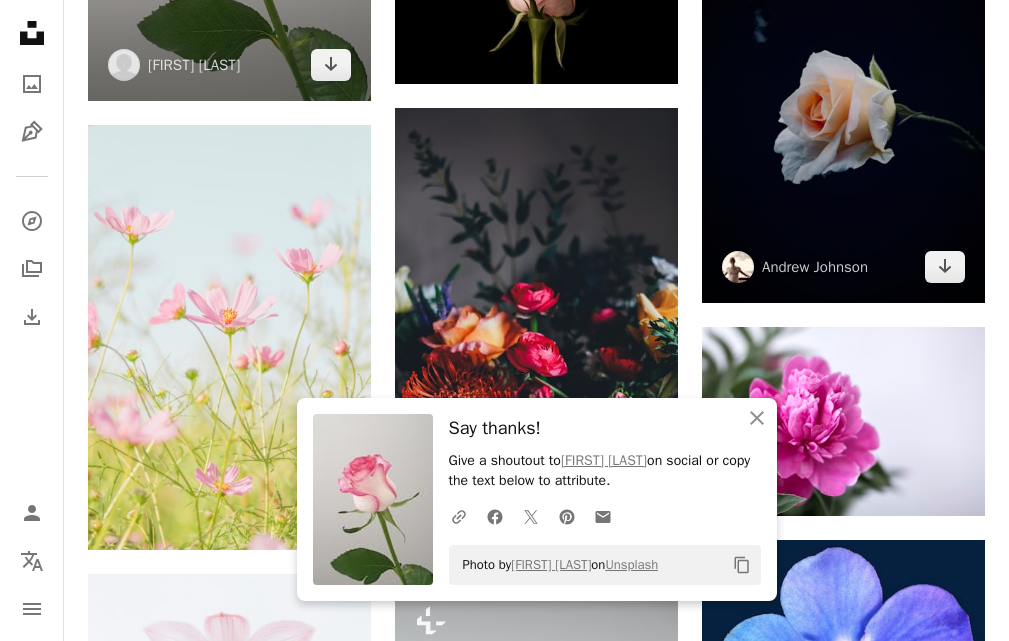 scroll, scrollTop: 12000, scrollLeft: 0, axis: vertical 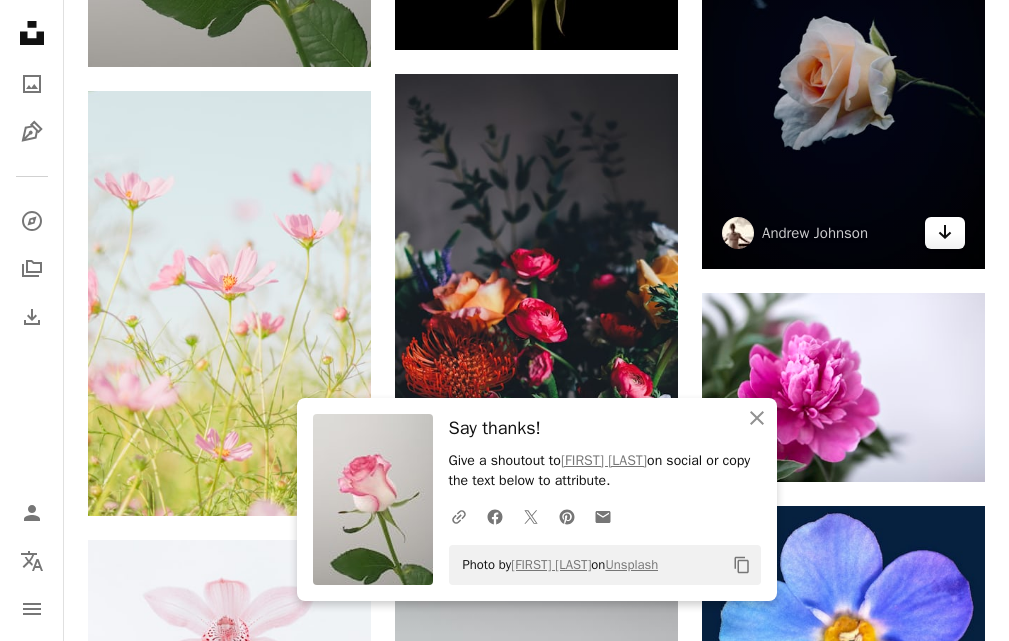 click on "Arrow pointing down" at bounding box center (945, 233) 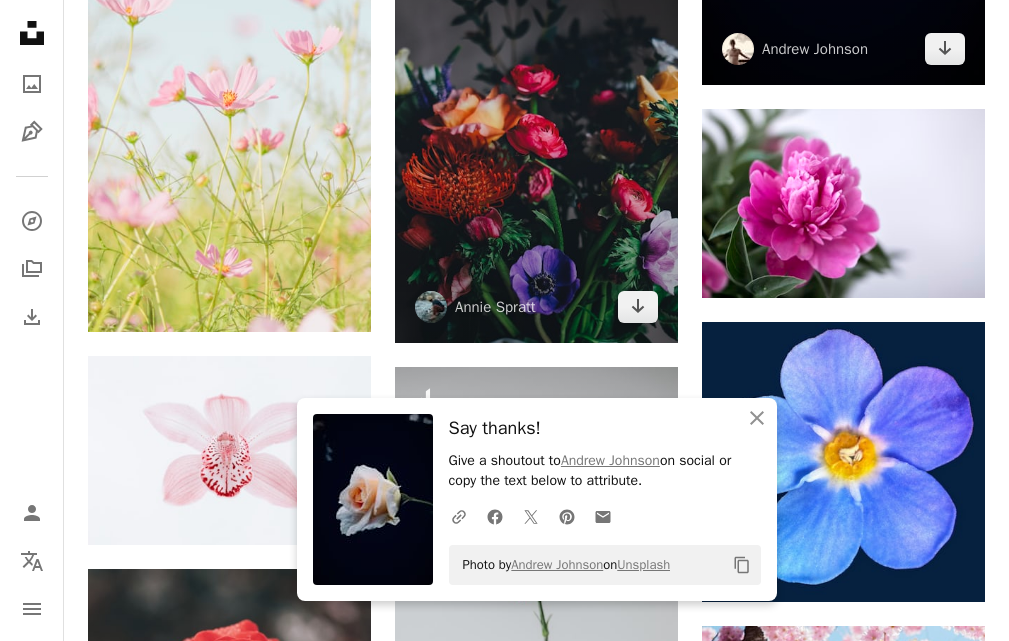 scroll, scrollTop: 12300, scrollLeft: 0, axis: vertical 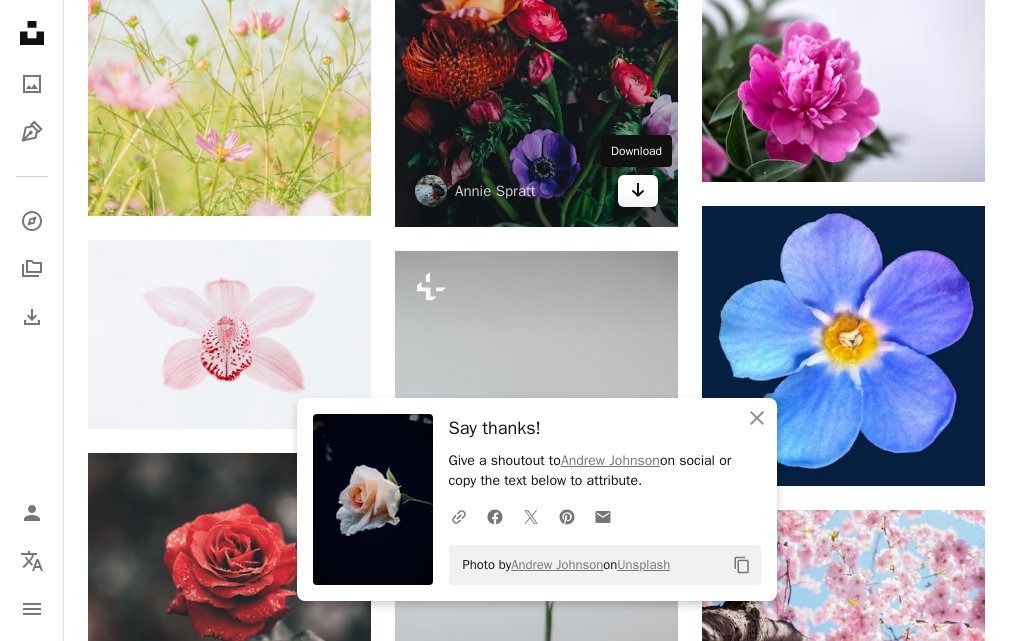 click on "Arrow pointing down" 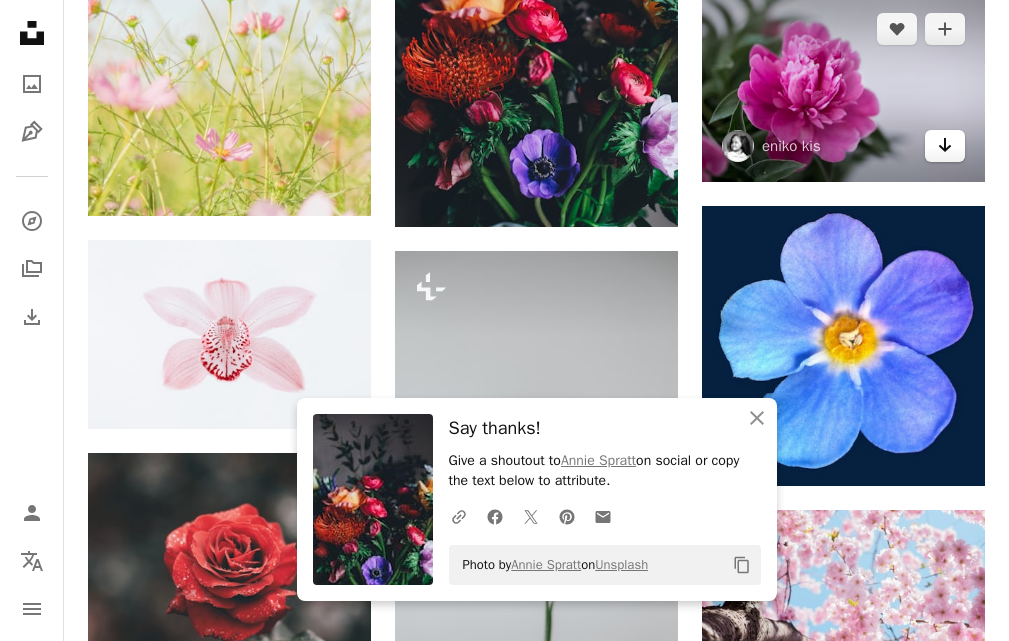 click on "Arrow pointing down" at bounding box center [945, 146] 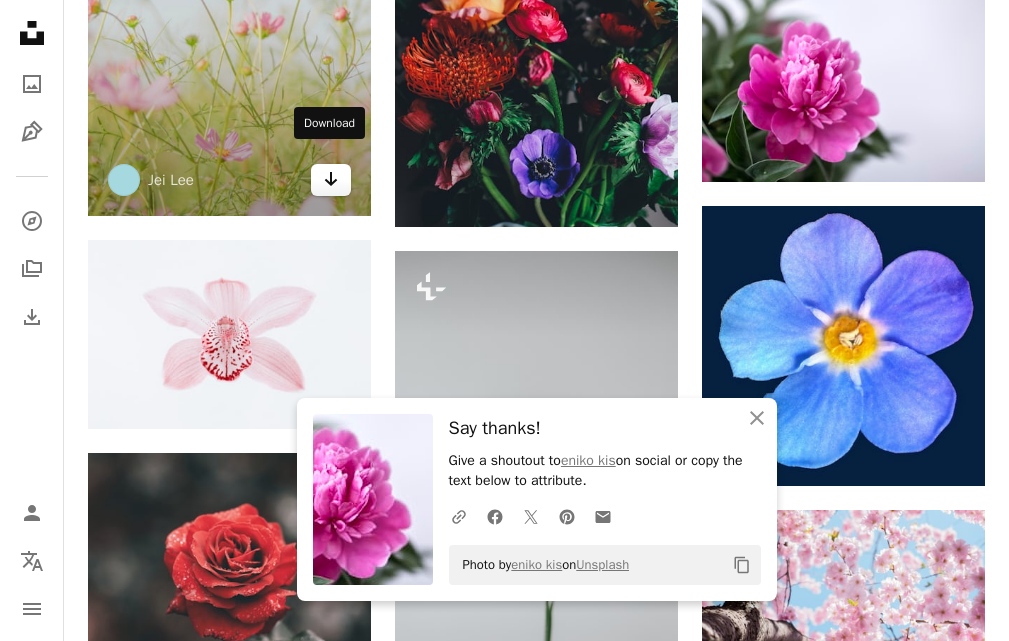 click on "Arrow pointing down" at bounding box center (331, 180) 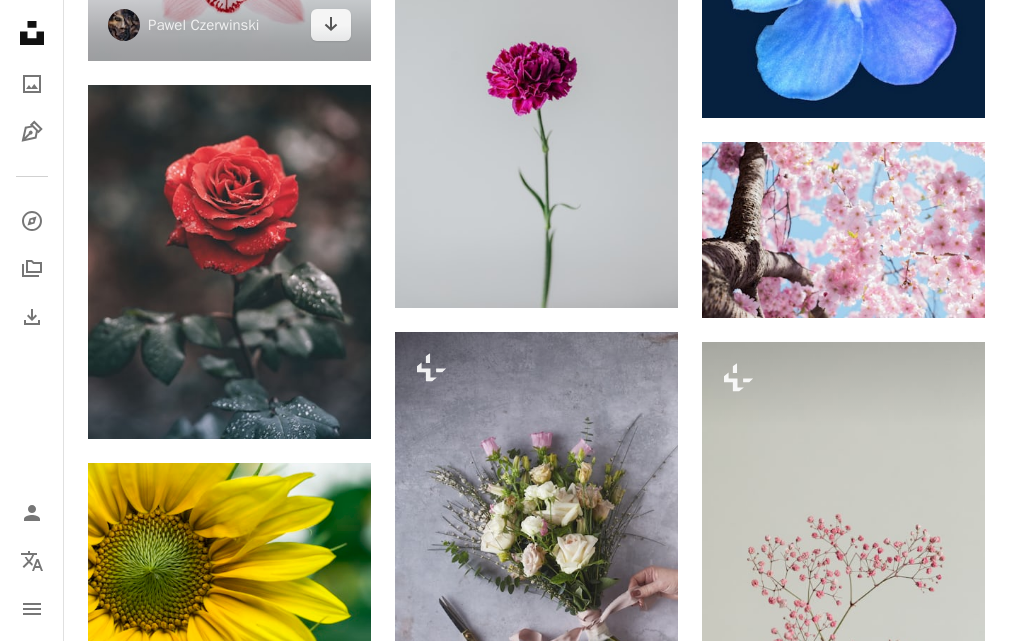 scroll, scrollTop: 12700, scrollLeft: 0, axis: vertical 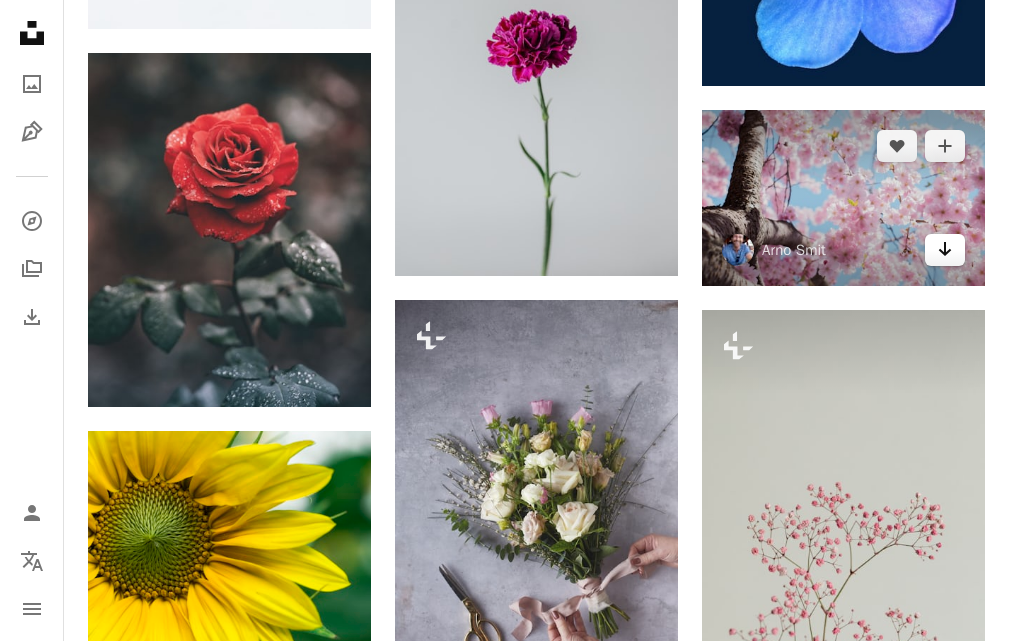 click on "Arrow pointing down" 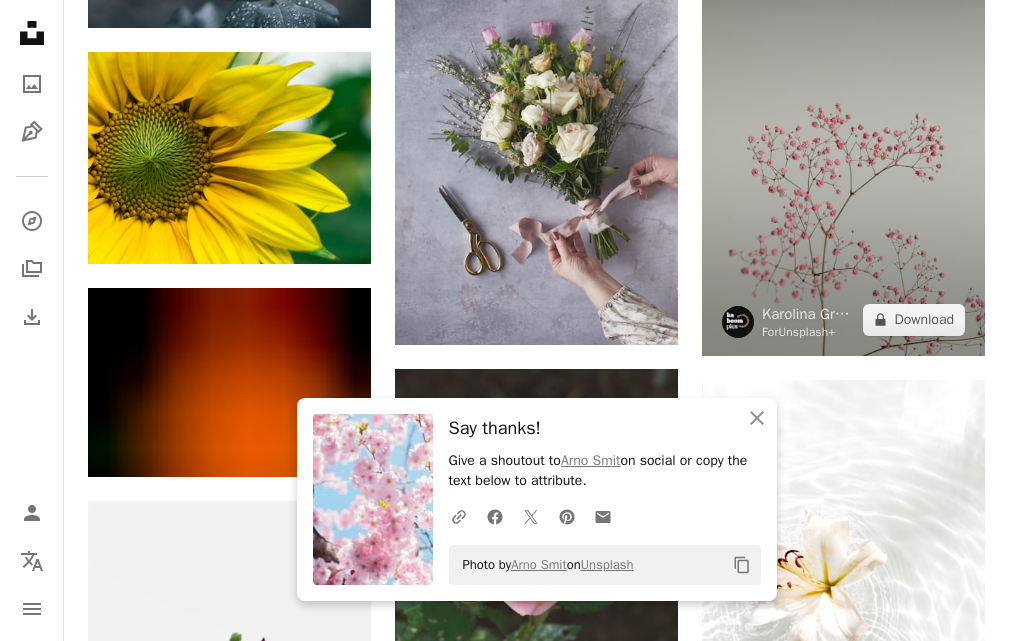 scroll, scrollTop: 13200, scrollLeft: 0, axis: vertical 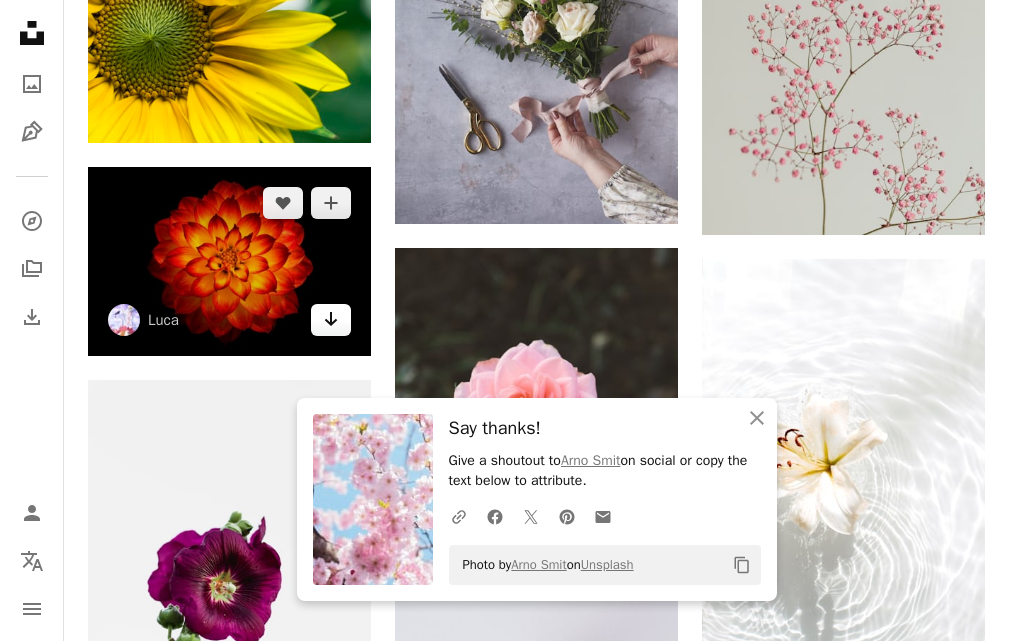click 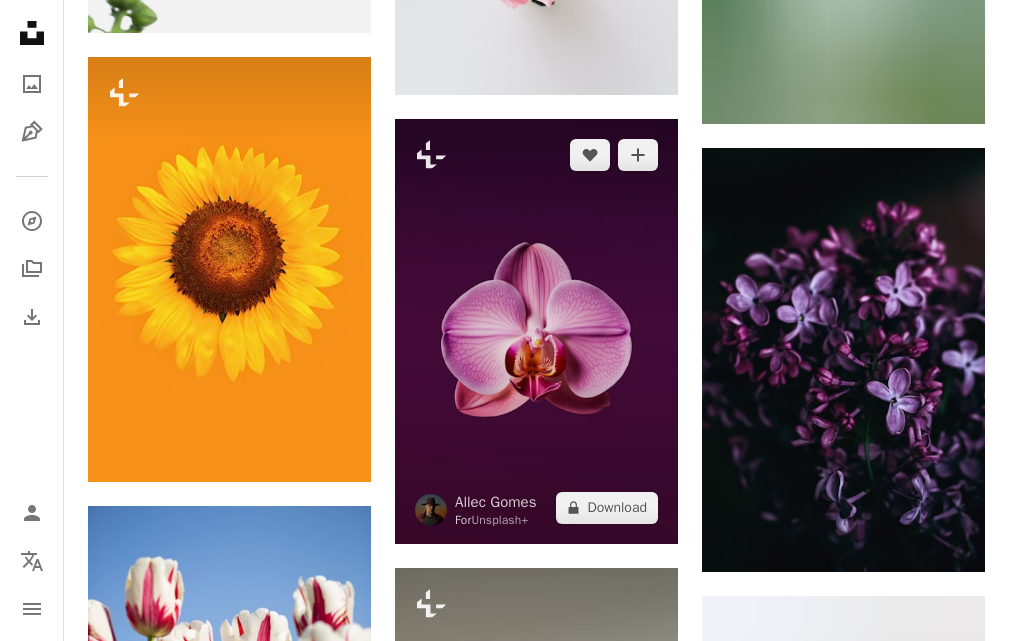 scroll, scrollTop: 14000, scrollLeft: 0, axis: vertical 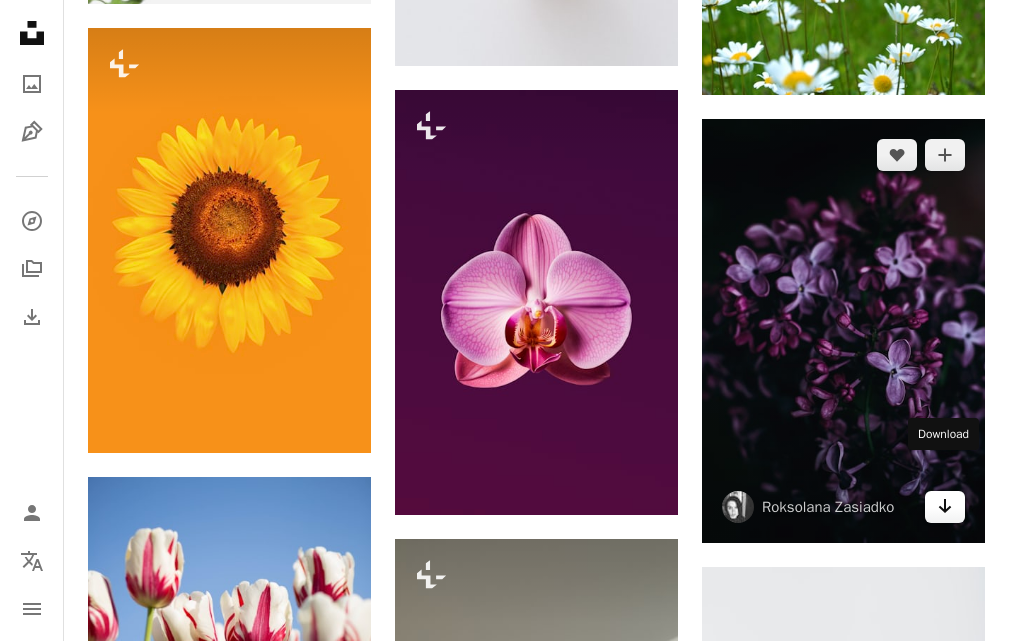 click on "Arrow pointing down" 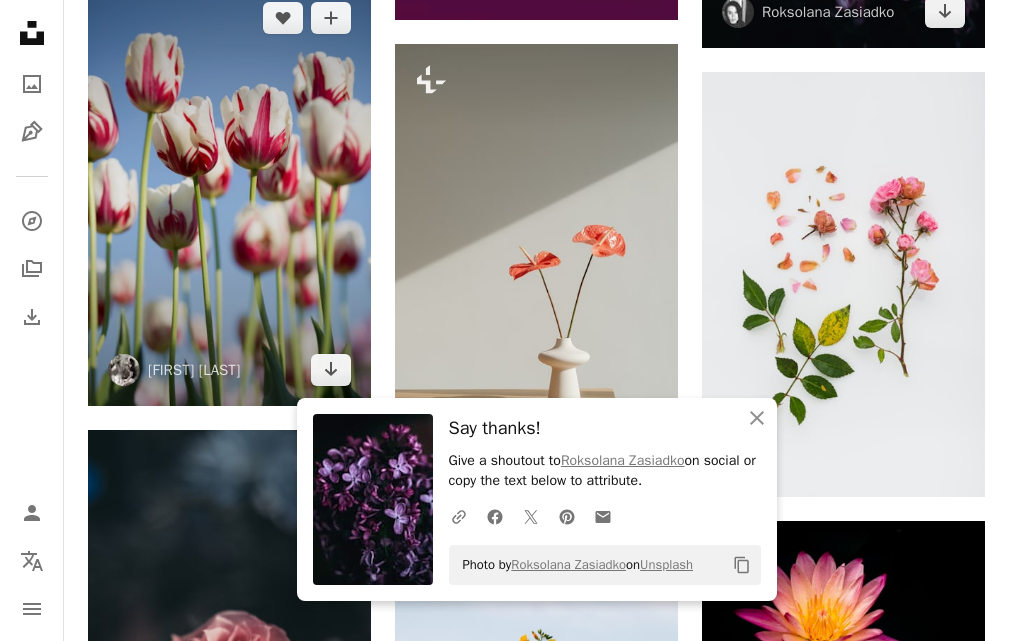 scroll, scrollTop: 14500, scrollLeft: 0, axis: vertical 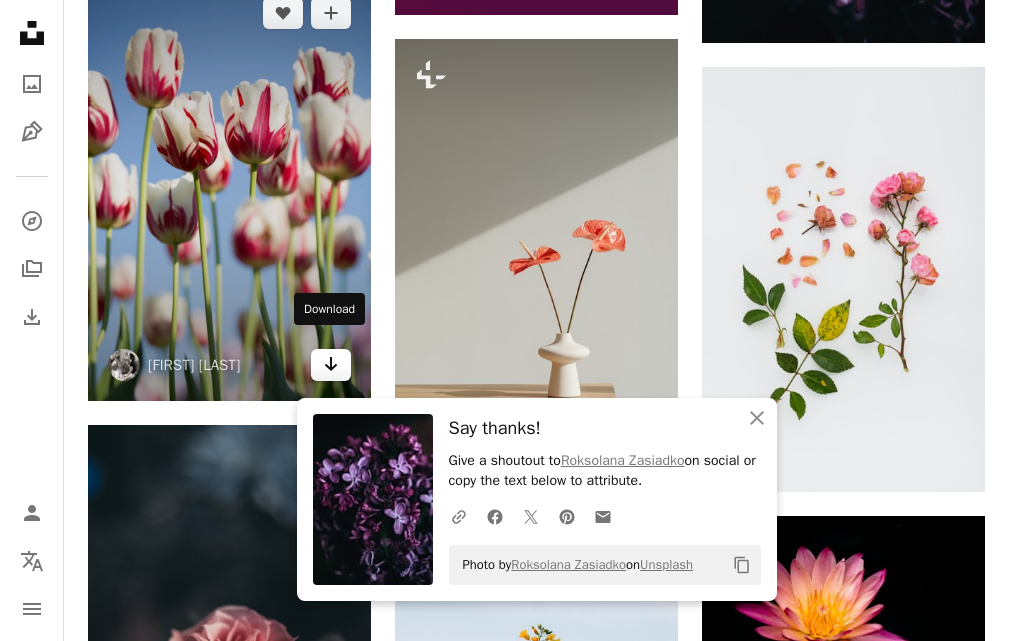 click 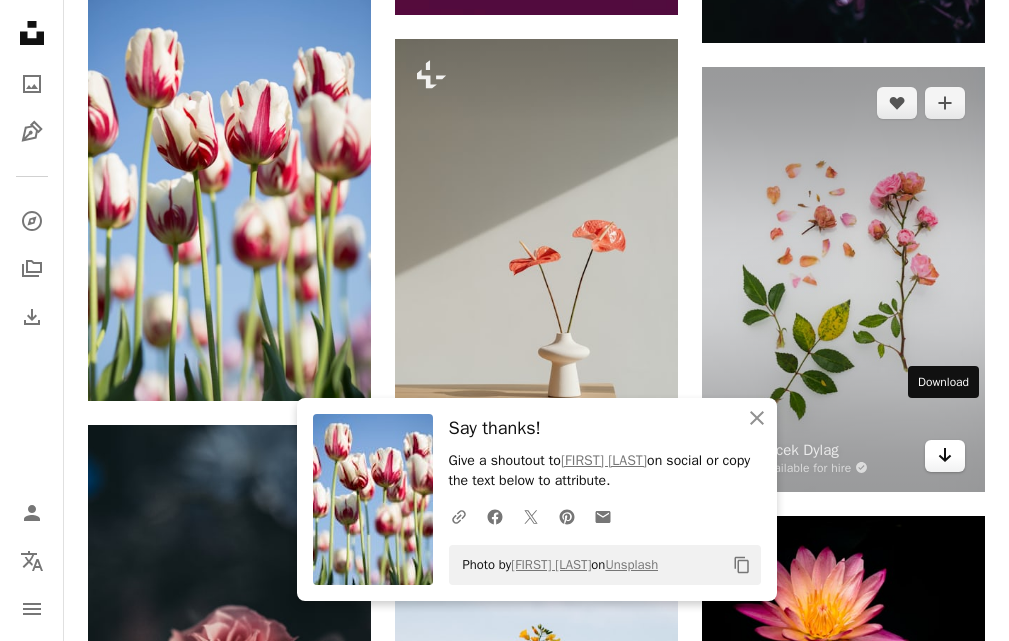 click on "Arrow pointing down" at bounding box center [945, 456] 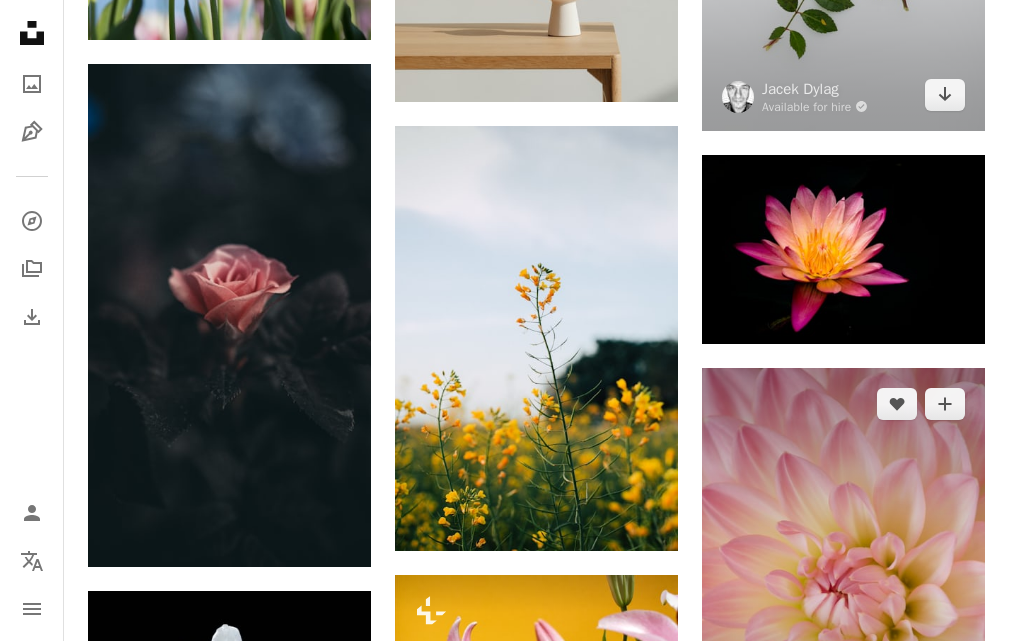 scroll, scrollTop: 15000, scrollLeft: 0, axis: vertical 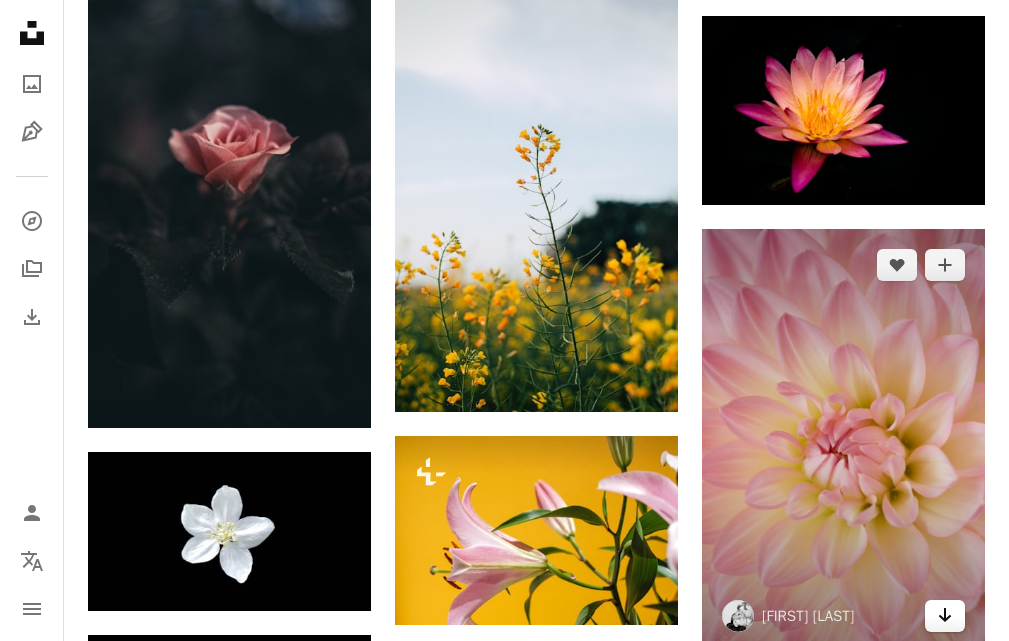 click 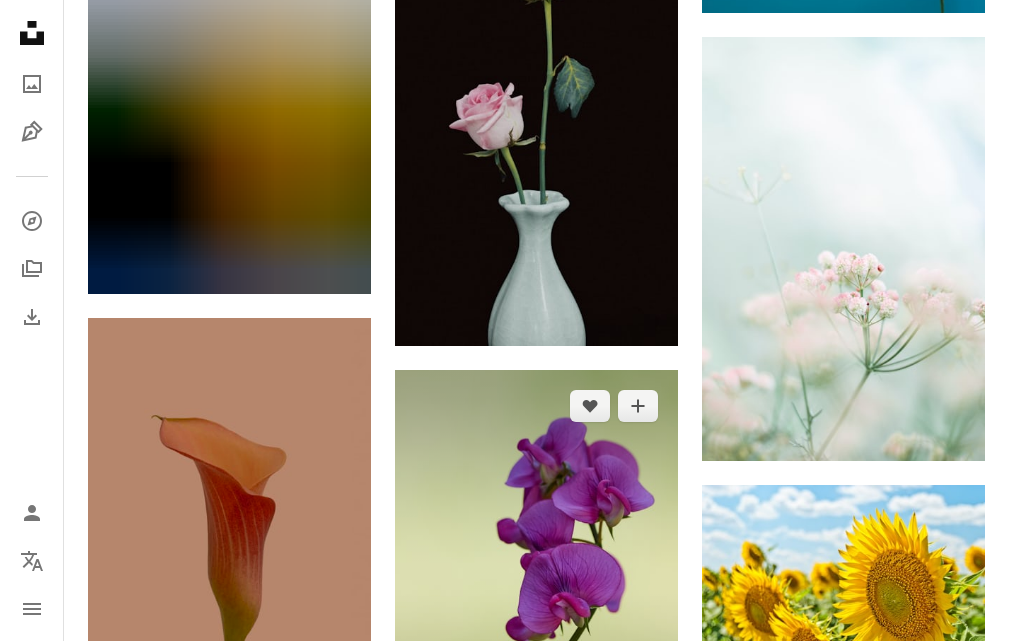 scroll, scrollTop: 16400, scrollLeft: 0, axis: vertical 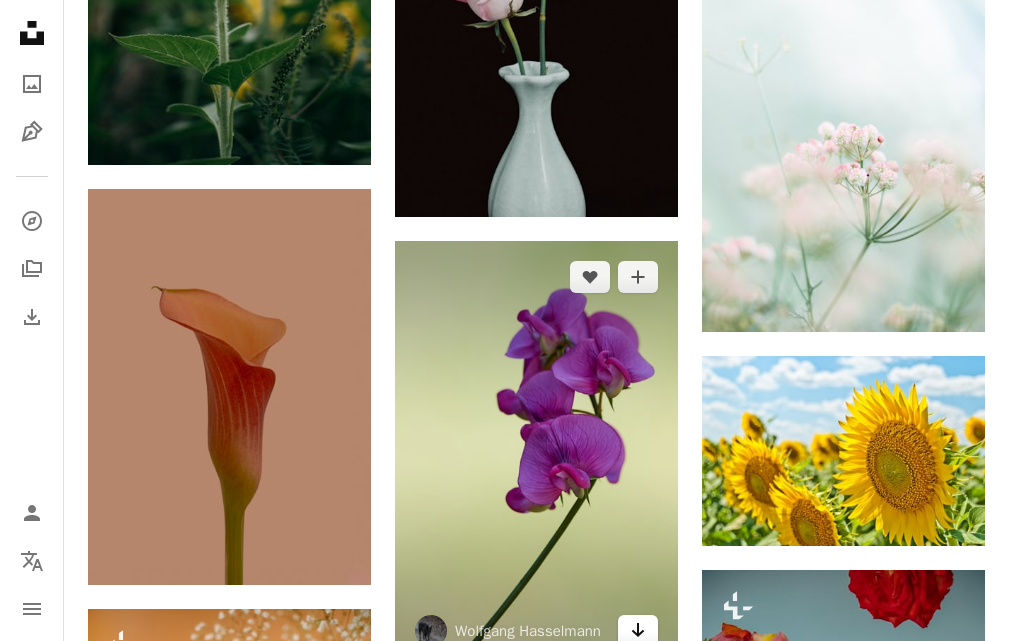 click on "Arrow pointing down" at bounding box center [638, 631] 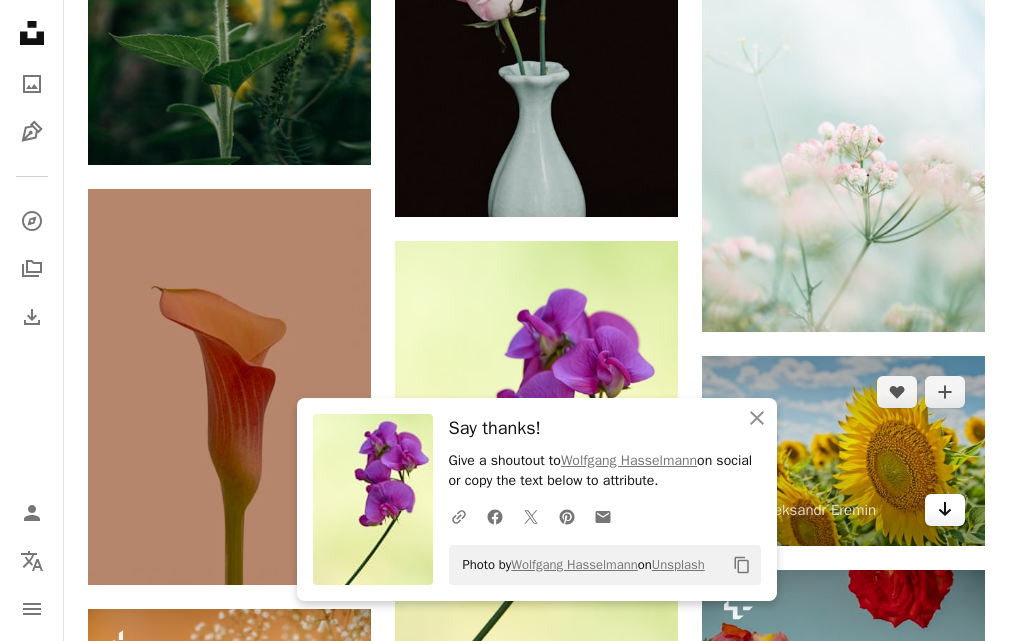 click 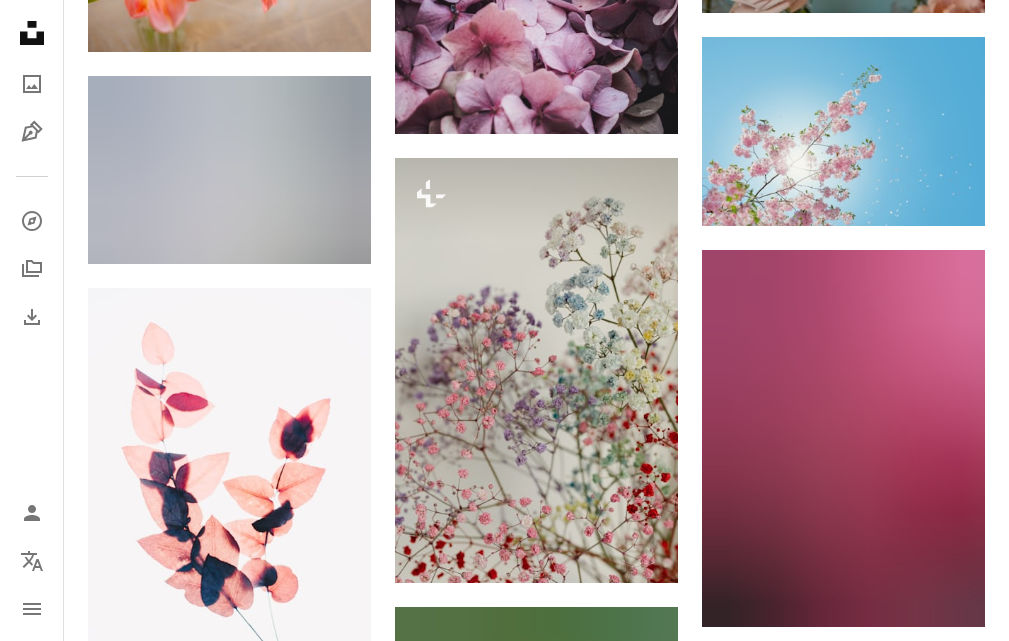 scroll, scrollTop: 17500, scrollLeft: 0, axis: vertical 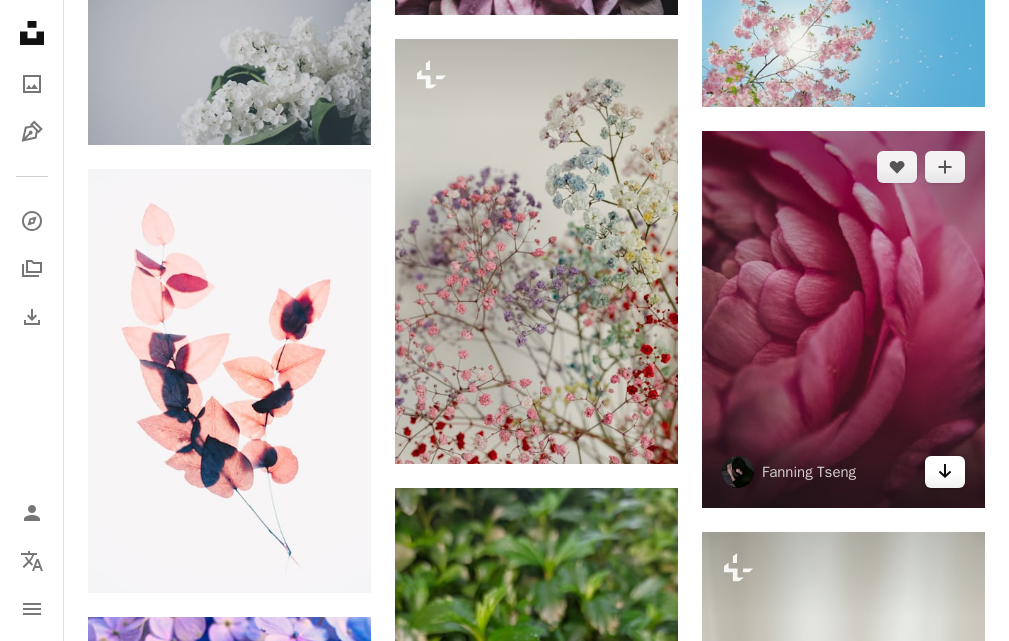 click on "Arrow pointing down" at bounding box center (945, 472) 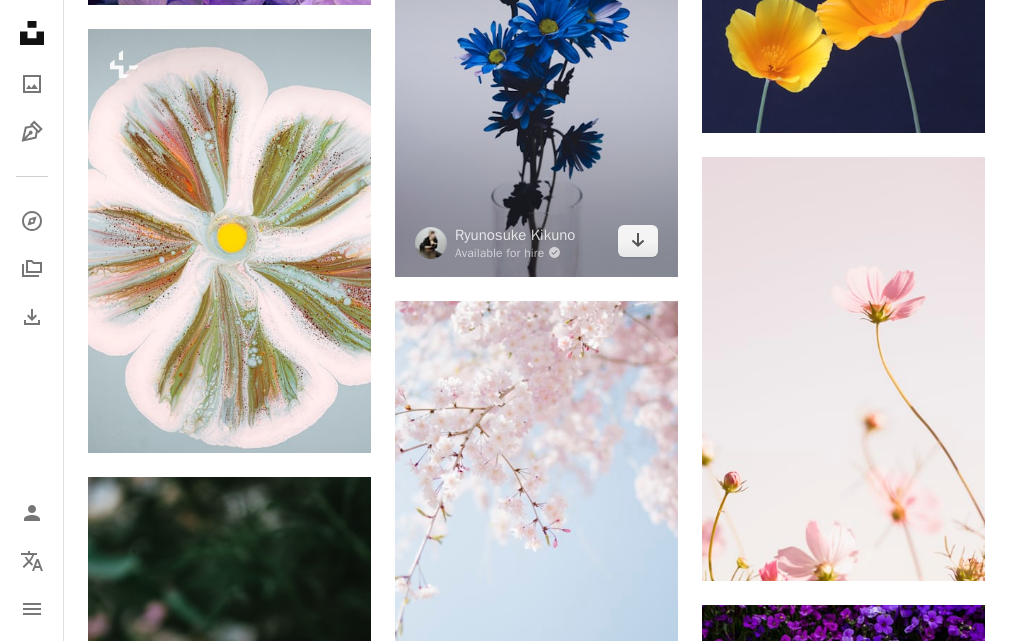 scroll, scrollTop: 18500, scrollLeft: 0, axis: vertical 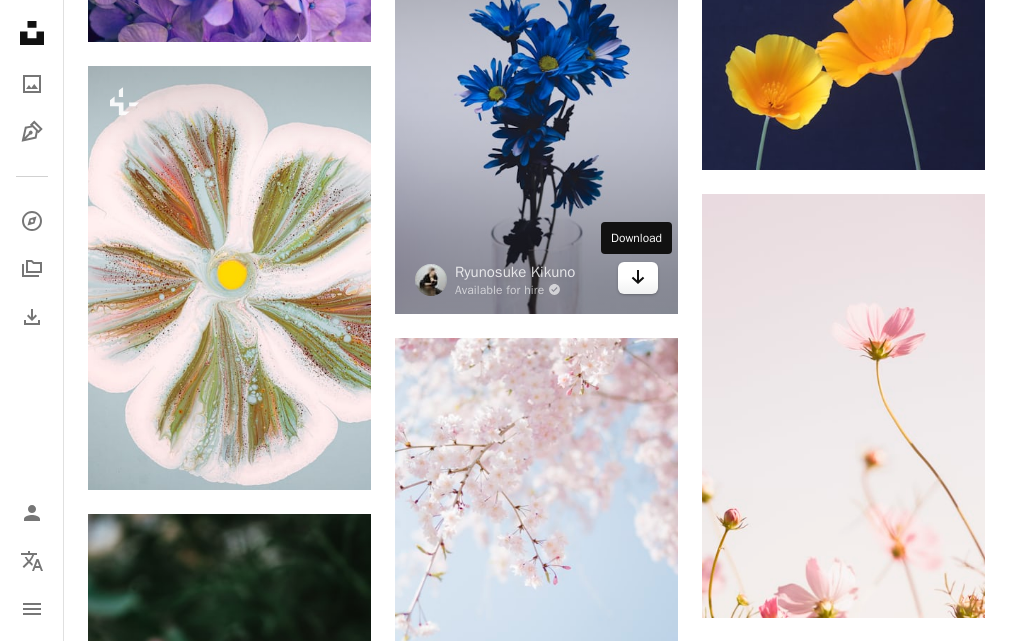 click on "Arrow pointing down" at bounding box center [638, 278] 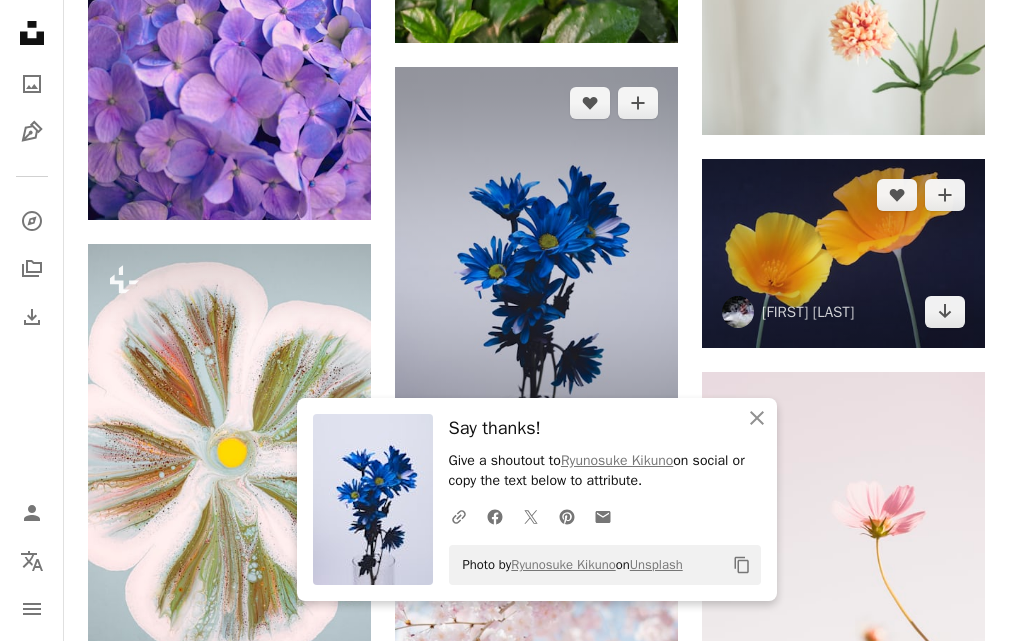 scroll, scrollTop: 18300, scrollLeft: 0, axis: vertical 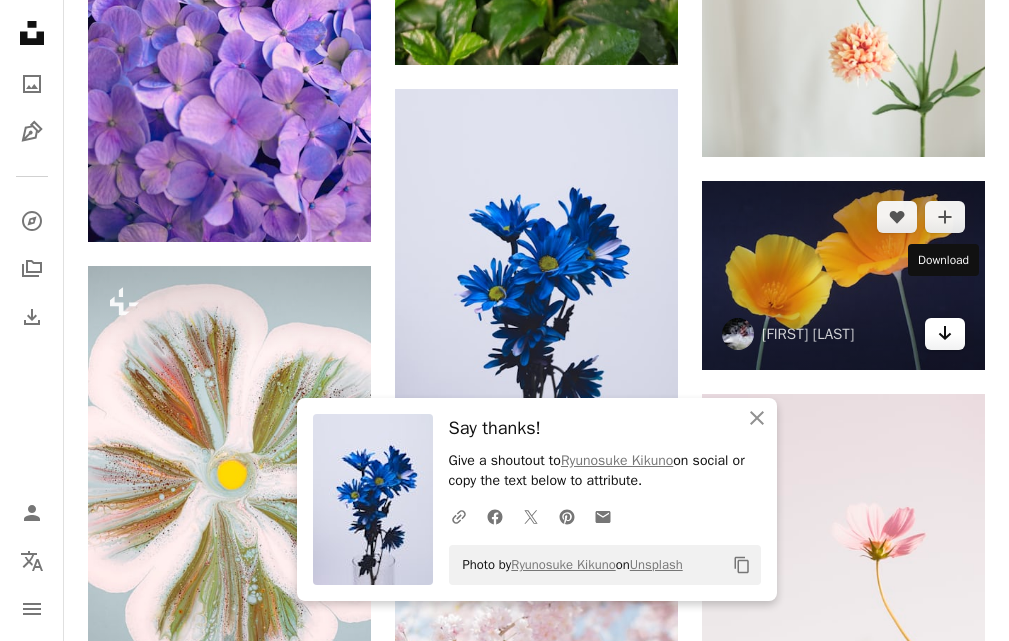 click on "Arrow pointing down" 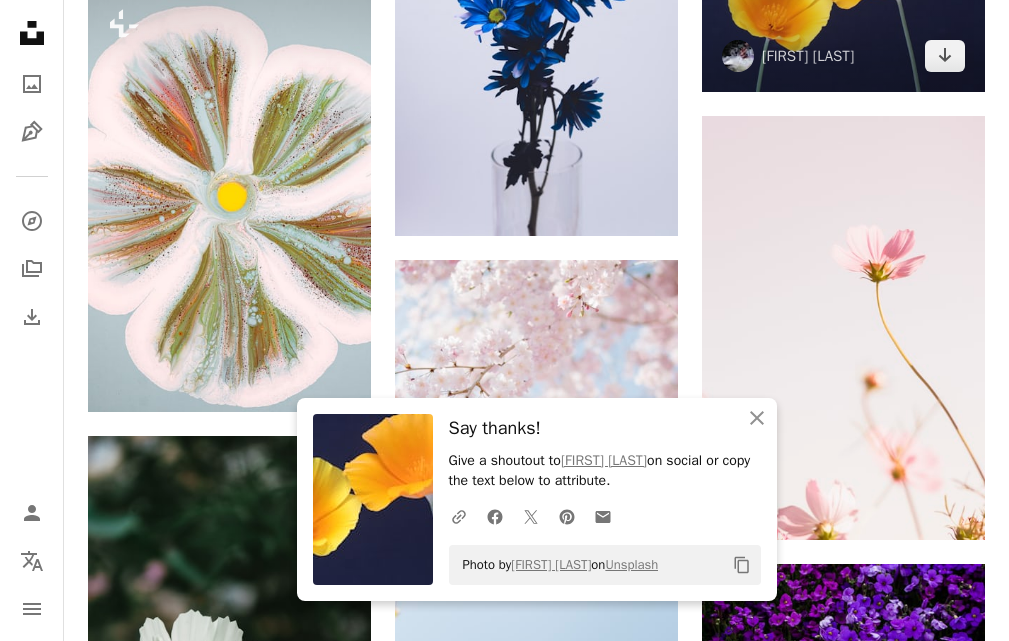 scroll, scrollTop: 18700, scrollLeft: 0, axis: vertical 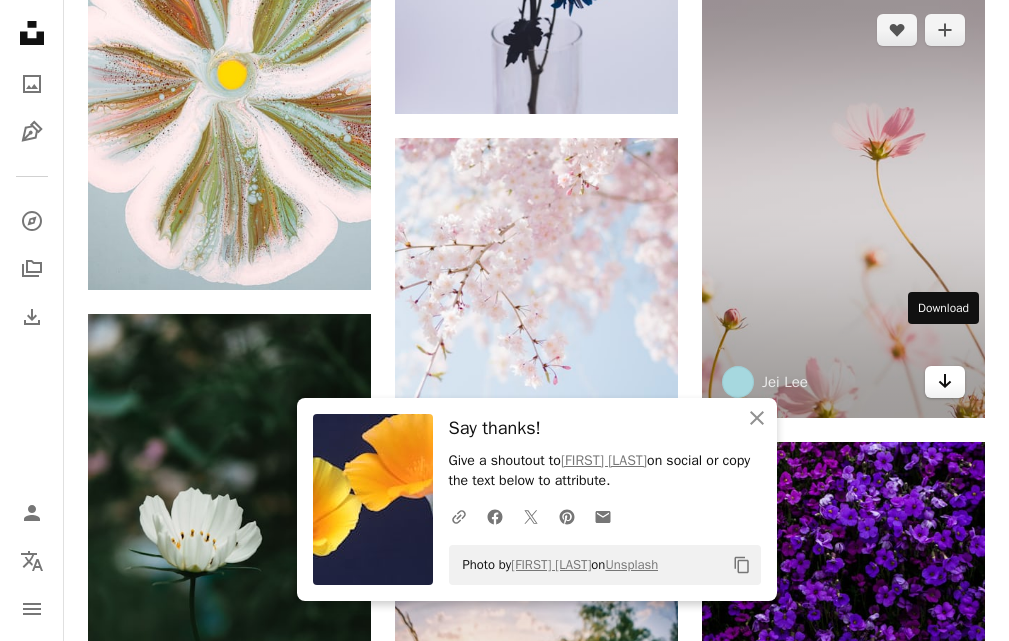 click on "Arrow pointing down" 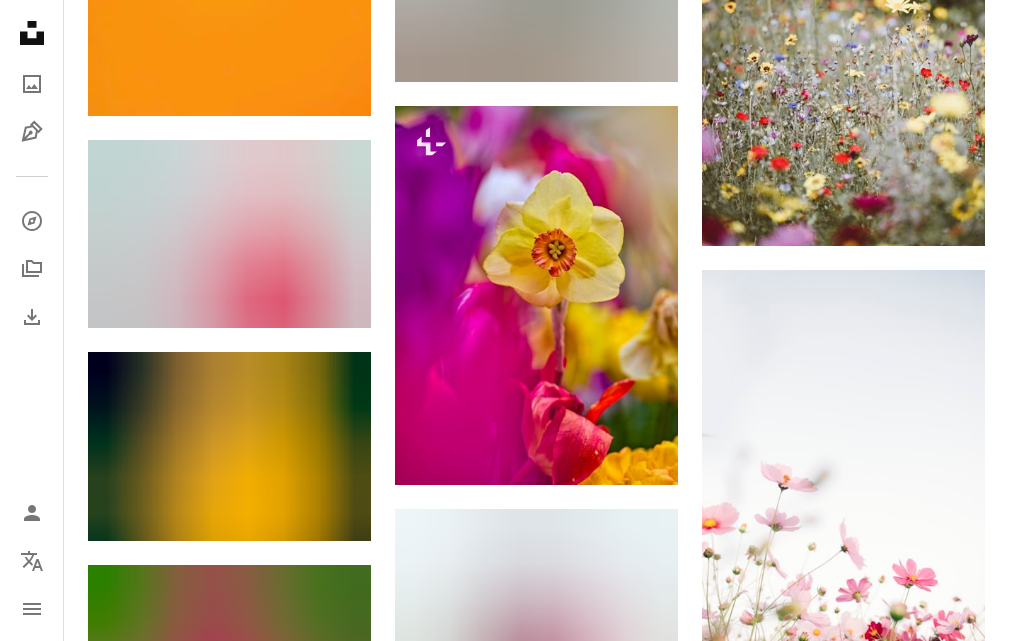 scroll, scrollTop: 20000, scrollLeft: 0, axis: vertical 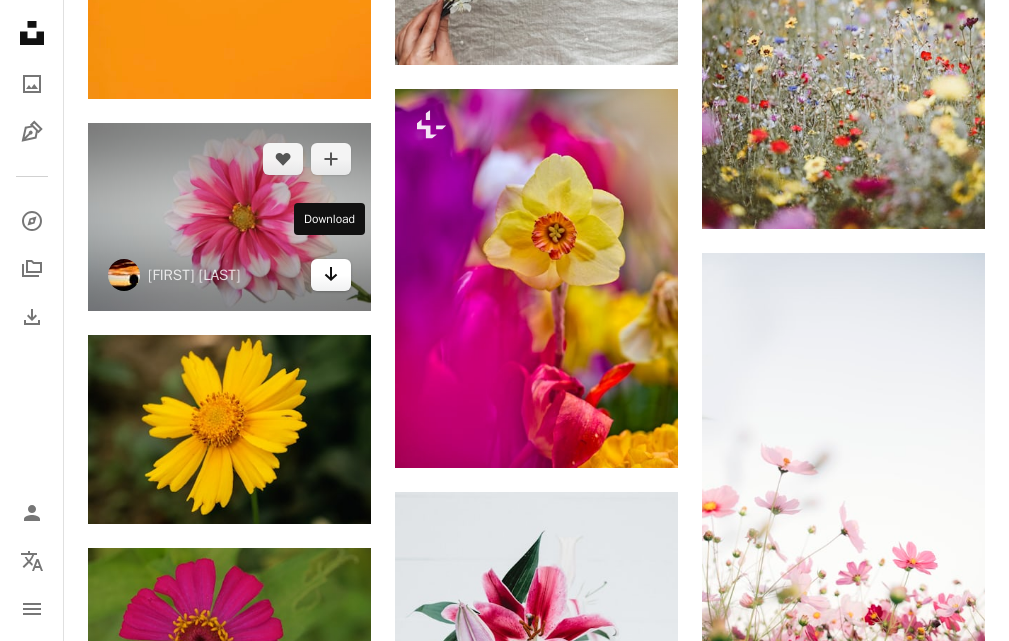 click on "Arrow pointing down" at bounding box center [331, 275] 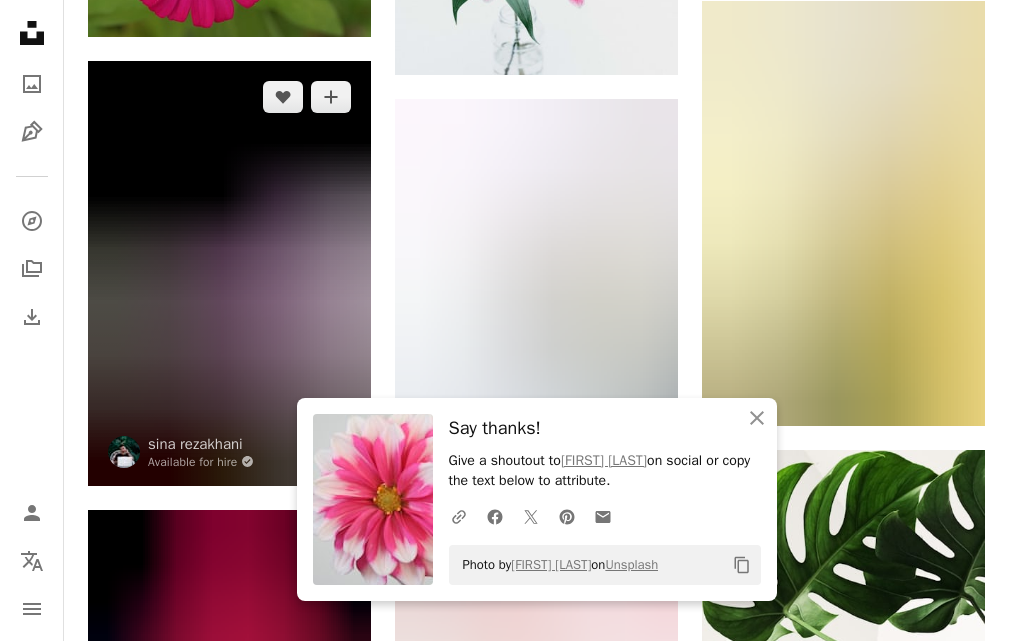 scroll, scrollTop: 20800, scrollLeft: 0, axis: vertical 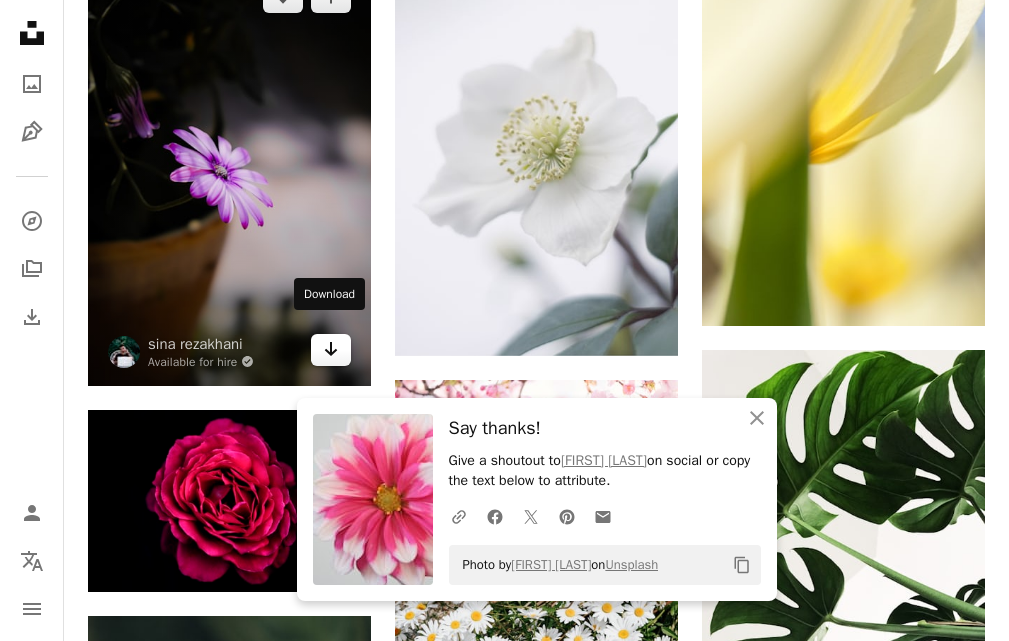 click on "Arrow pointing down" at bounding box center [331, 350] 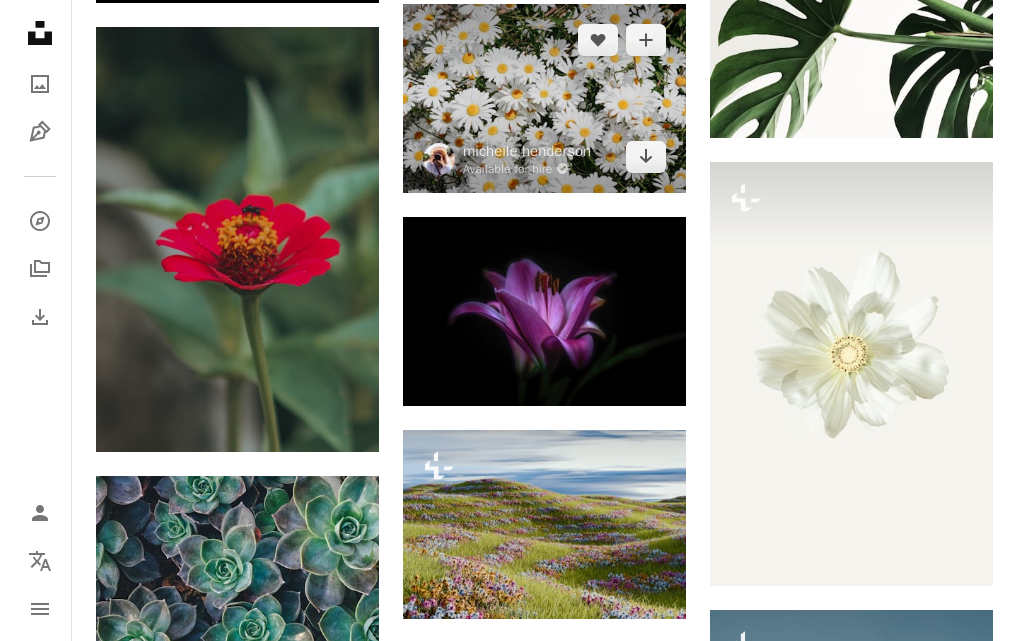 scroll, scrollTop: 21500, scrollLeft: 0, axis: vertical 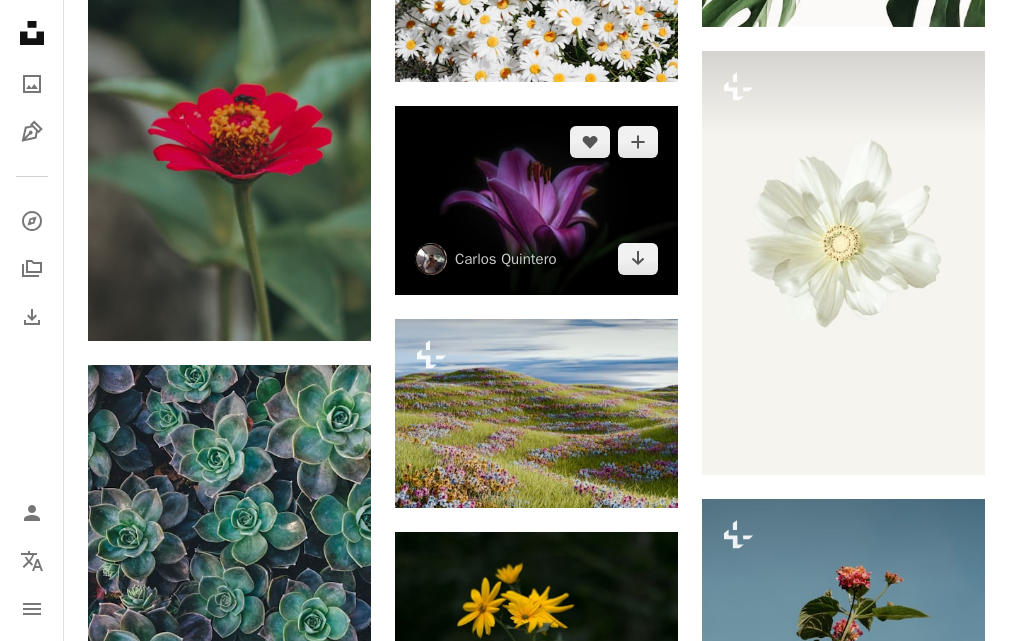 click at bounding box center (536, 200) 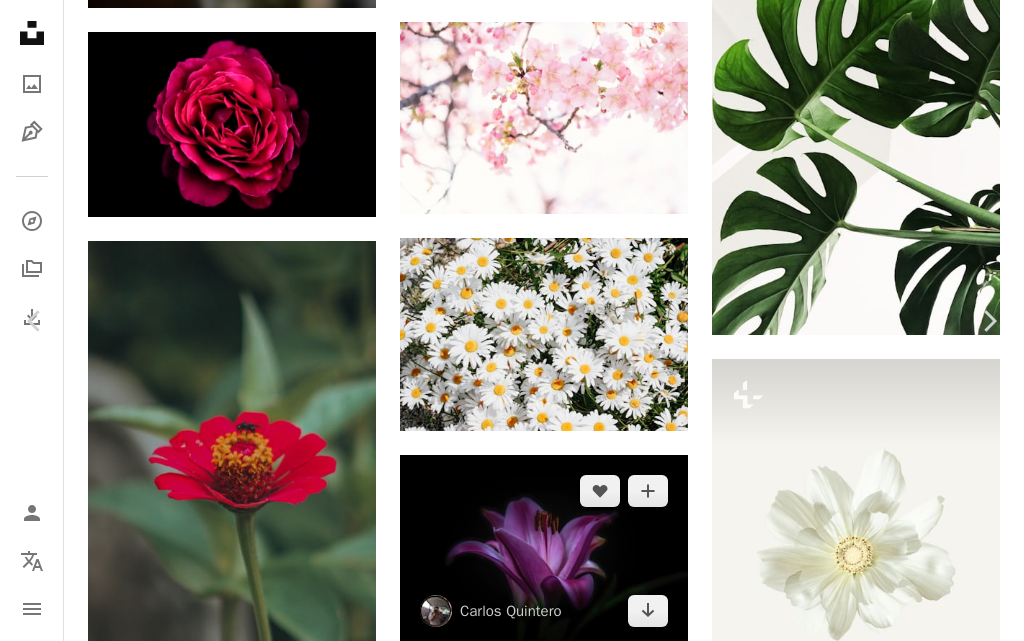 click at bounding box center [504, 5064] 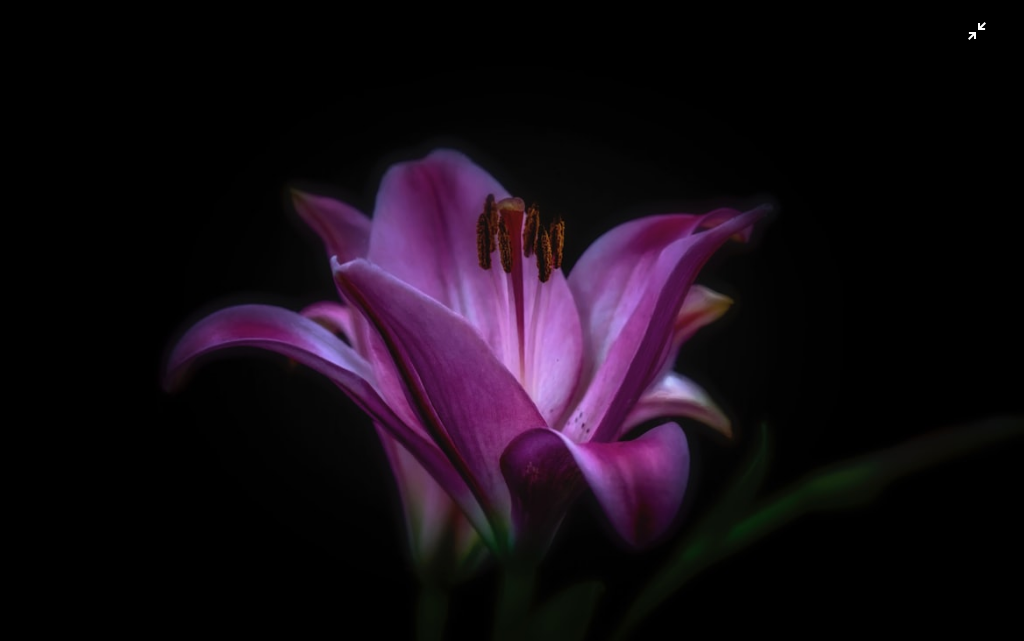 drag, startPoint x: 631, startPoint y: 277, endPoint x: 703, endPoint y: 217, distance: 93.723 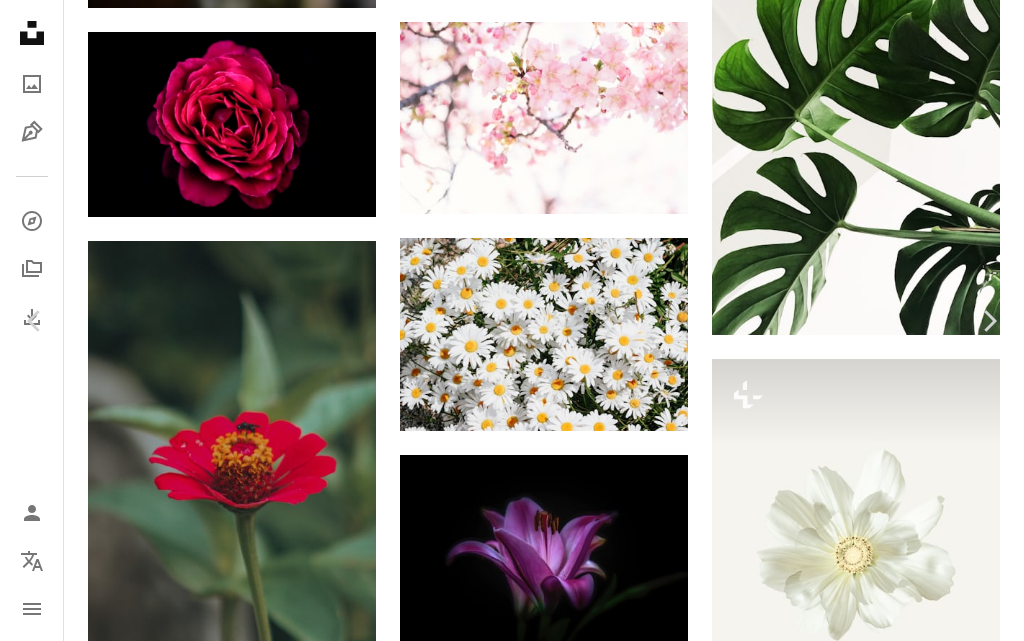 click on "Download free" at bounding box center [825, 4750] 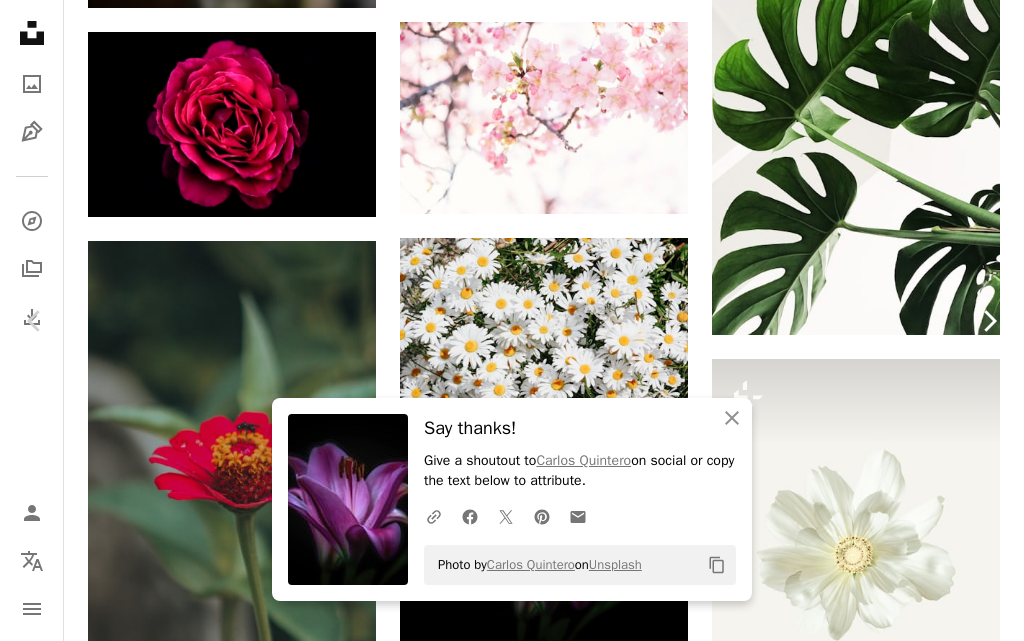 drag, startPoint x: 979, startPoint y: 280, endPoint x: 944, endPoint y: 377, distance: 103.121284 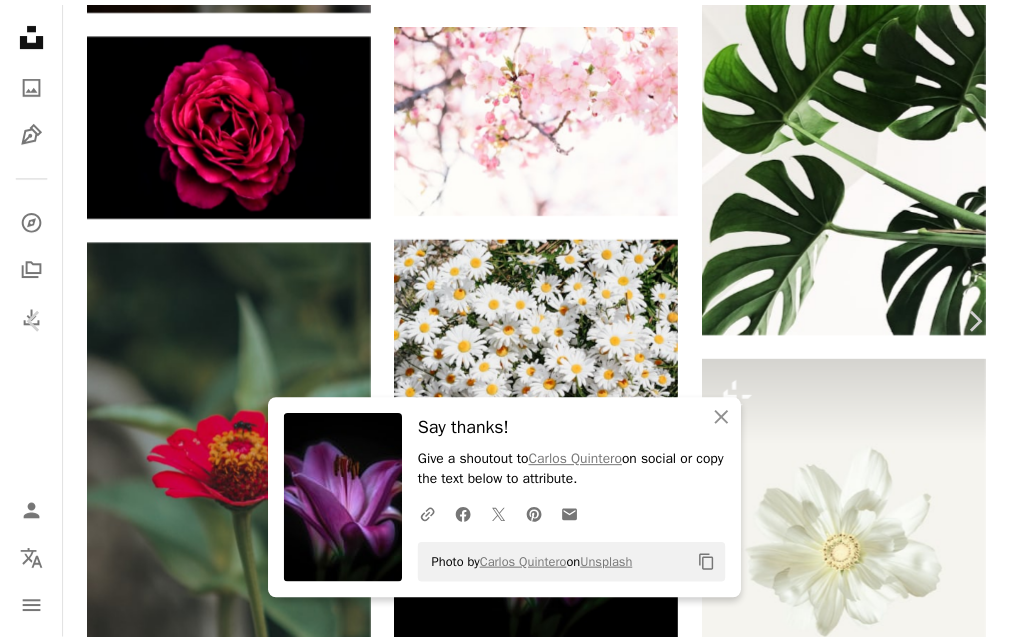 scroll, scrollTop: 500, scrollLeft: 0, axis: vertical 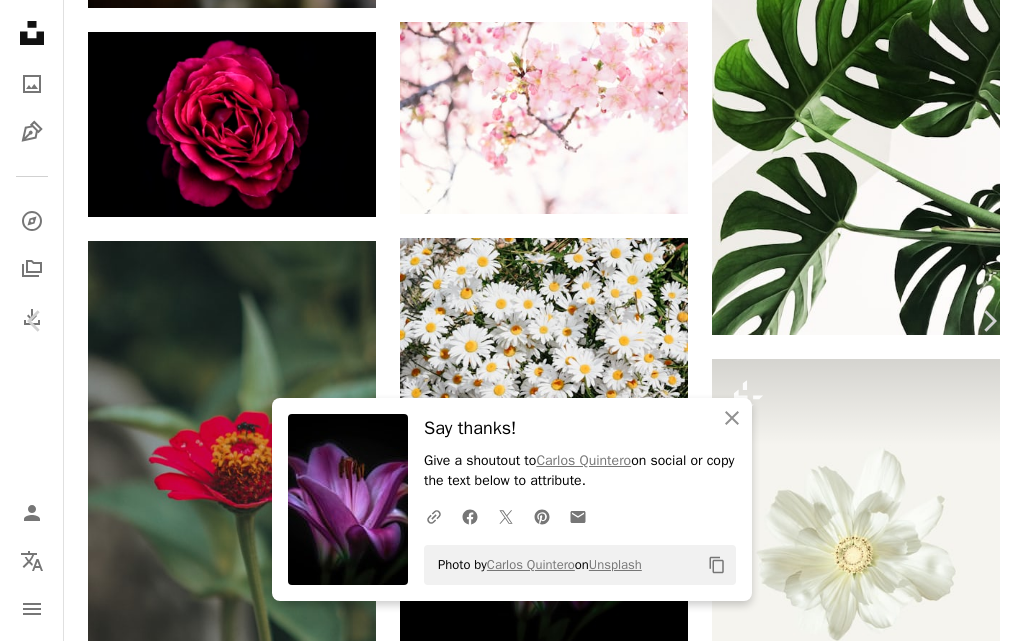 click on "An X shape Chevron left Chevron right An X shape Close Say thanks! Give a shoutout to [PERSON] on social or copy the text below to attribute. A URL sharing icon (chains) Facebook icon X (formerly Twitter) icon Pinterest icon An envelope Photo by [PERSON] on Unsplash
Copy content [PERSON] [PERSON] A heart A plus sign Download free Chevron down Zoom in Views 8,082,078 Downloads 42,668 Featured in Photos A forward-right arrow Share Info icon Info More Actions “Liquid Lust” A map marker [CITY], [COUNTRY] Calendar outlined Published on July 16, 2017 Camera ILCE-7RM2 Safety Free to use under the Unsplash License background flower dark plant dark background flower wallpaper beauty colorful purple floral purple background purple wallpaper flower background darkness macro close up bloom detail closeup close Free images Browse premium related images on iStock  |  Save 20% with code UNSPLASH20 View more on iStock  ↗ Related images A heart A plus sign [PERSON] A heart" at bounding box center (512, 5023) 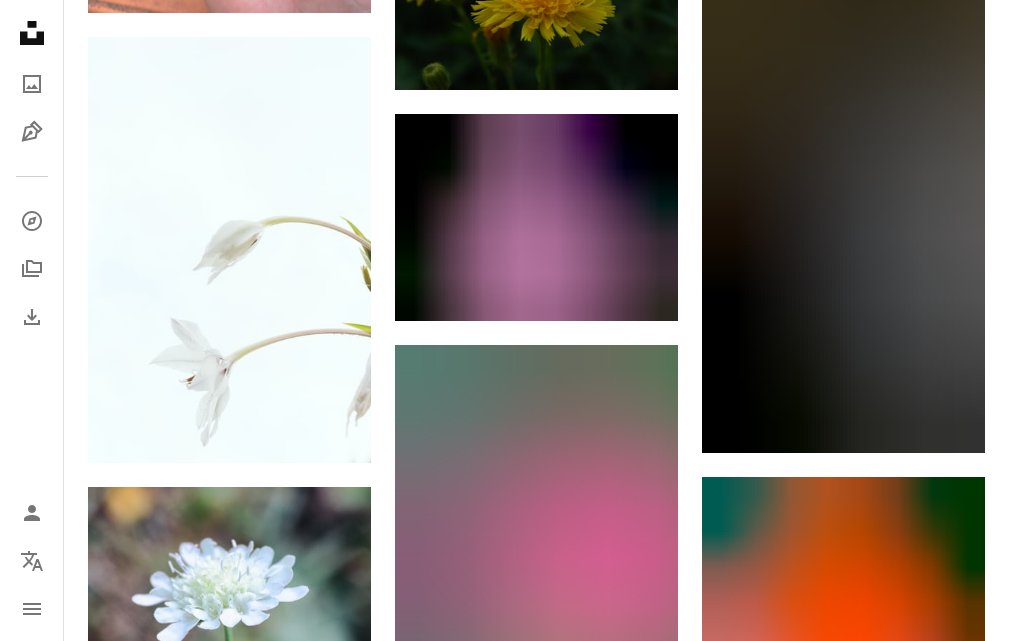 scroll, scrollTop: 34000, scrollLeft: 0, axis: vertical 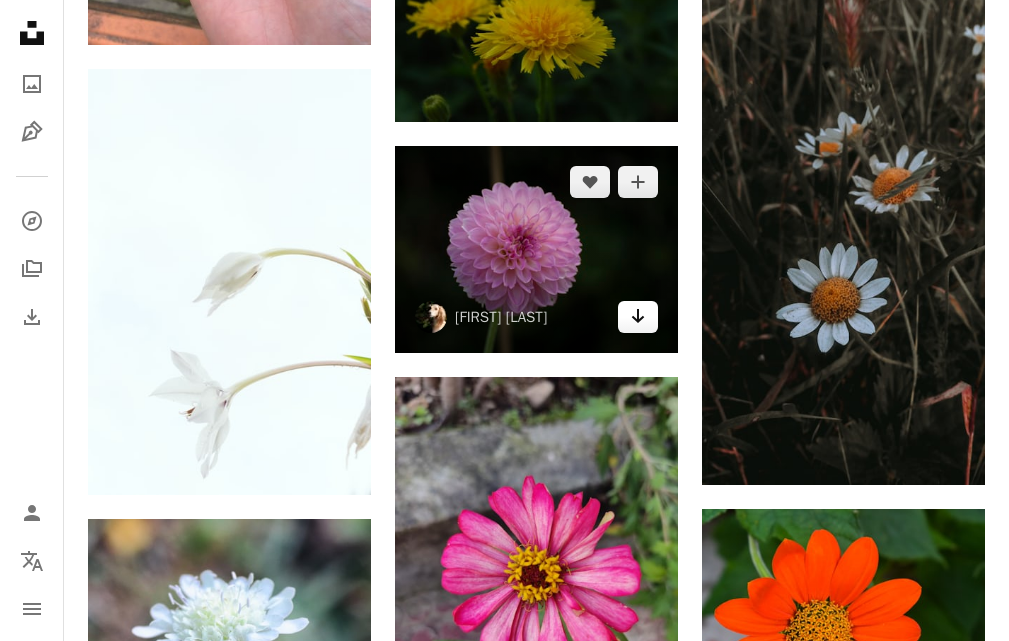 click on "Arrow pointing down" 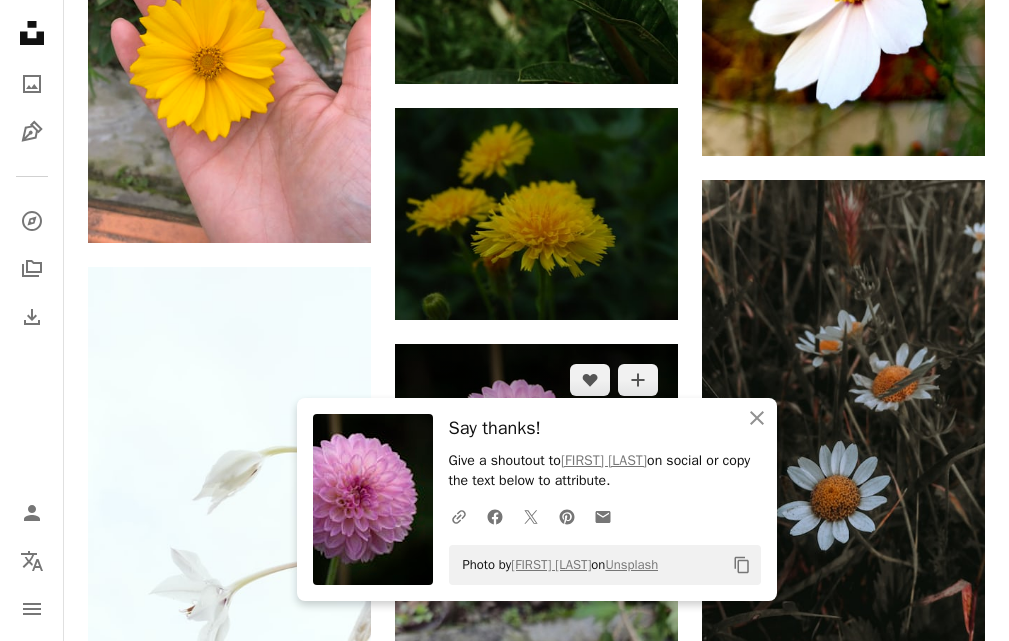 scroll, scrollTop: 33800, scrollLeft: 0, axis: vertical 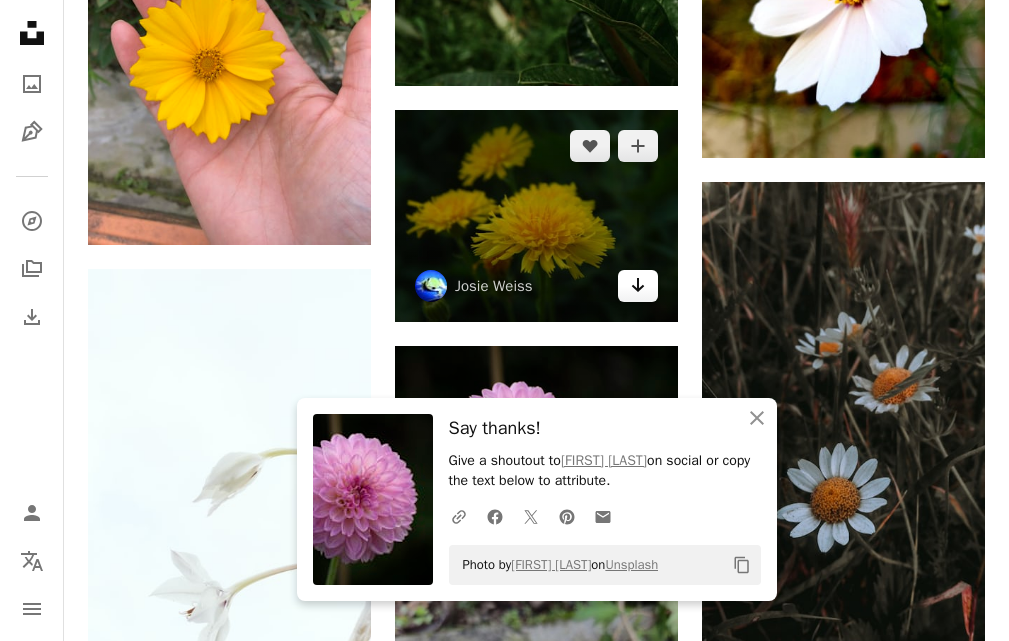 click on "Arrow pointing down" at bounding box center [638, 286] 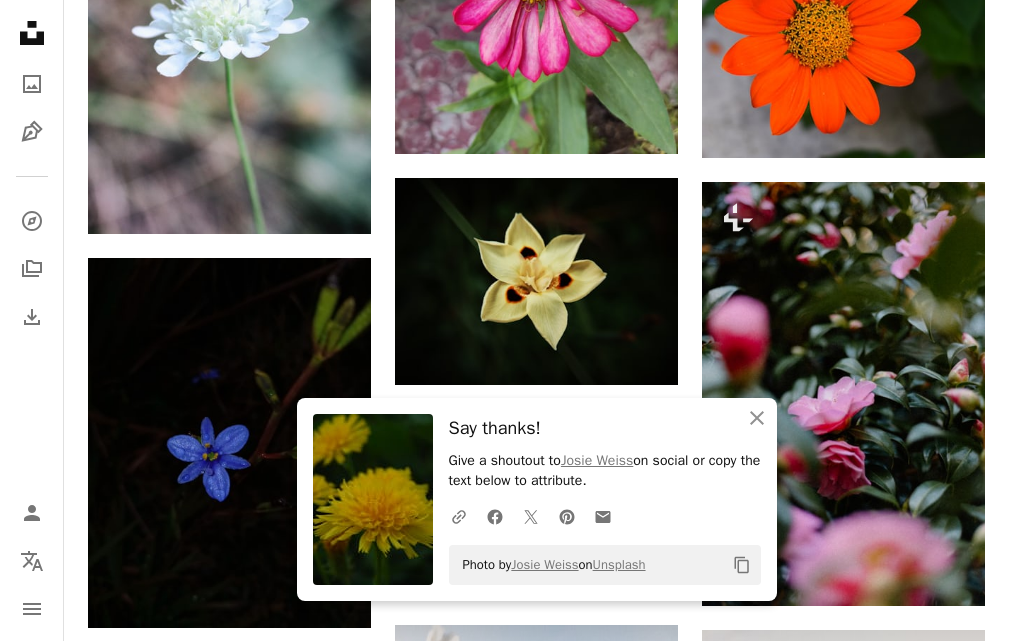 scroll, scrollTop: 35000, scrollLeft: 0, axis: vertical 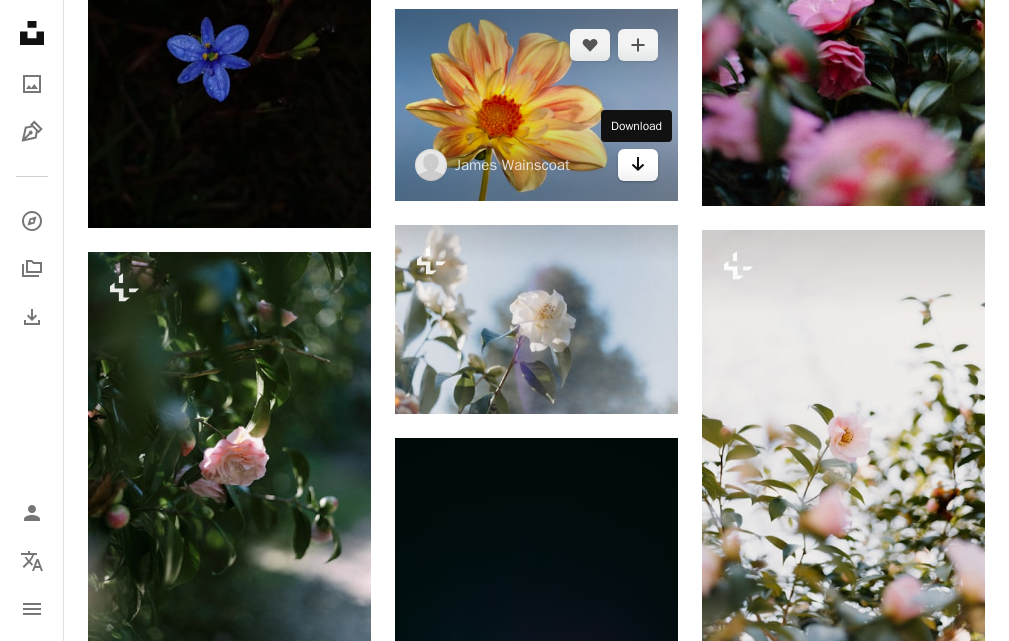 click on "Arrow pointing down" at bounding box center (638, 165) 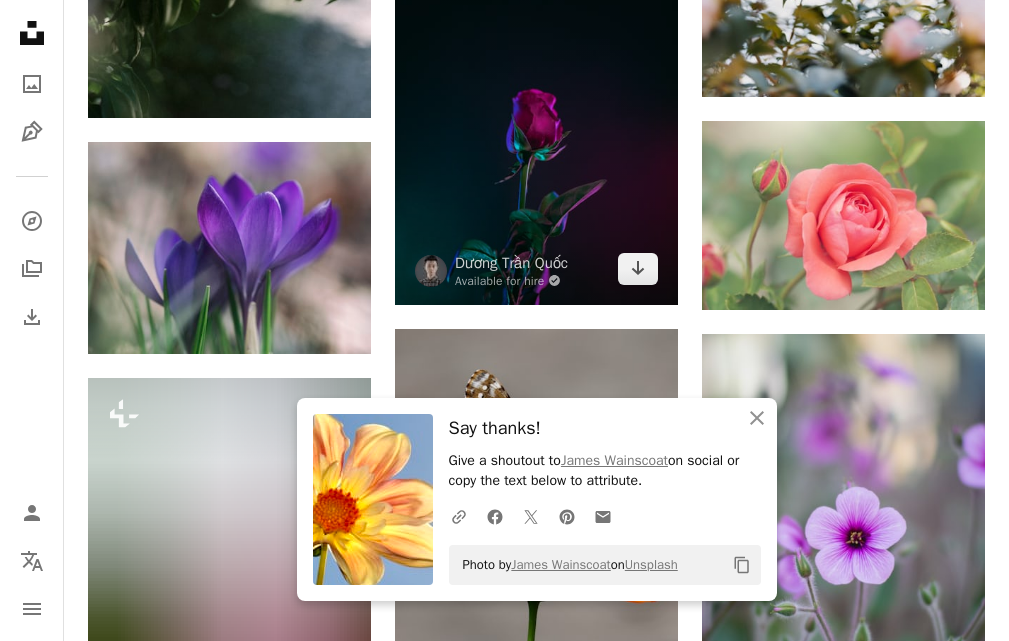 scroll, scrollTop: 35700, scrollLeft: 0, axis: vertical 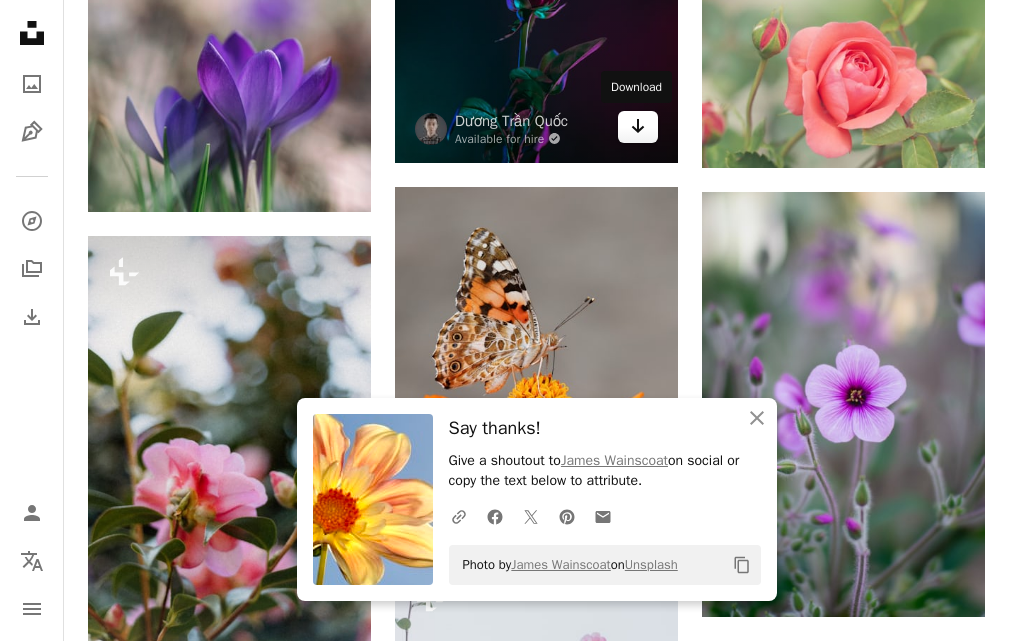 click on "Arrow pointing down" 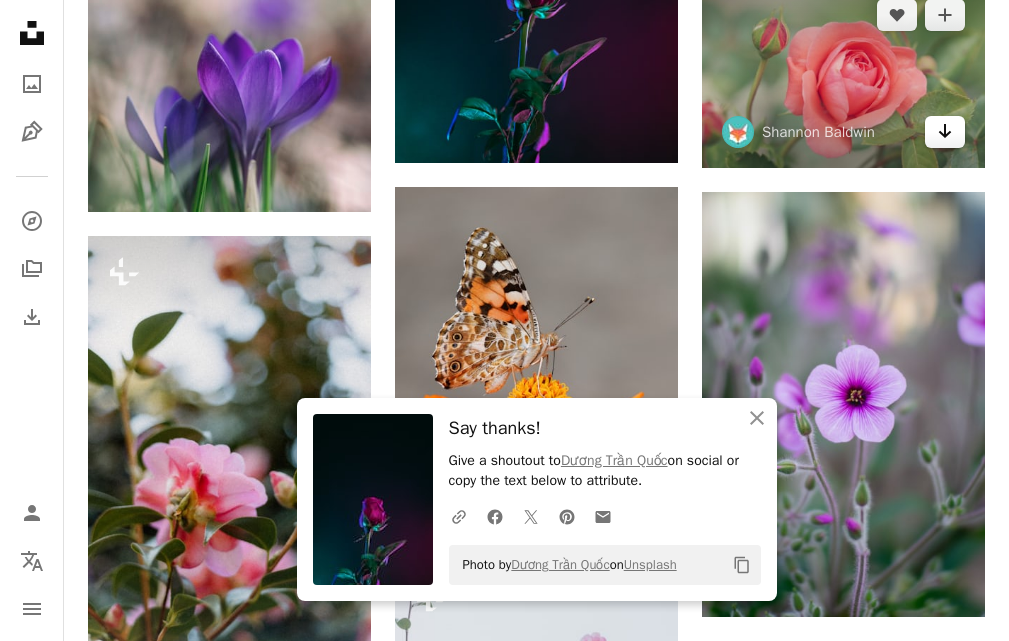 click on "Arrow pointing down" 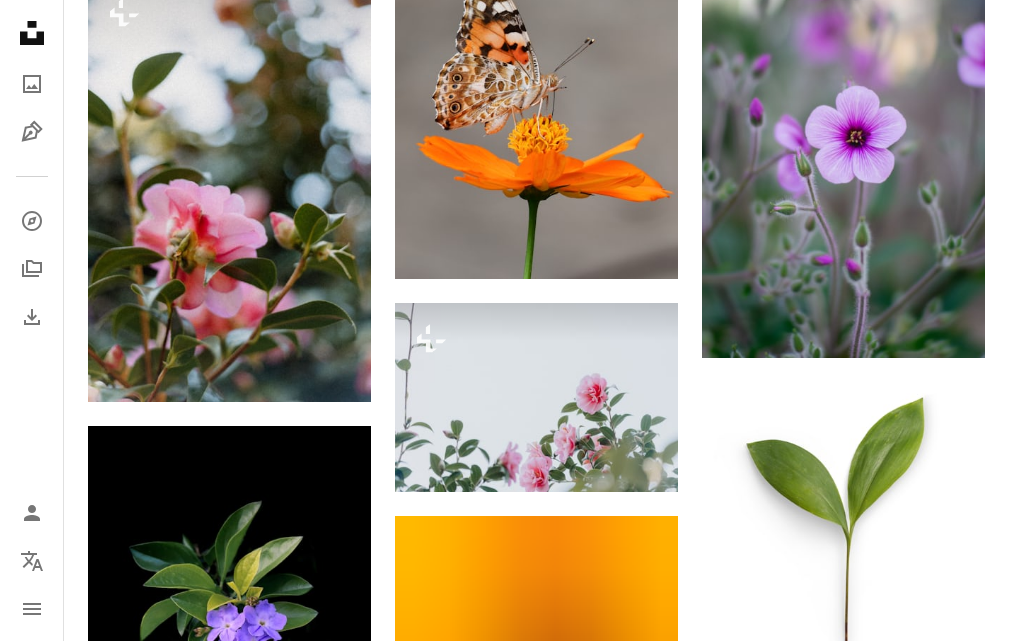 scroll, scrollTop: 36000, scrollLeft: 0, axis: vertical 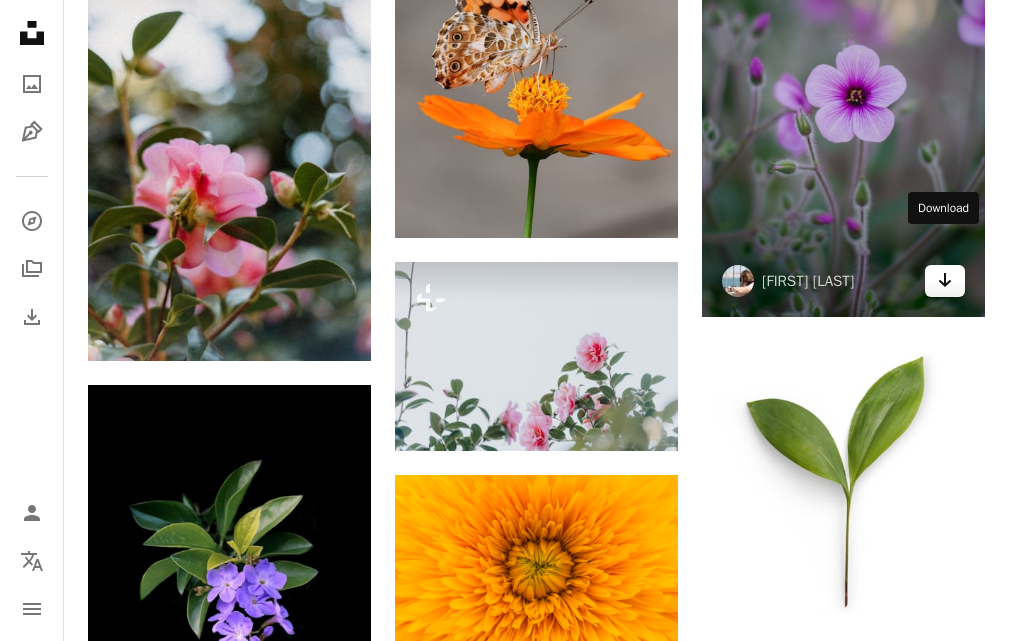 click on "Arrow pointing down" 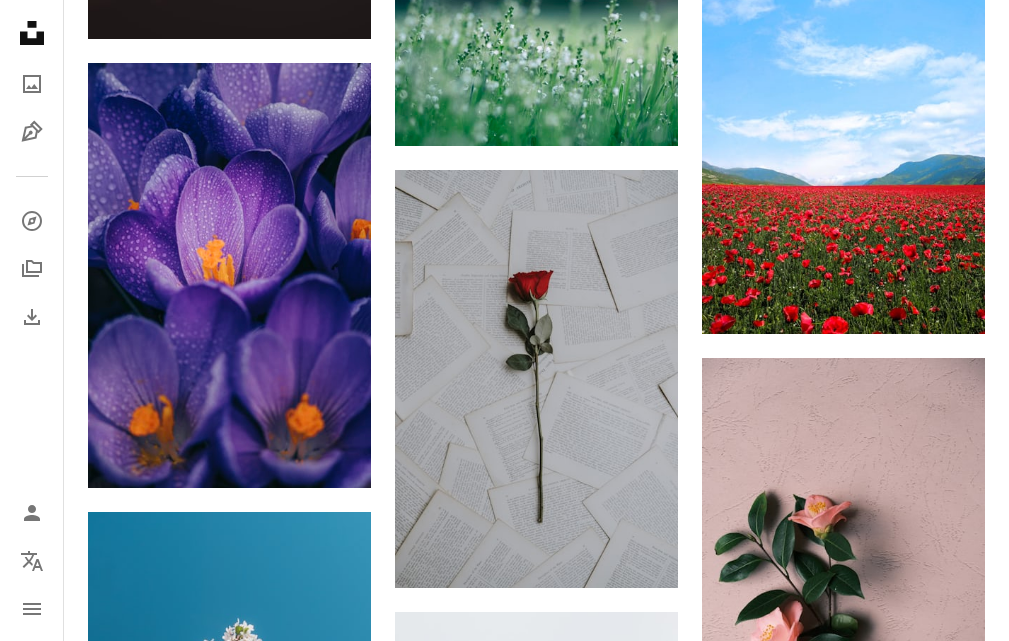 scroll, scrollTop: 37400, scrollLeft: 0, axis: vertical 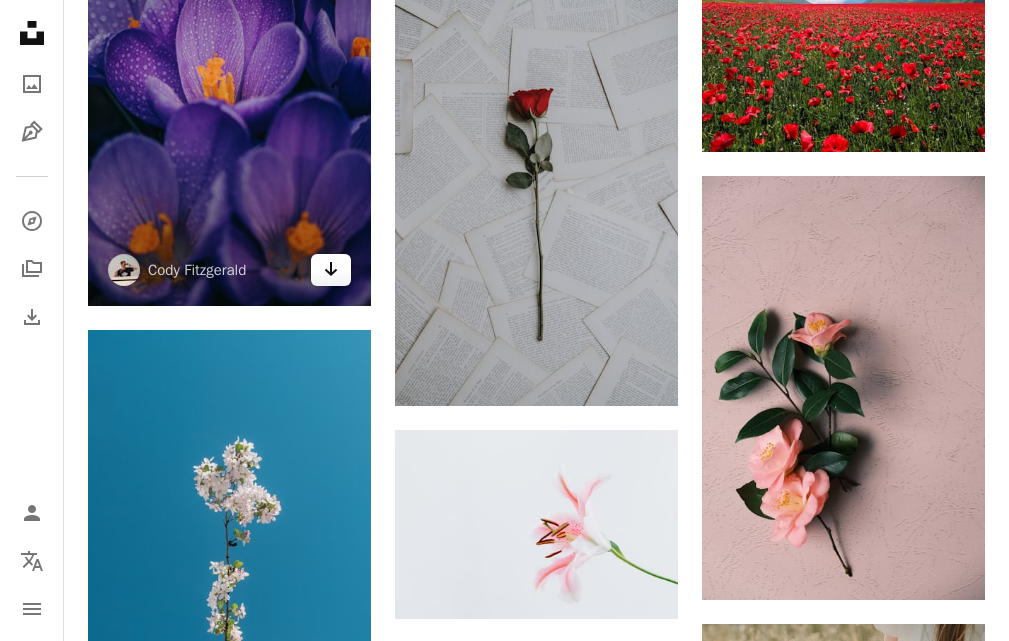 click on "Arrow pointing down" at bounding box center (331, 270) 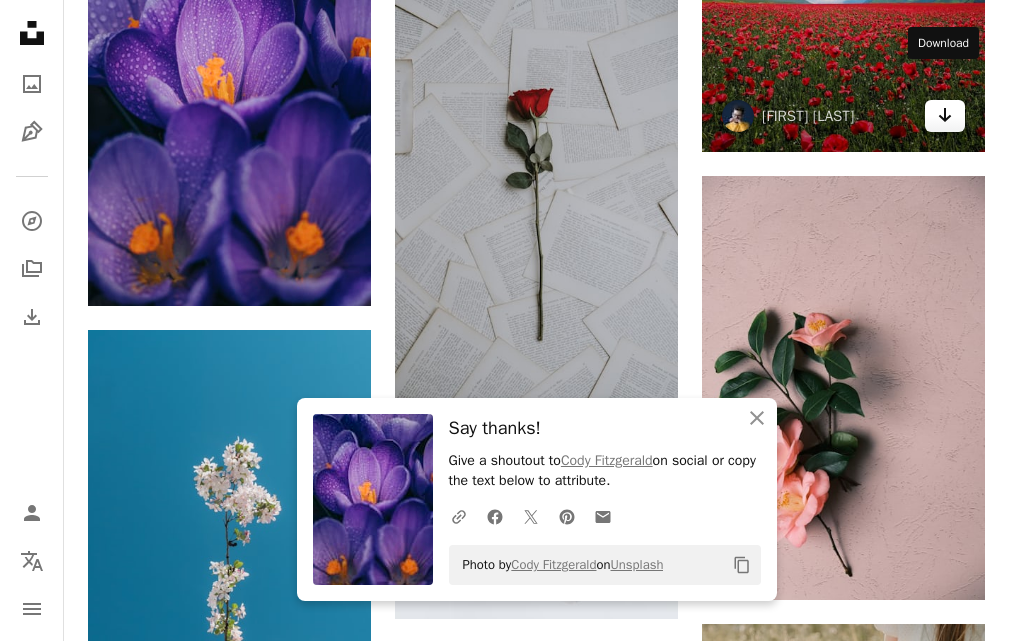 click on "Arrow pointing down" 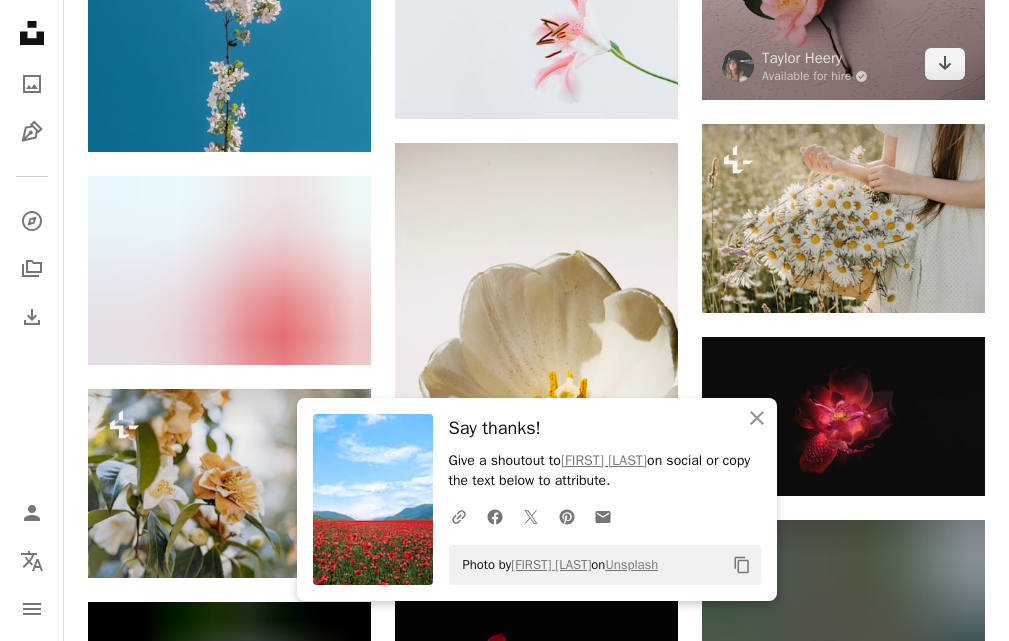 scroll, scrollTop: 38200, scrollLeft: 0, axis: vertical 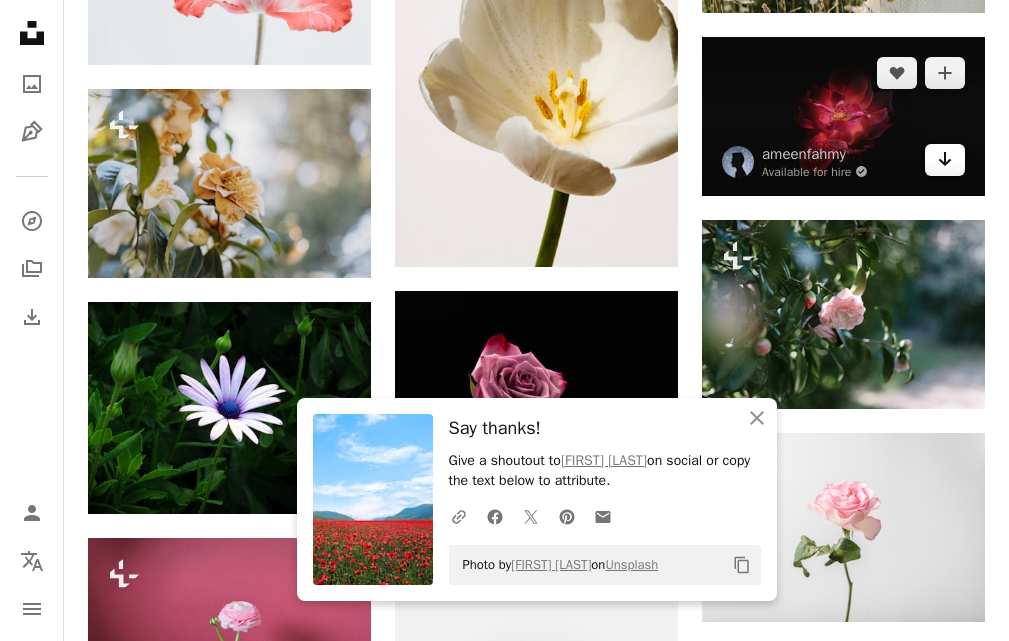 click on "Arrow pointing down" 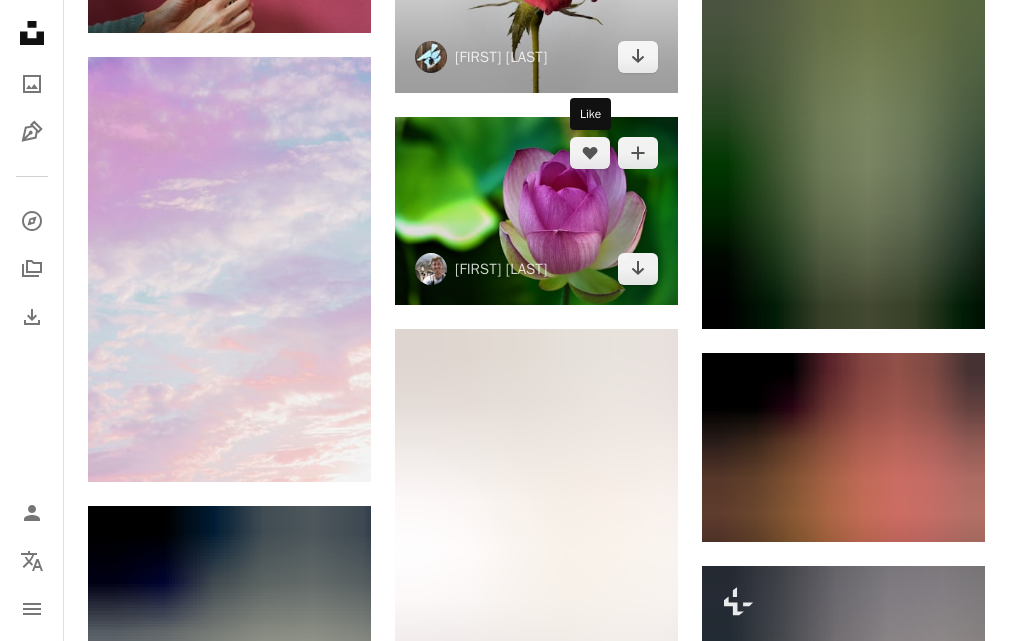 scroll, scrollTop: 38900, scrollLeft: 0, axis: vertical 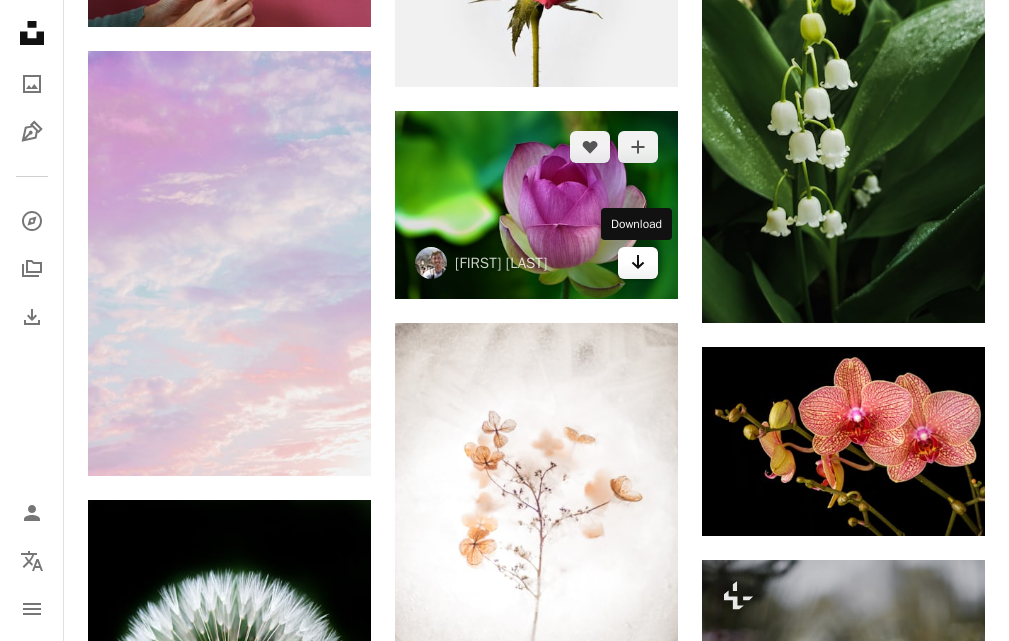 click on "Arrow pointing down" 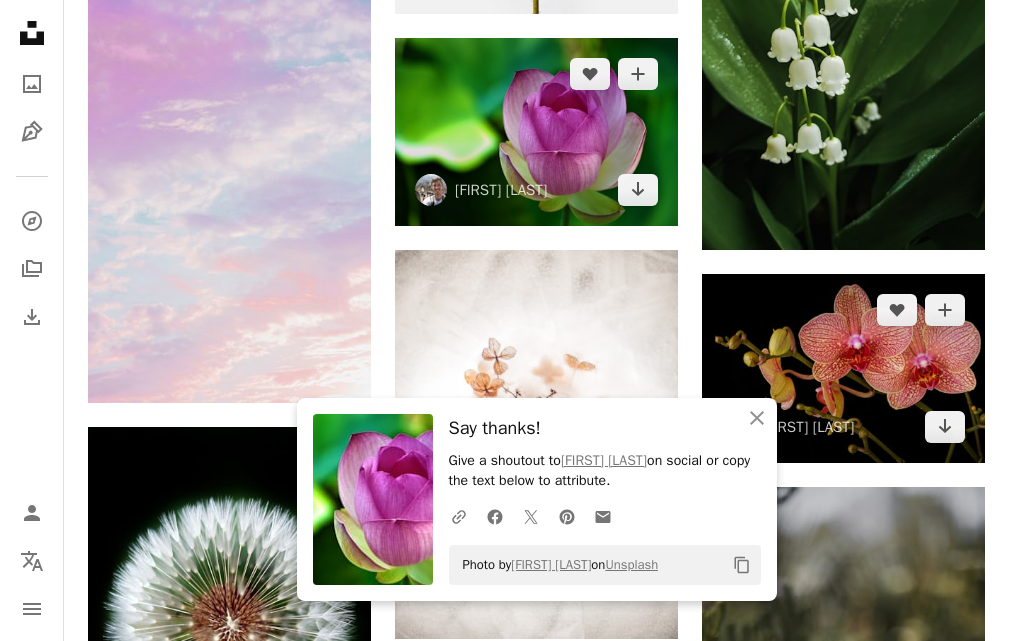 scroll, scrollTop: 39200, scrollLeft: 0, axis: vertical 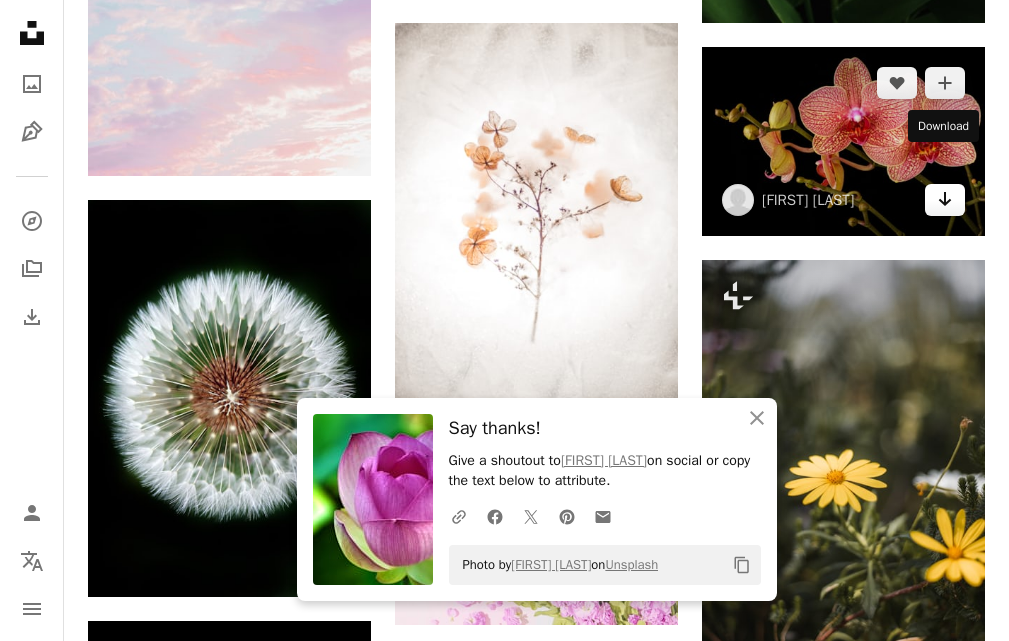 click on "Arrow pointing down" at bounding box center [945, 200] 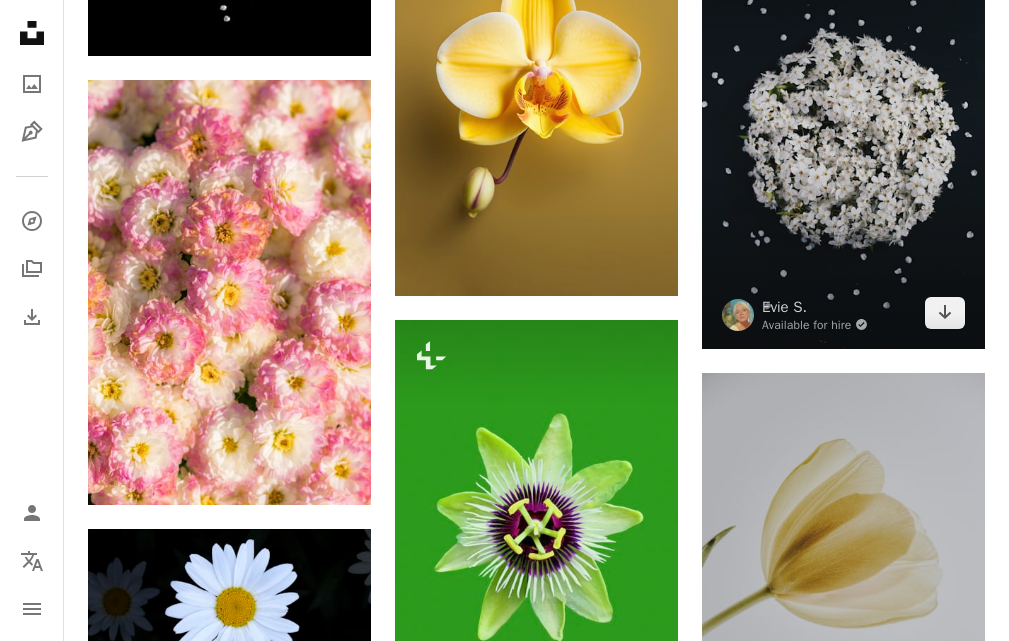 scroll, scrollTop: 40200, scrollLeft: 0, axis: vertical 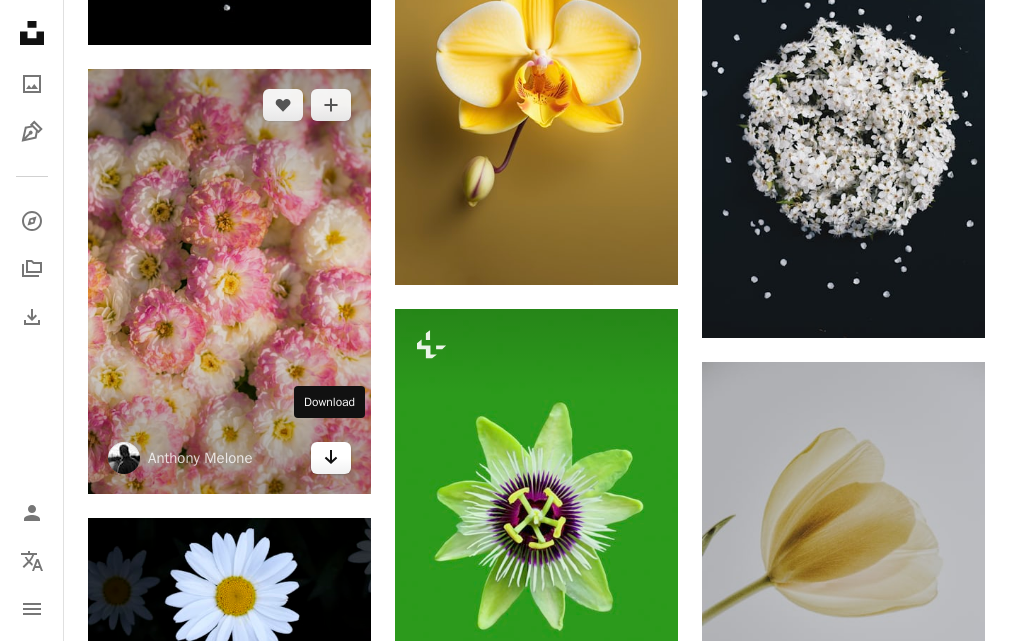 click on "Arrow pointing down" at bounding box center [331, 458] 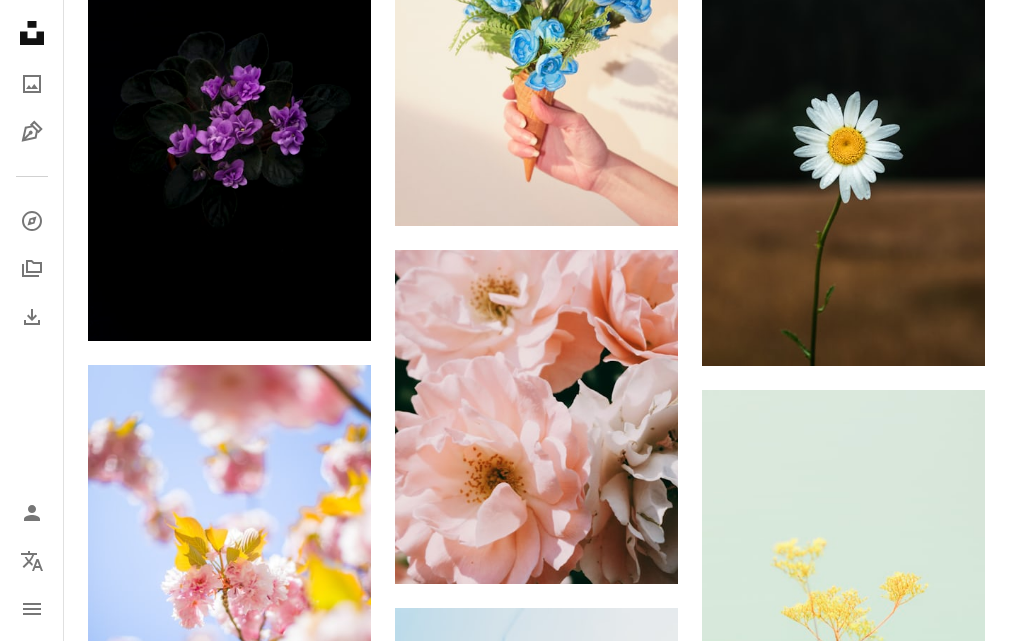 scroll, scrollTop: 46000, scrollLeft: 0, axis: vertical 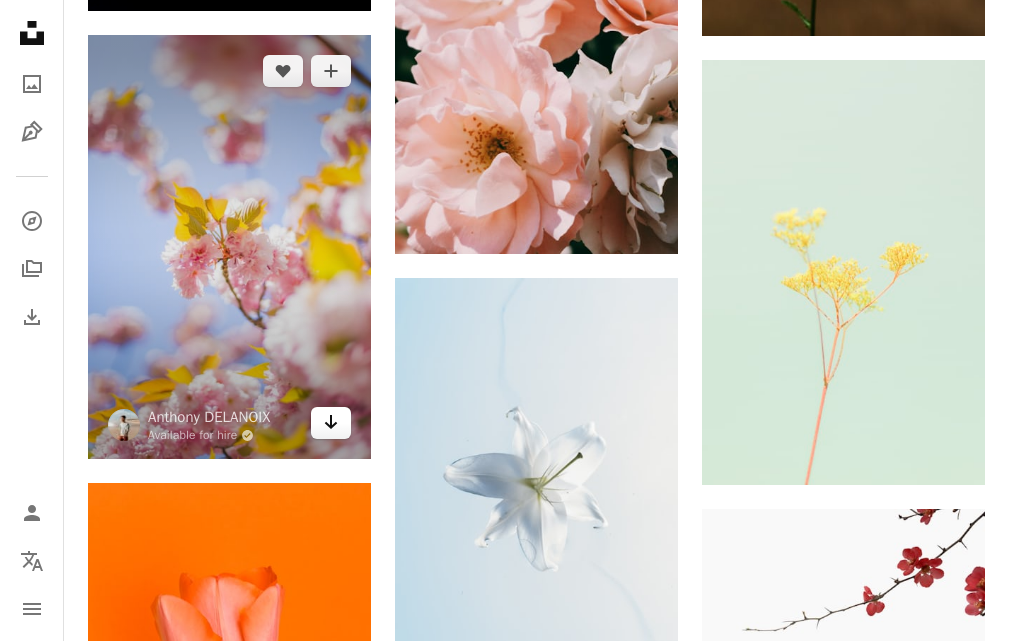 click on "Arrow pointing down" 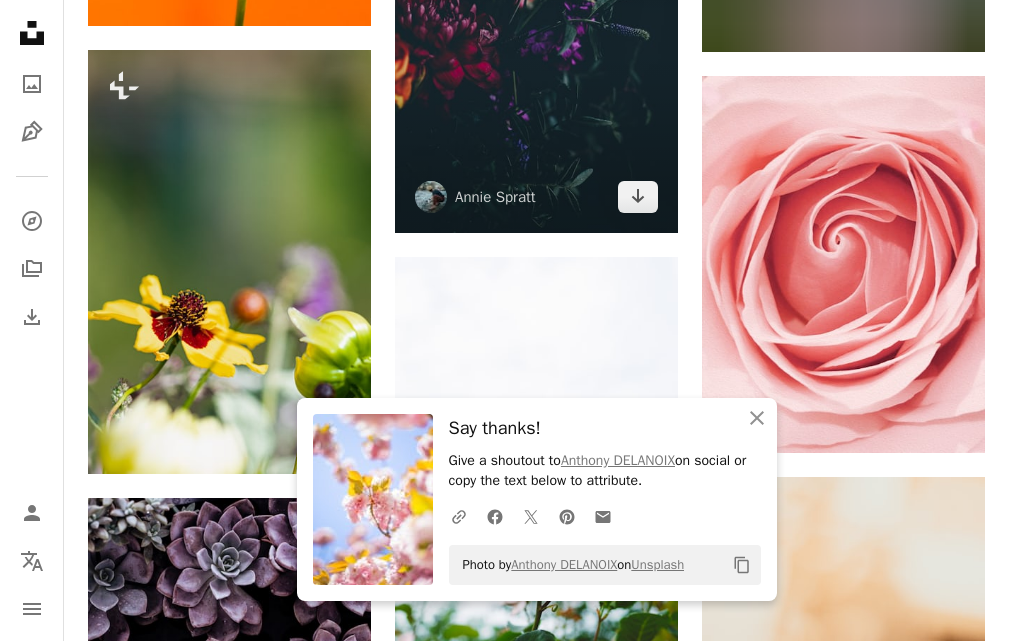 scroll, scrollTop: 46900, scrollLeft: 0, axis: vertical 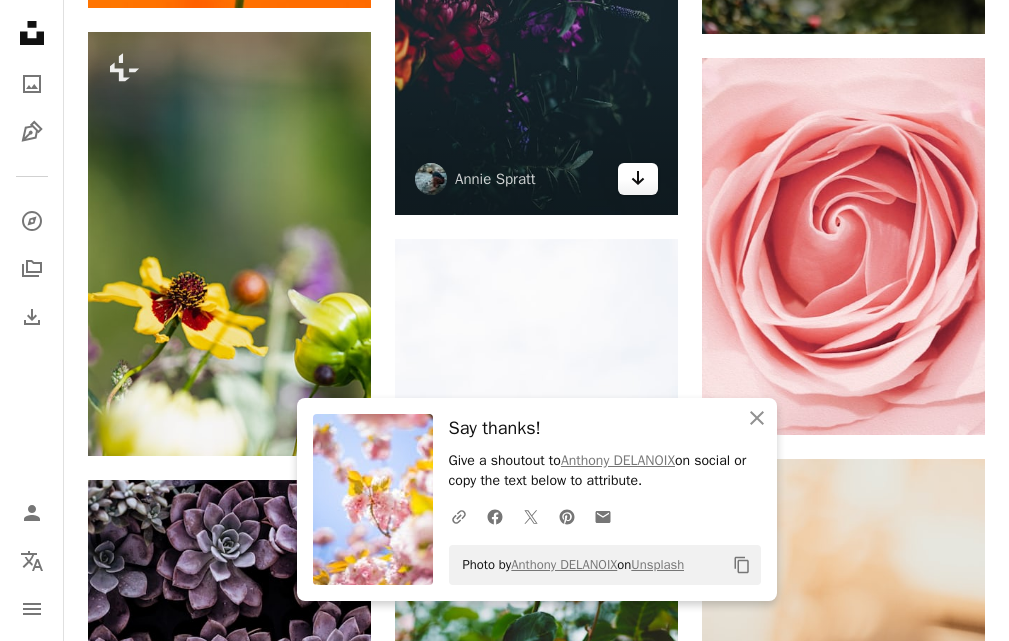 click on "Arrow pointing down" 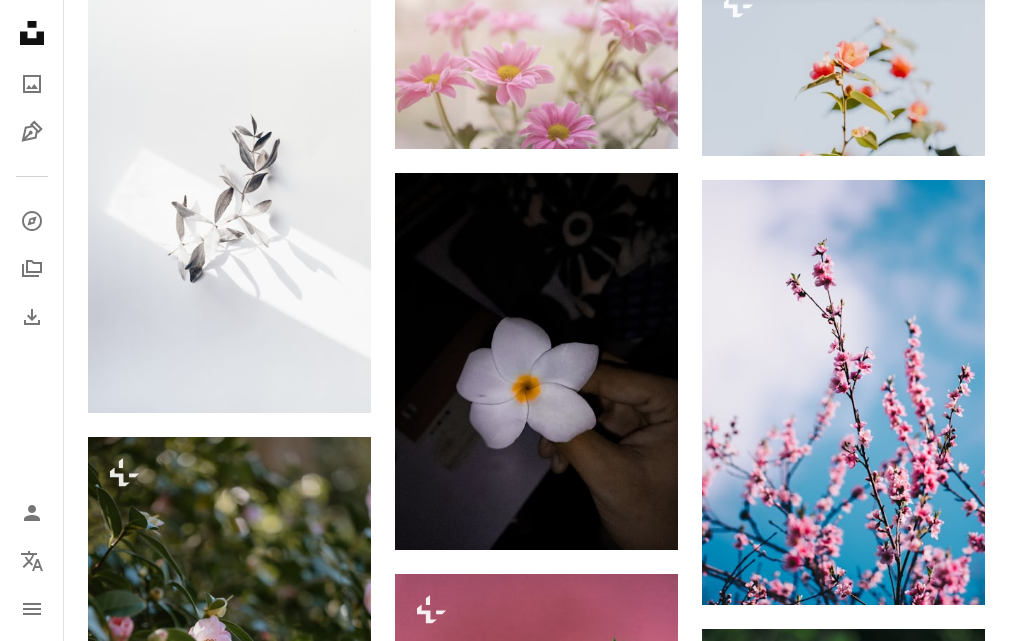 scroll, scrollTop: 47800, scrollLeft: 0, axis: vertical 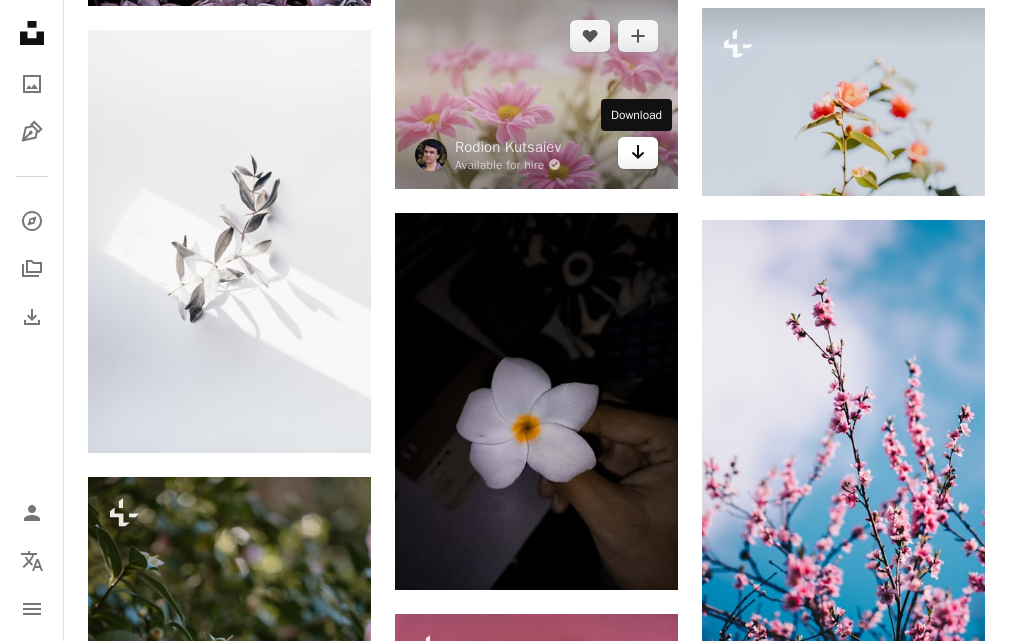 click on "Arrow pointing down" 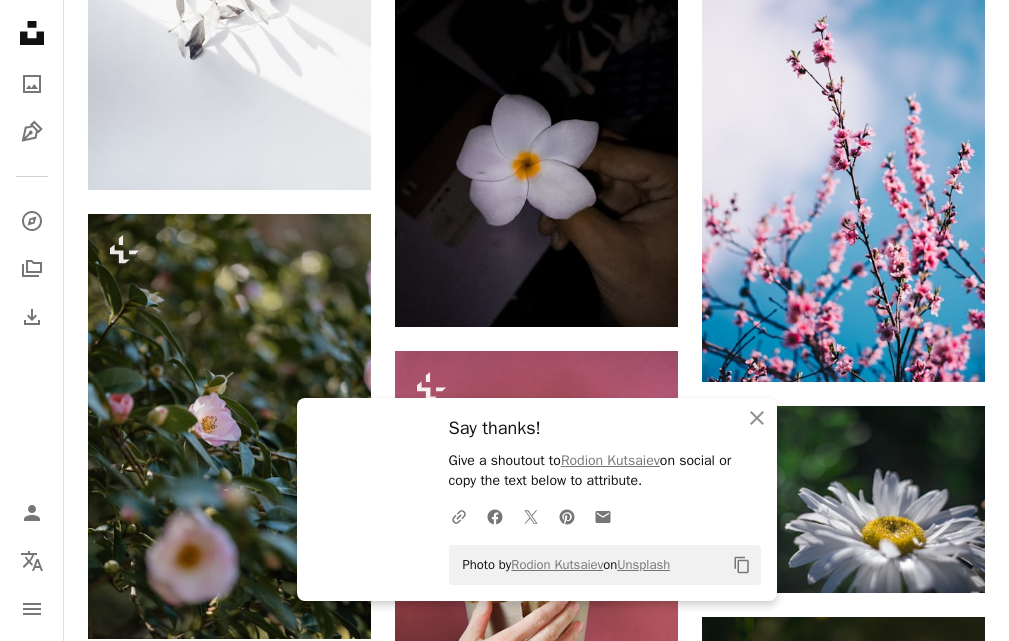 scroll, scrollTop: 48100, scrollLeft: 0, axis: vertical 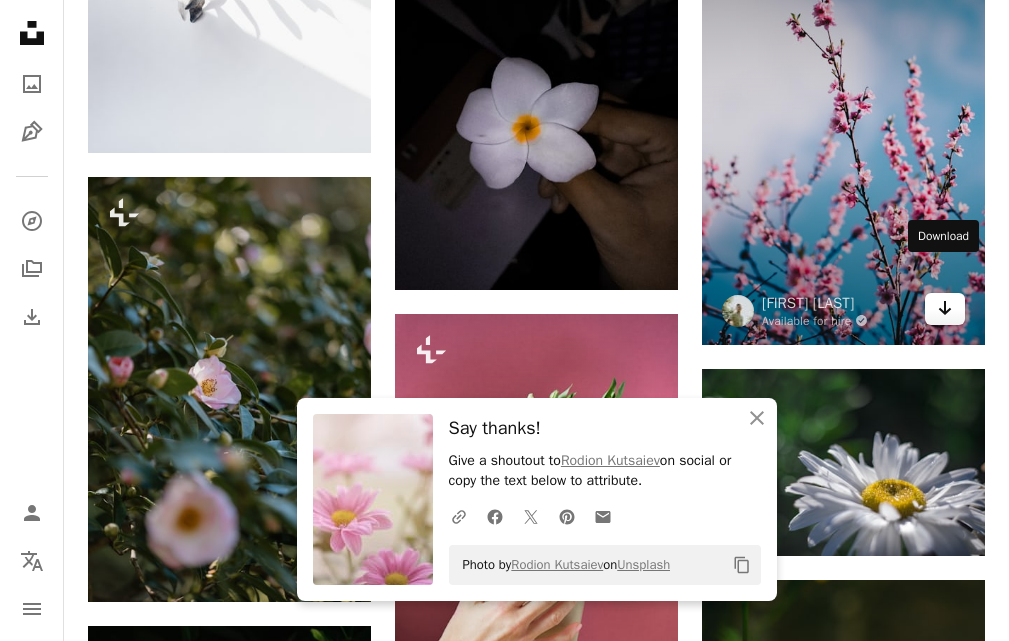 click on "Arrow pointing down" 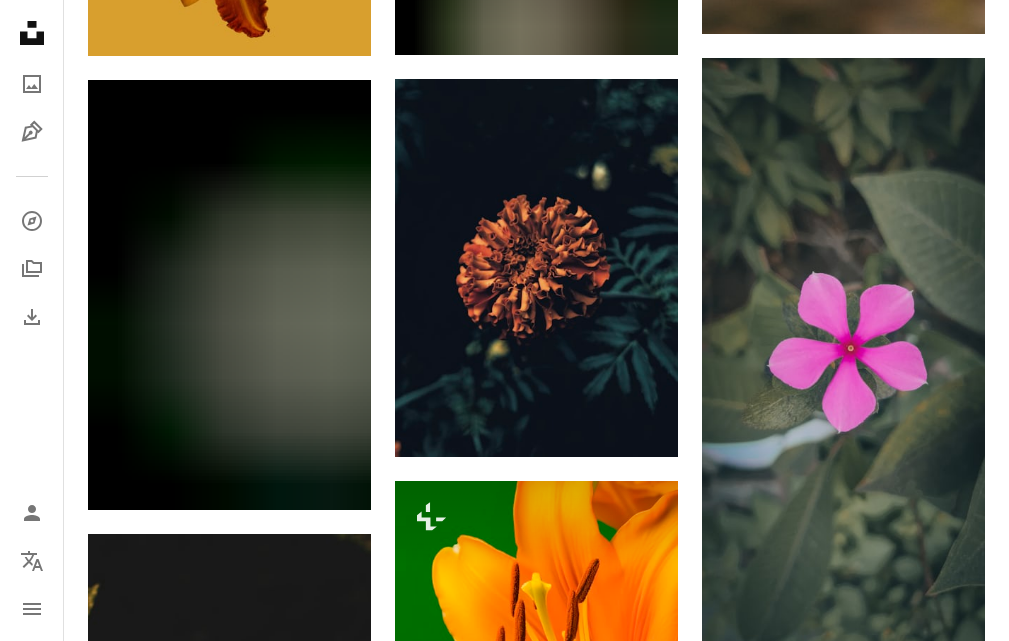 scroll, scrollTop: 55200, scrollLeft: 0, axis: vertical 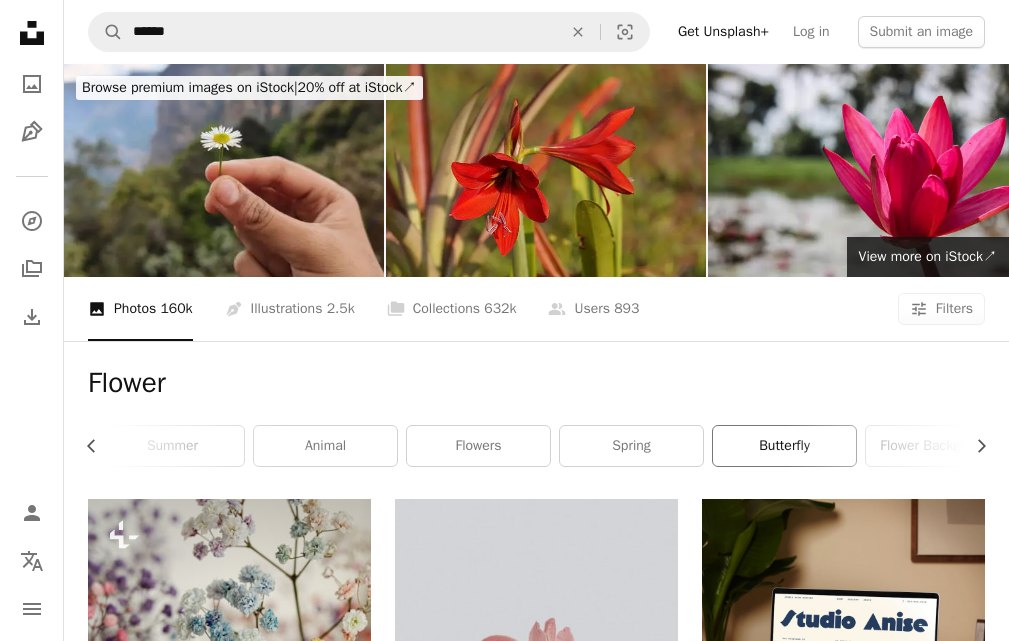 click on "butterfly" at bounding box center (784, 446) 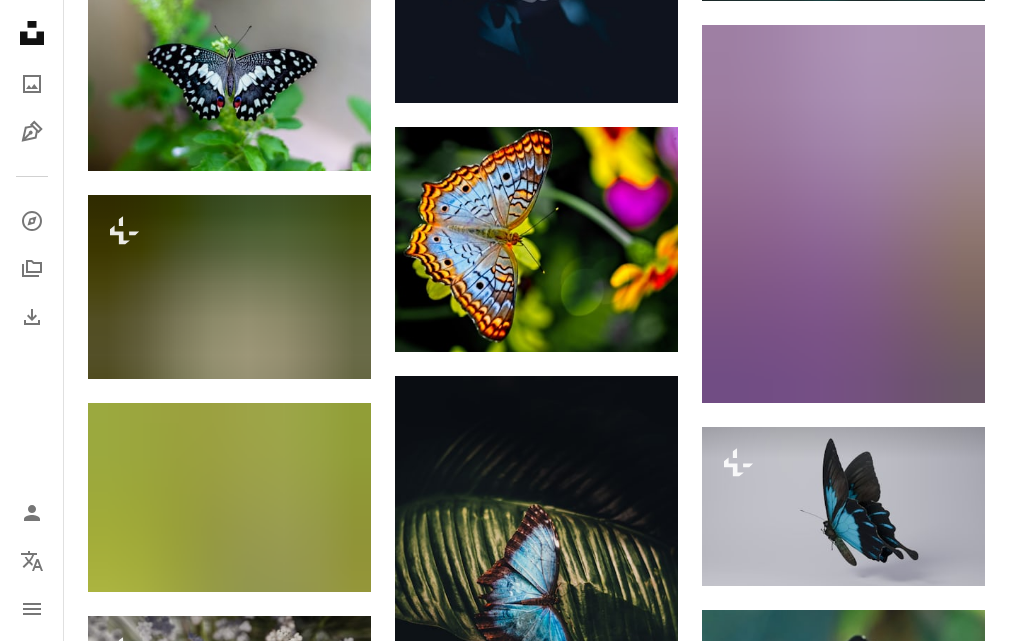 scroll, scrollTop: 1500, scrollLeft: 0, axis: vertical 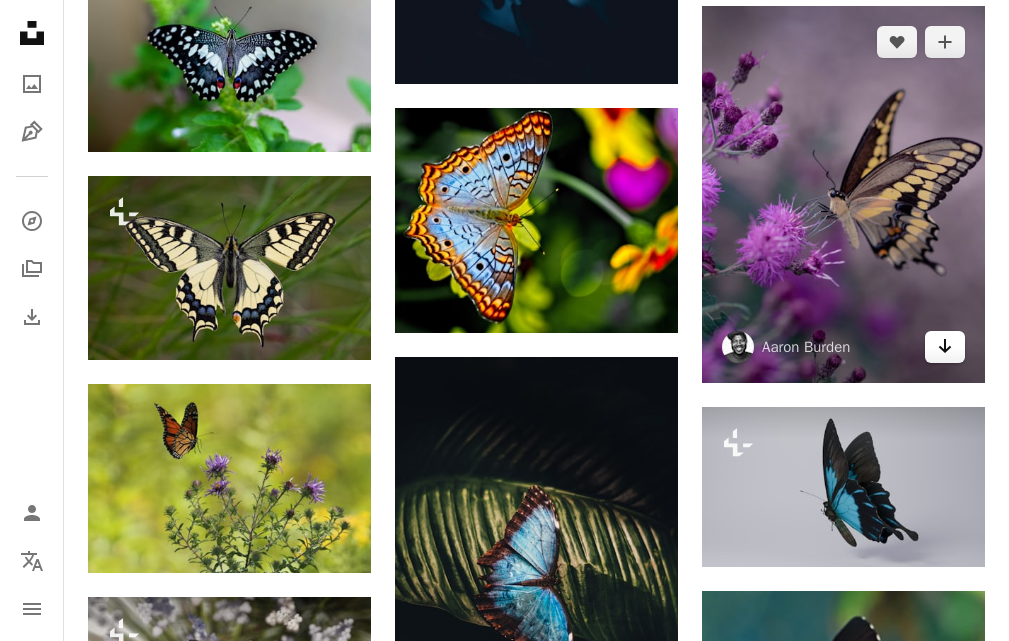 click on "Arrow pointing down" 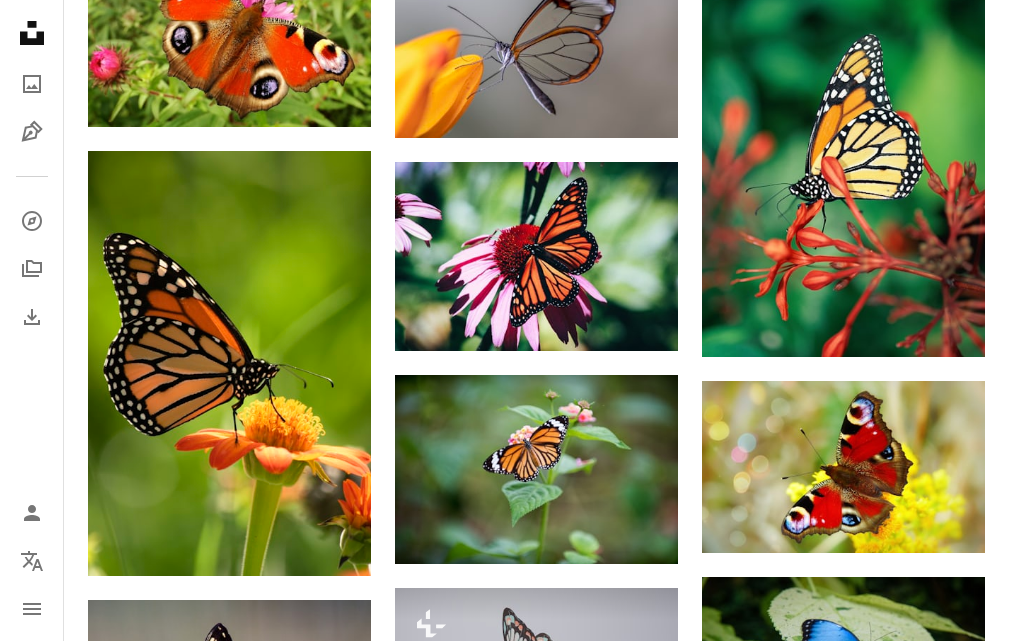 scroll, scrollTop: 3783, scrollLeft: 0, axis: vertical 